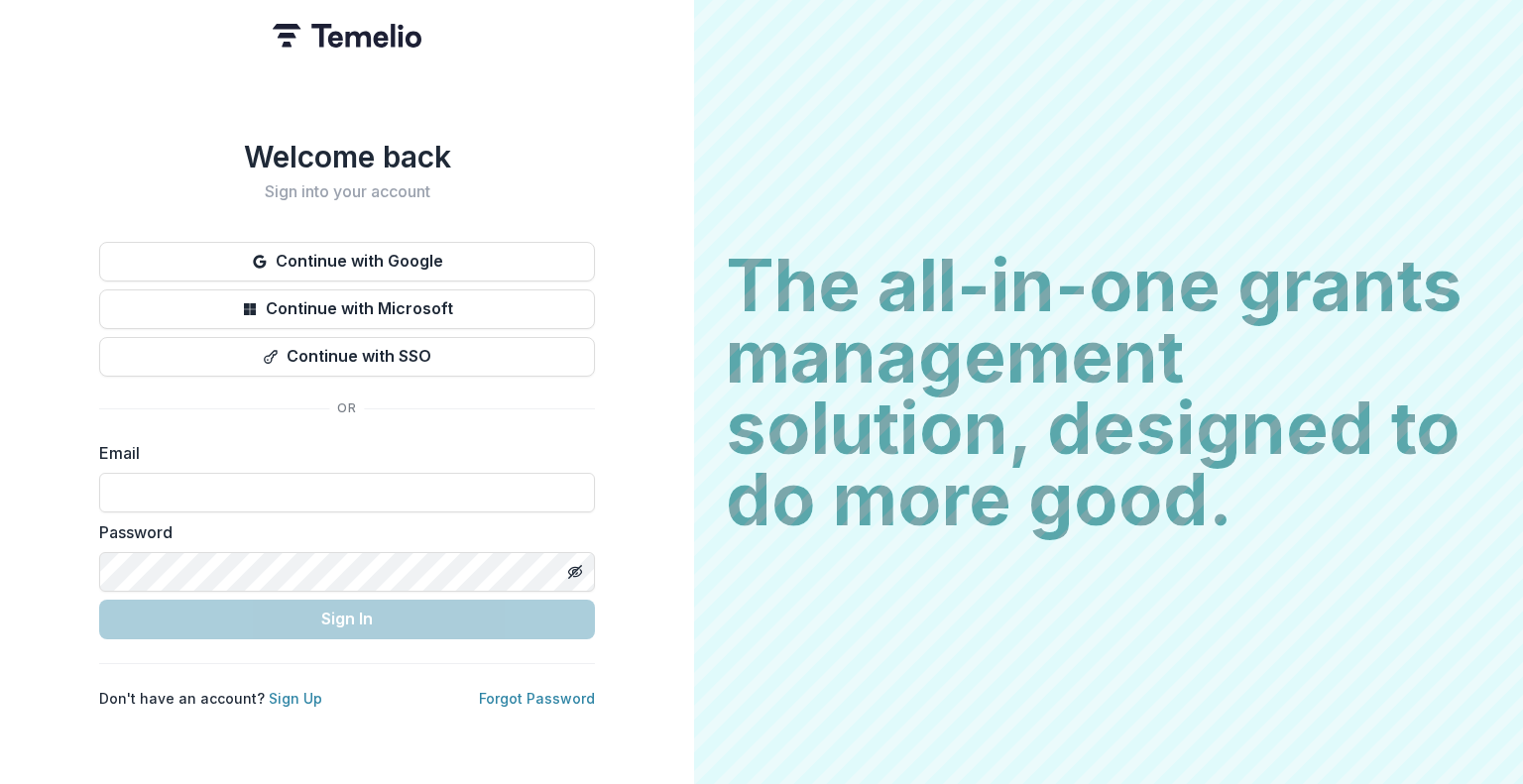 scroll, scrollTop: 0, scrollLeft: 0, axis: both 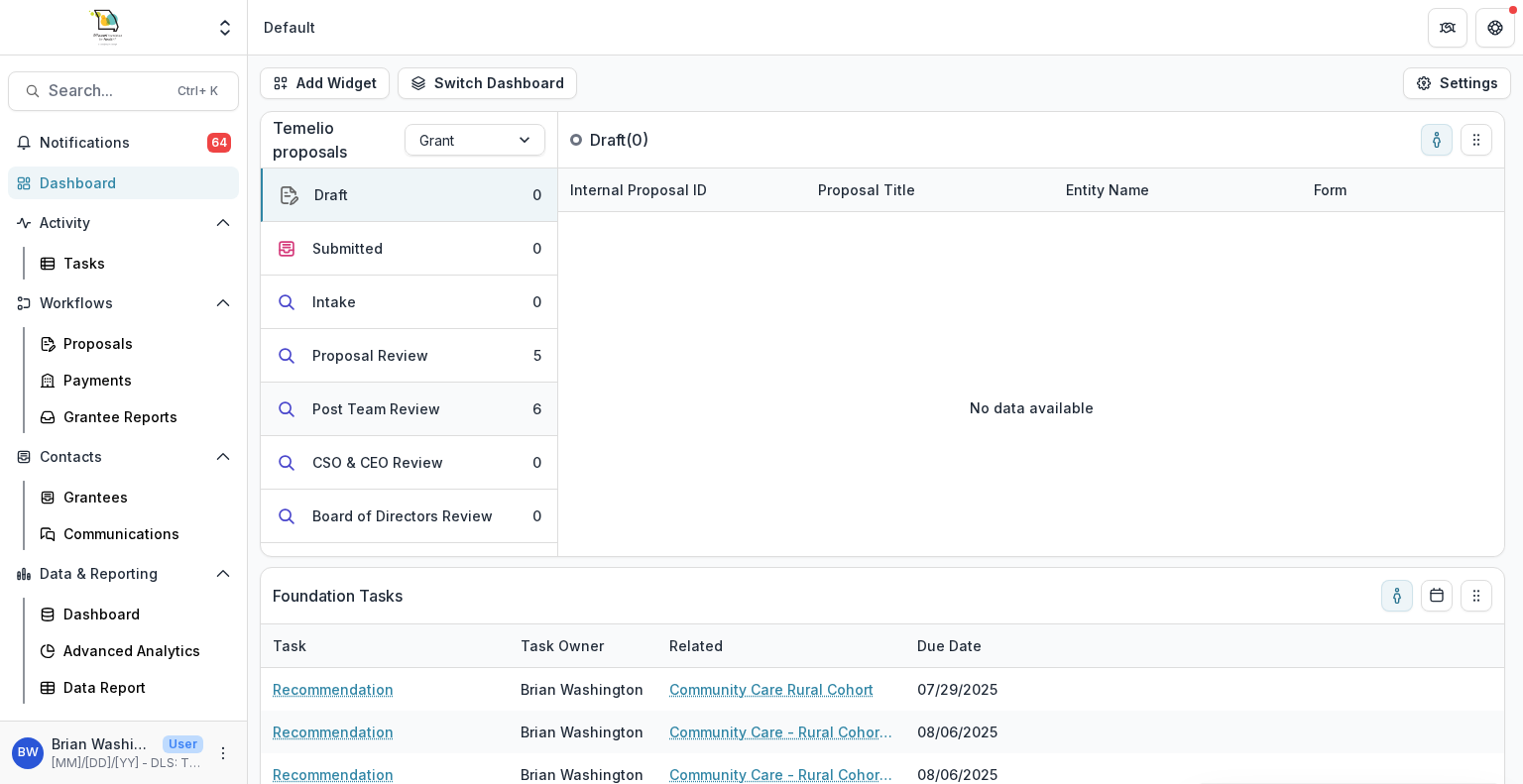 click on "Post Team Review" at bounding box center [376, 408] 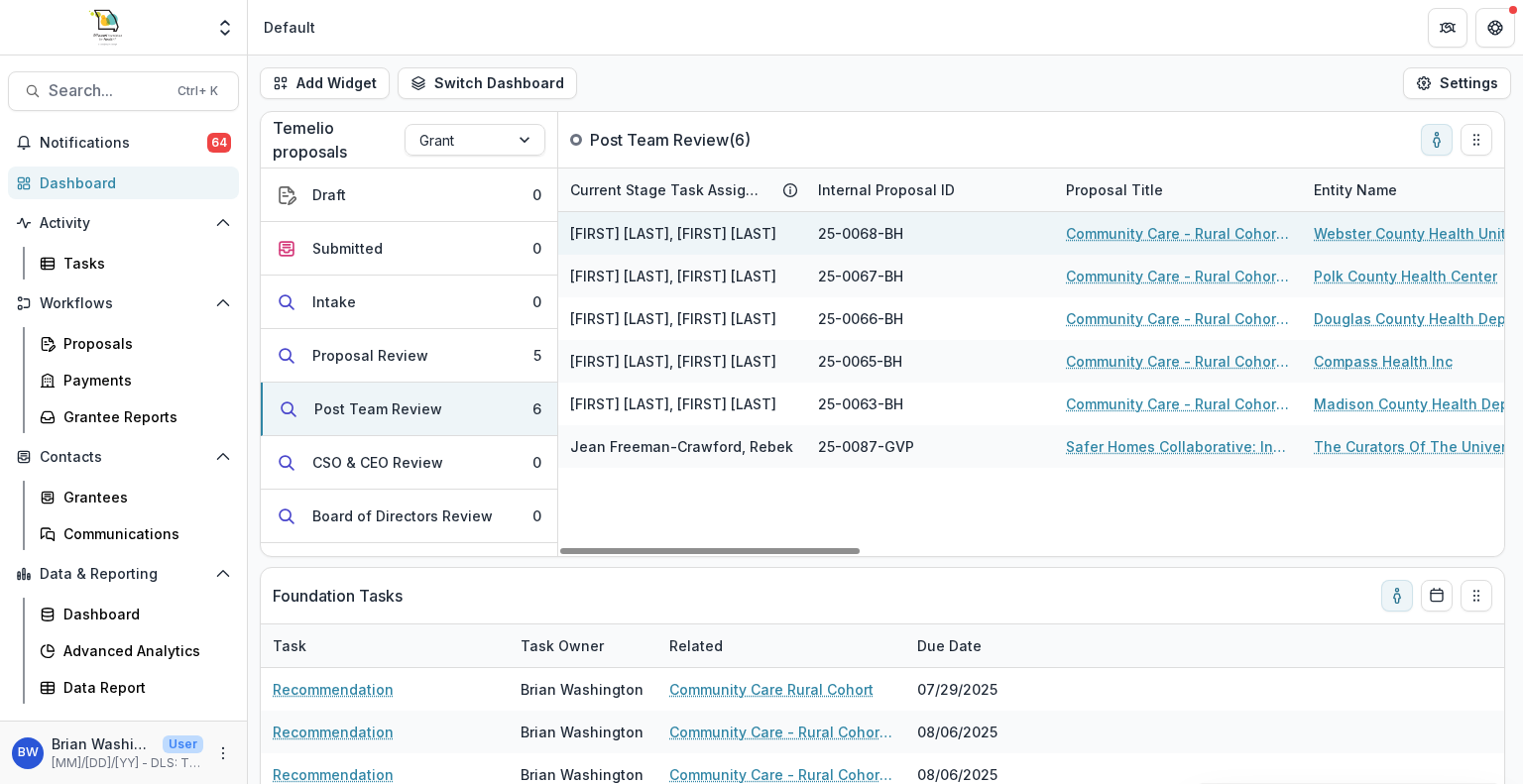 click on "Community Care - Rural Cohort Implementation Grant" at bounding box center (1178, 233) 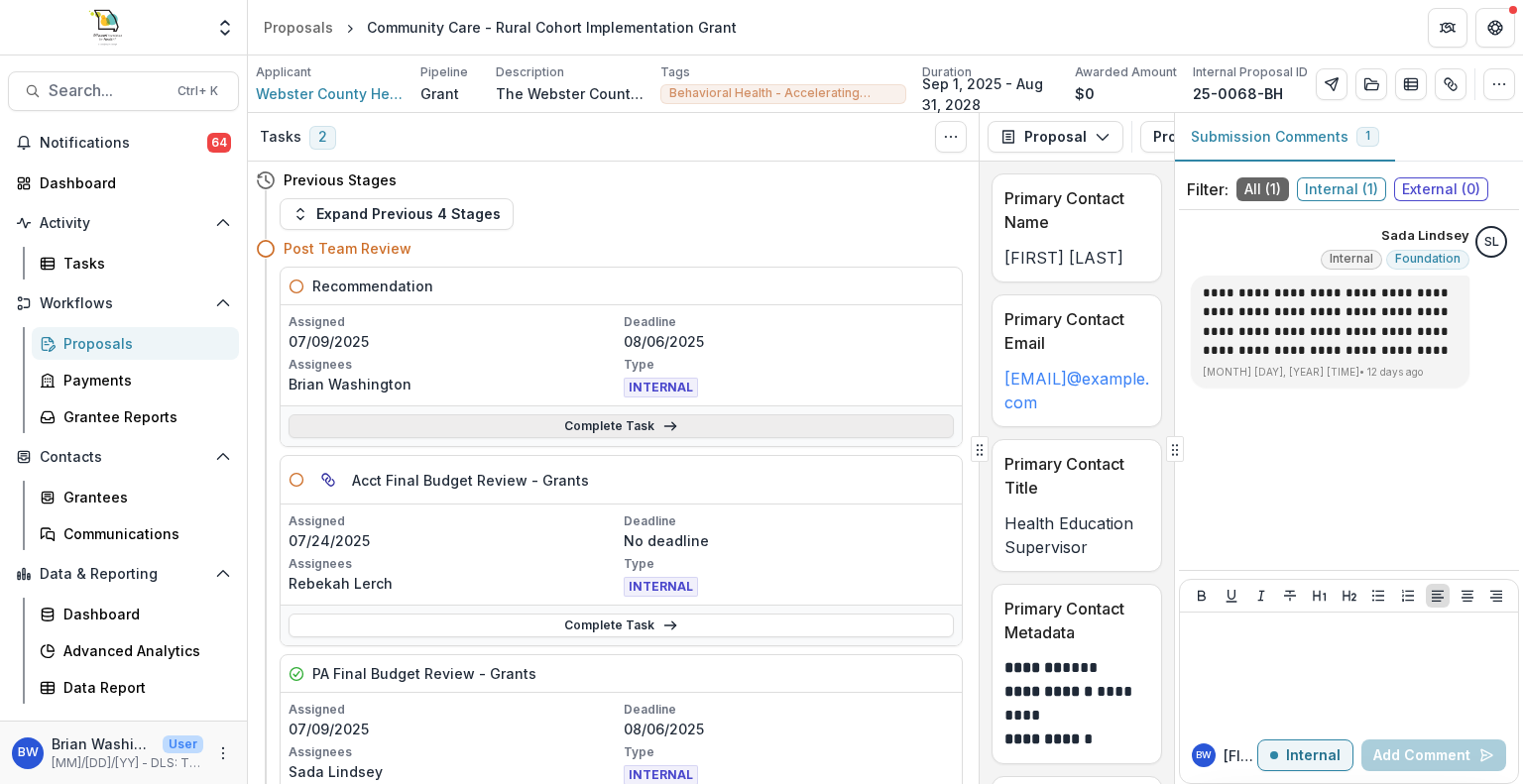 click on "Complete Task" at bounding box center [621, 426] 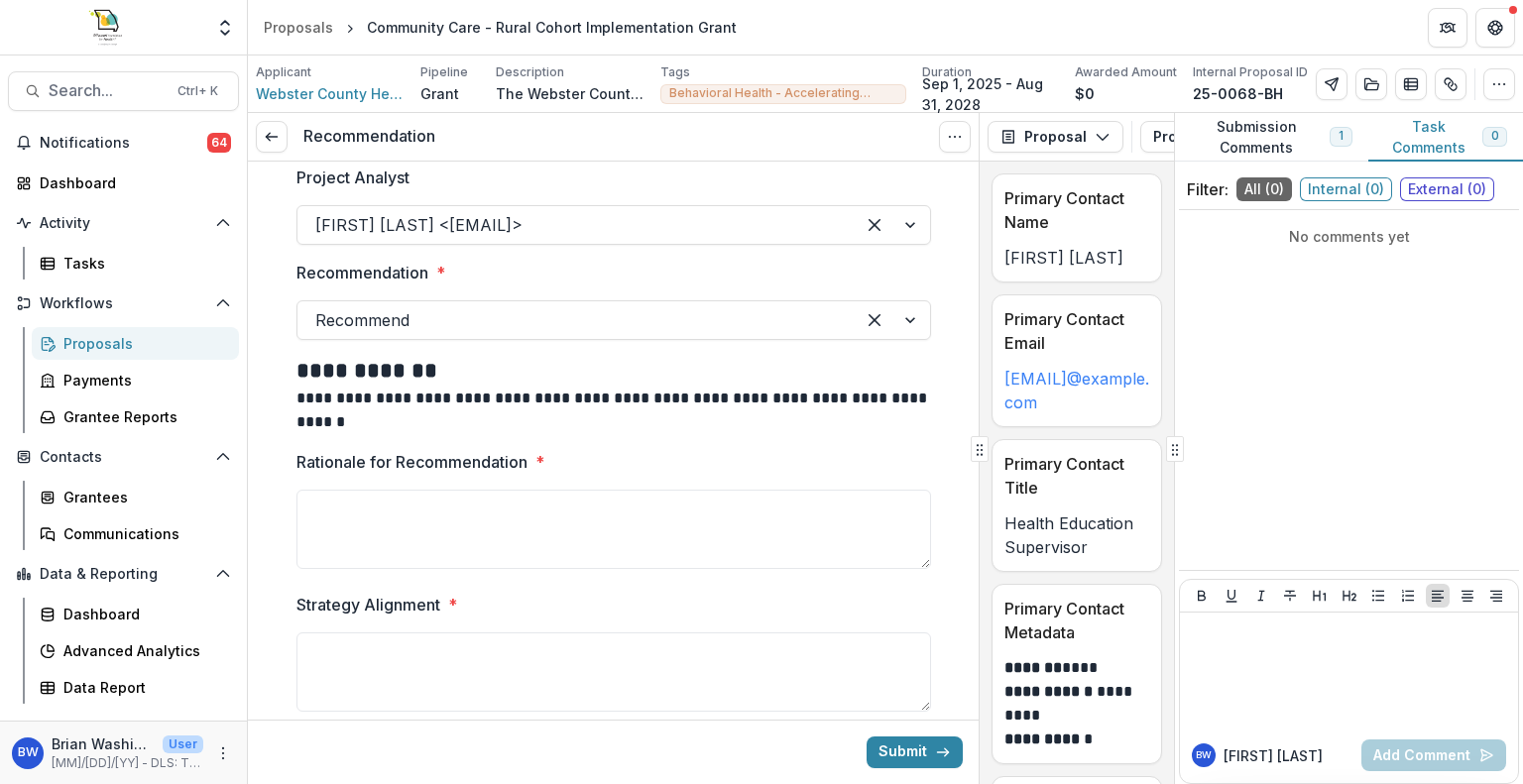 scroll, scrollTop: 265, scrollLeft: 0, axis: vertical 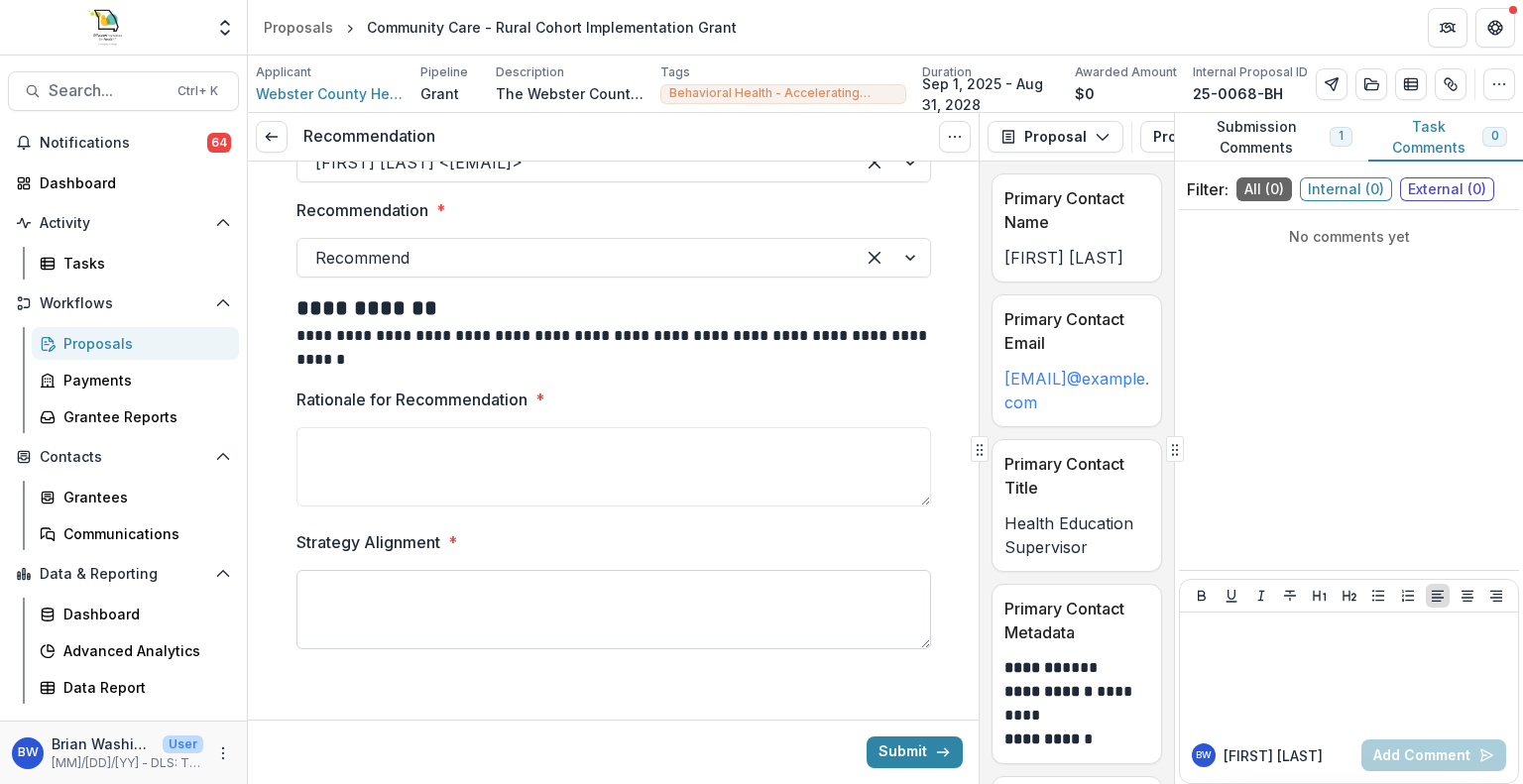 click on "Strategy Alignment *" at bounding box center (614, 610) 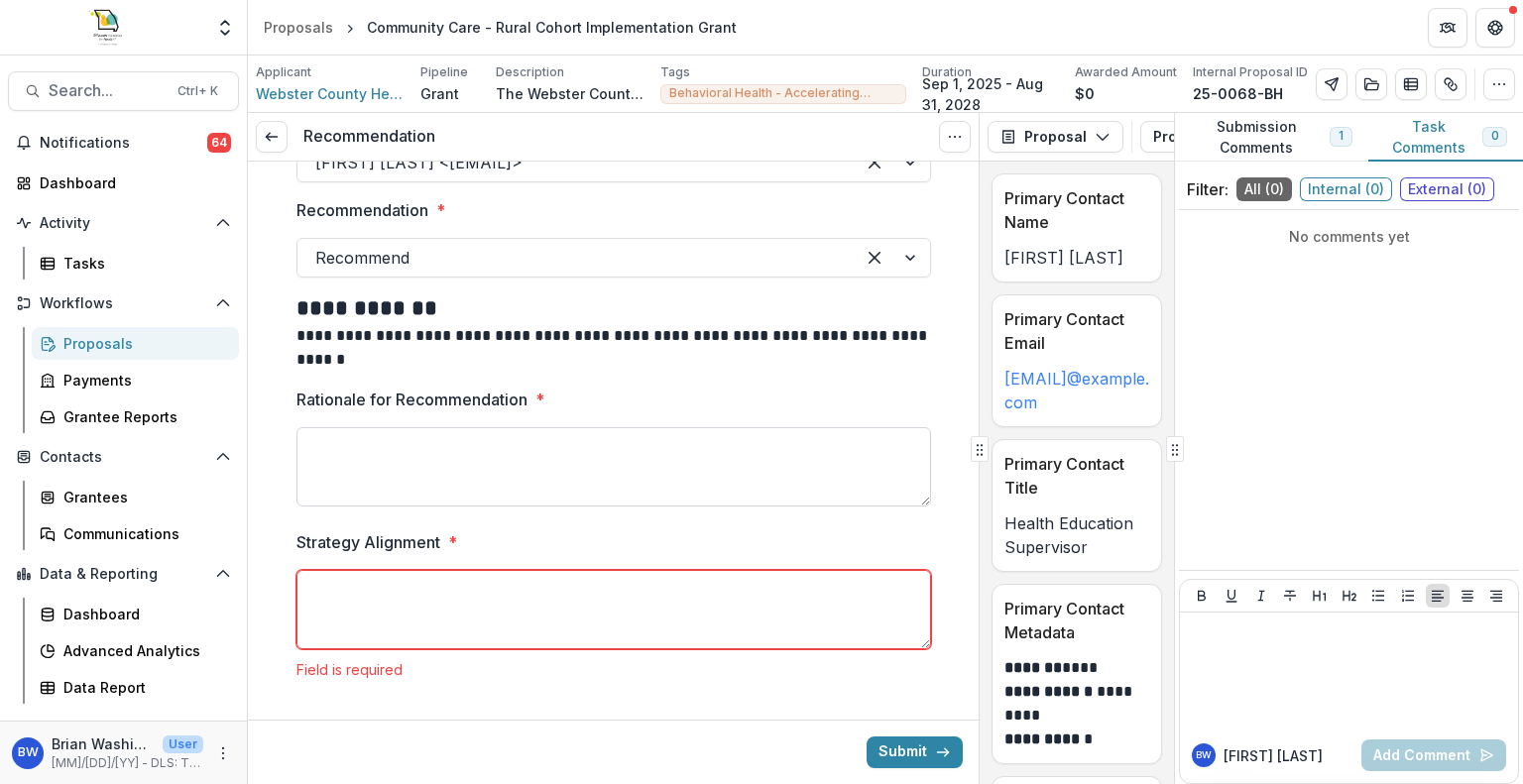 click on "Rationale for Recommendation *" at bounding box center [614, 467] 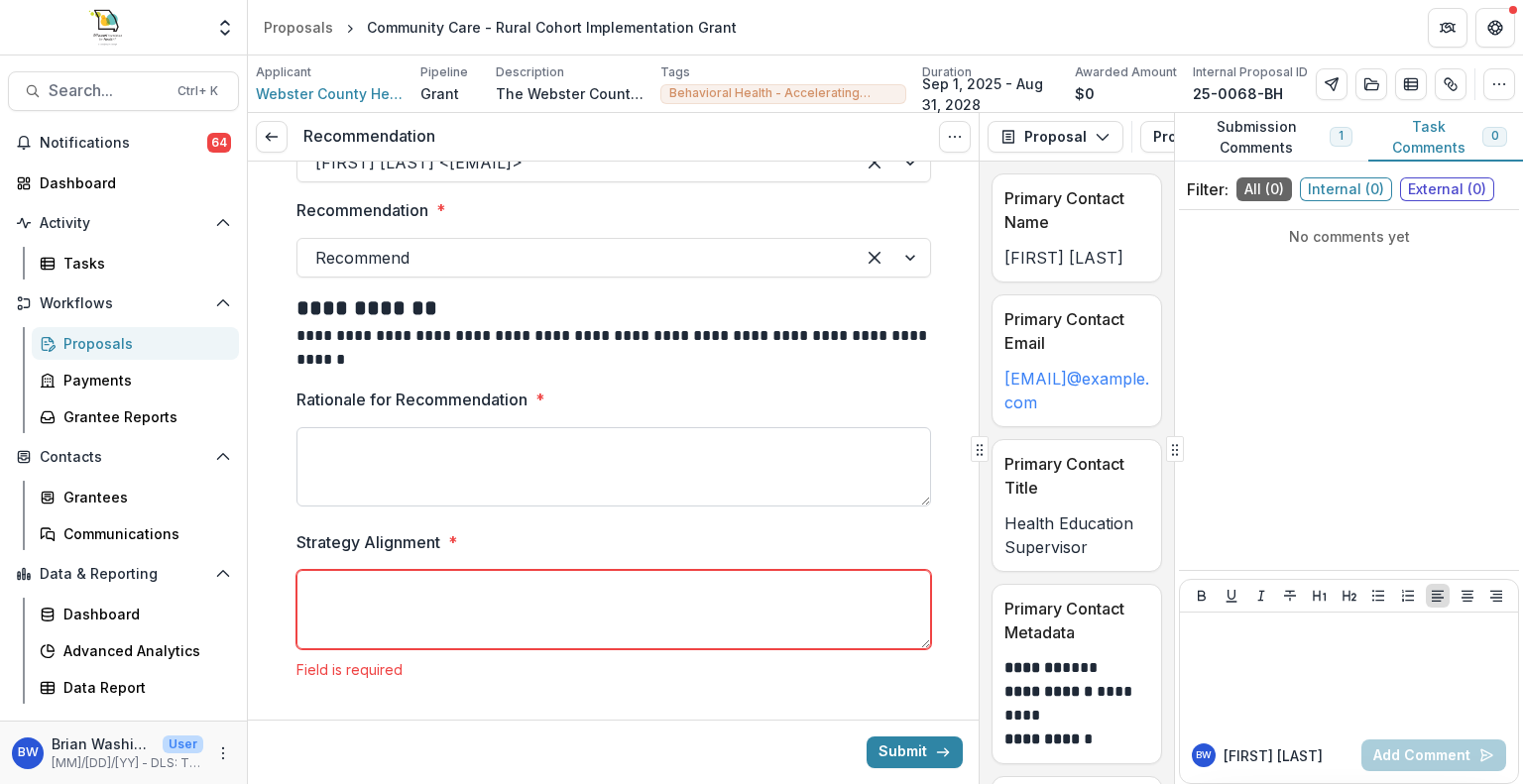 paste on "**********" 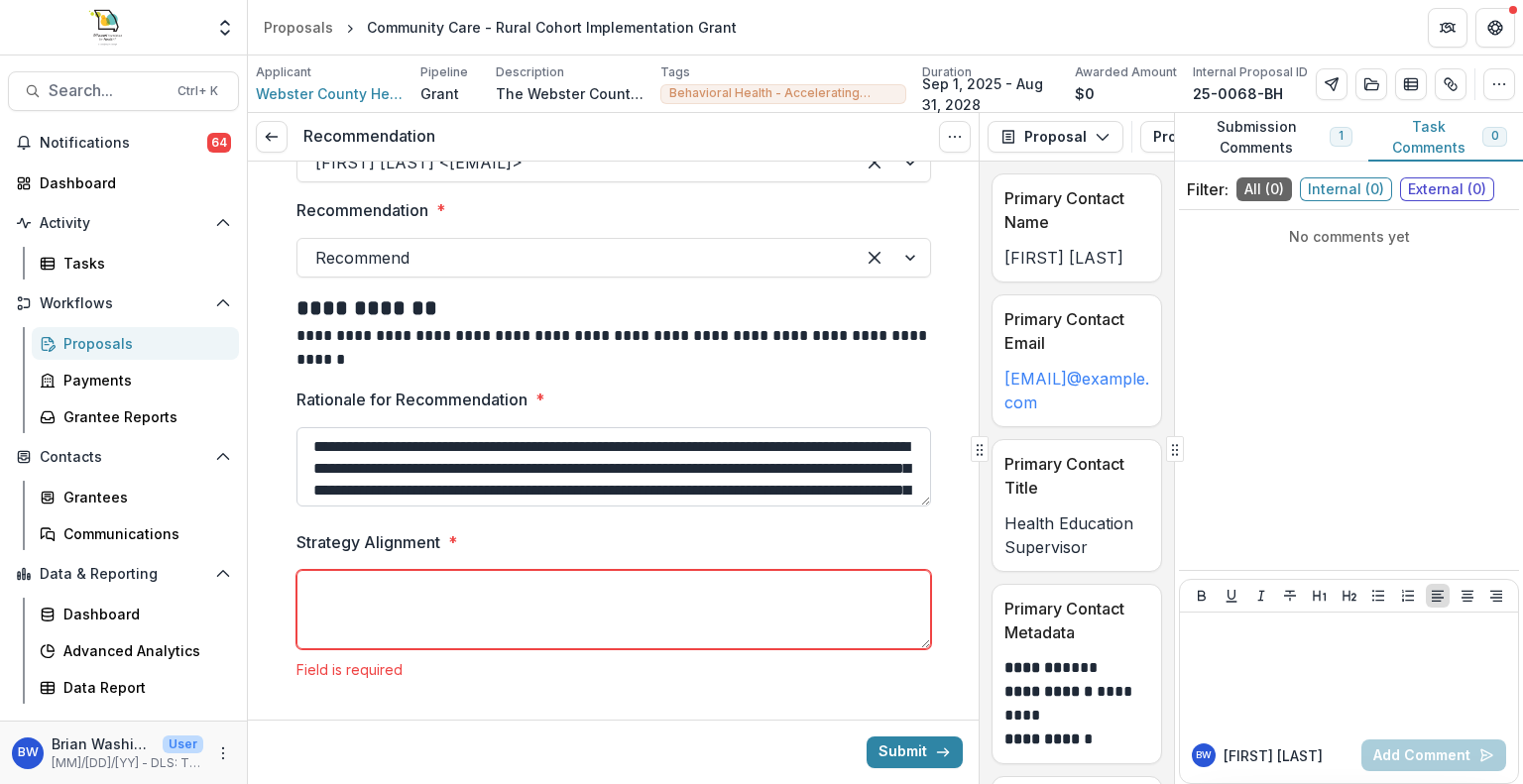 scroll, scrollTop: 125, scrollLeft: 0, axis: vertical 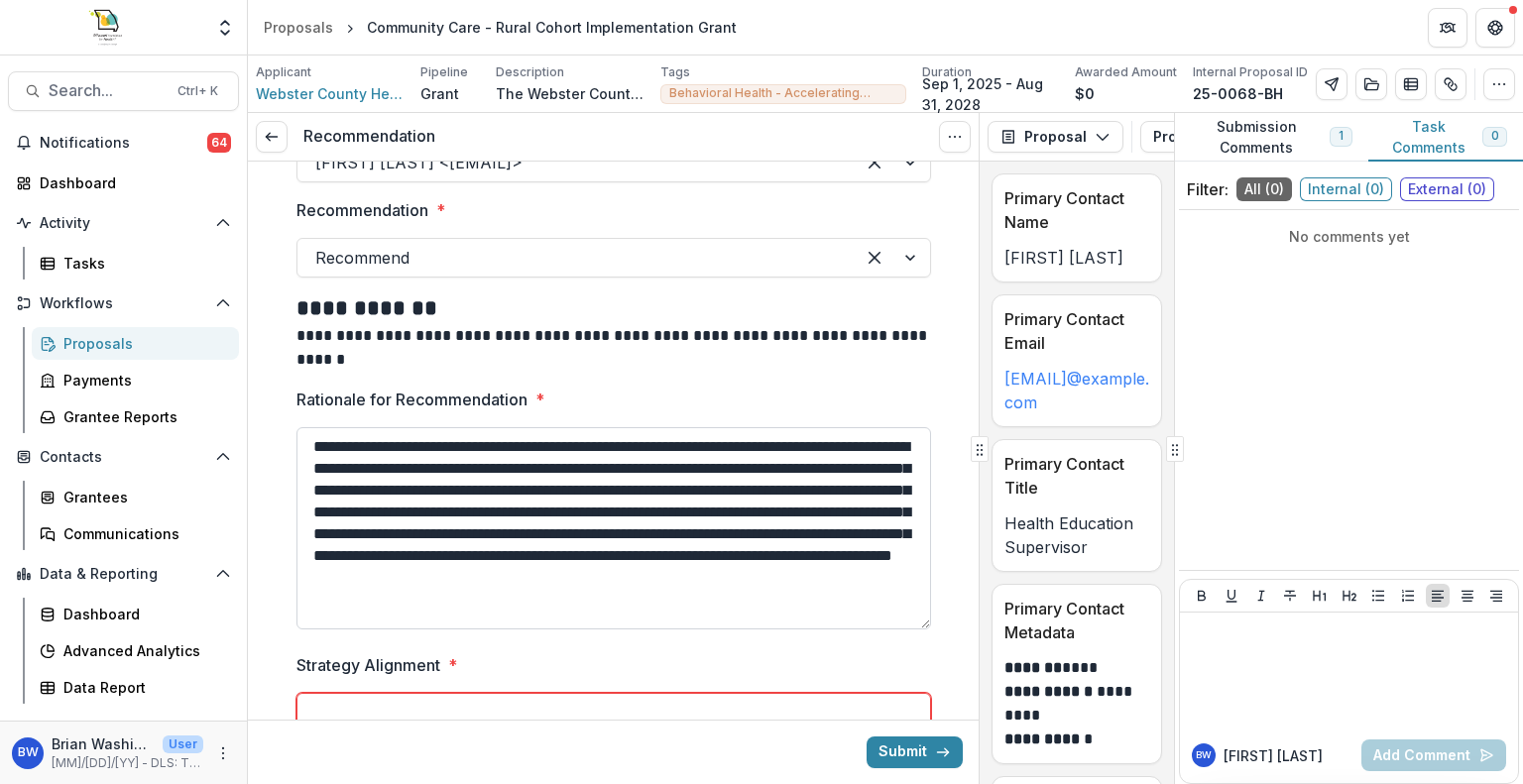 drag, startPoint x: 924, startPoint y: 501, endPoint x: 927, endPoint y: 624, distance: 123.03658 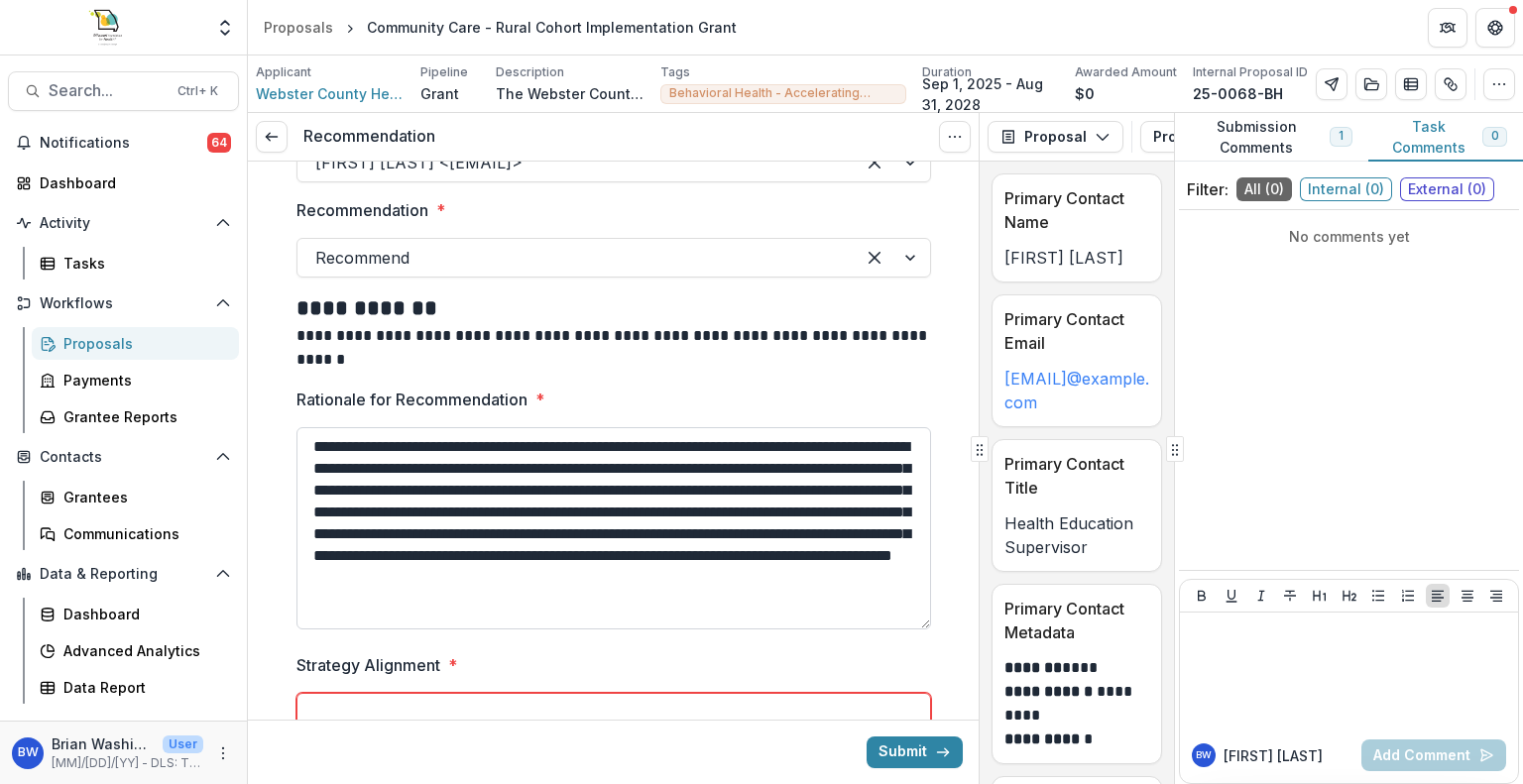 click on "**********" at bounding box center [614, 528] 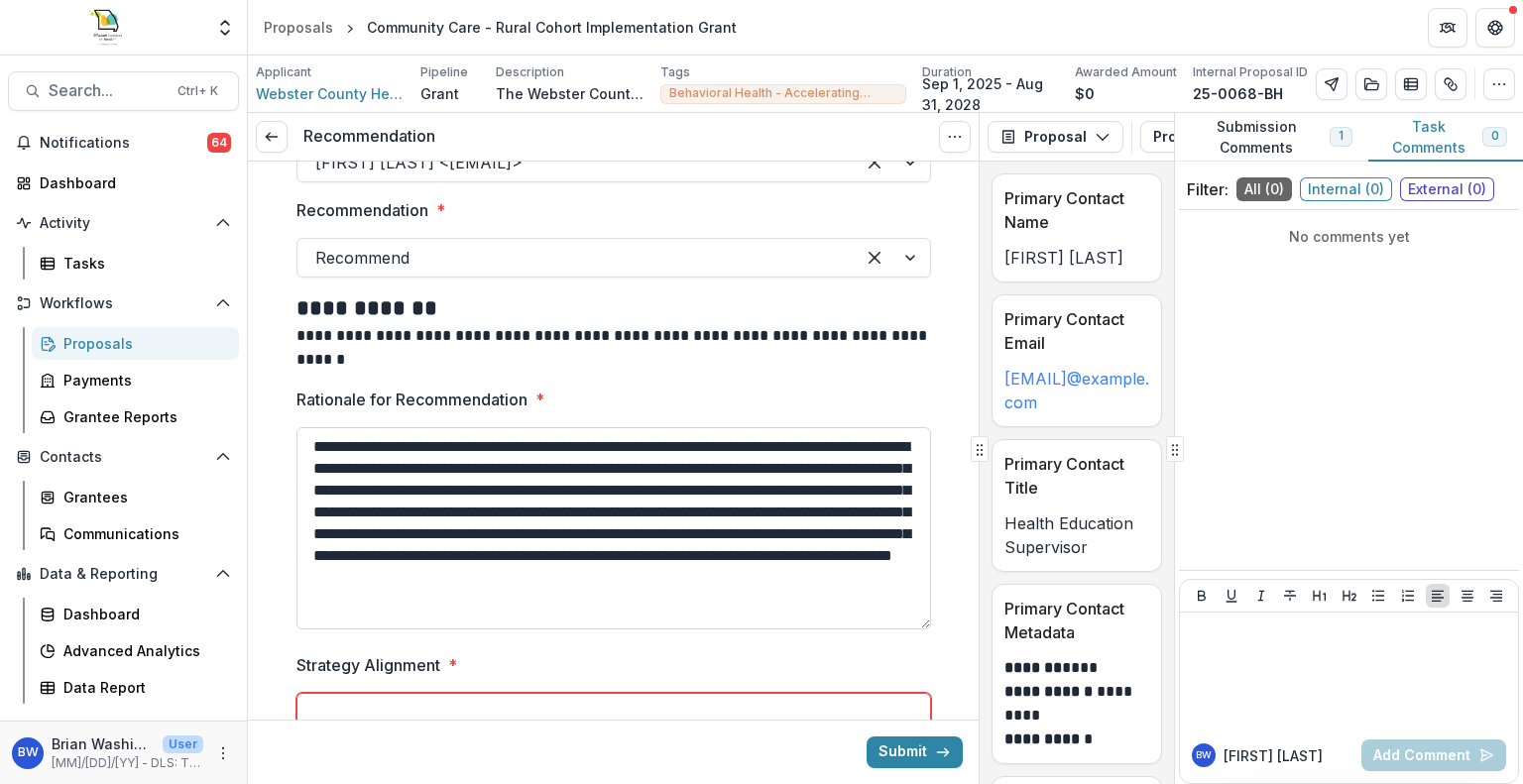 drag, startPoint x: 599, startPoint y: 532, endPoint x: 587, endPoint y: 519, distance: 17.691806 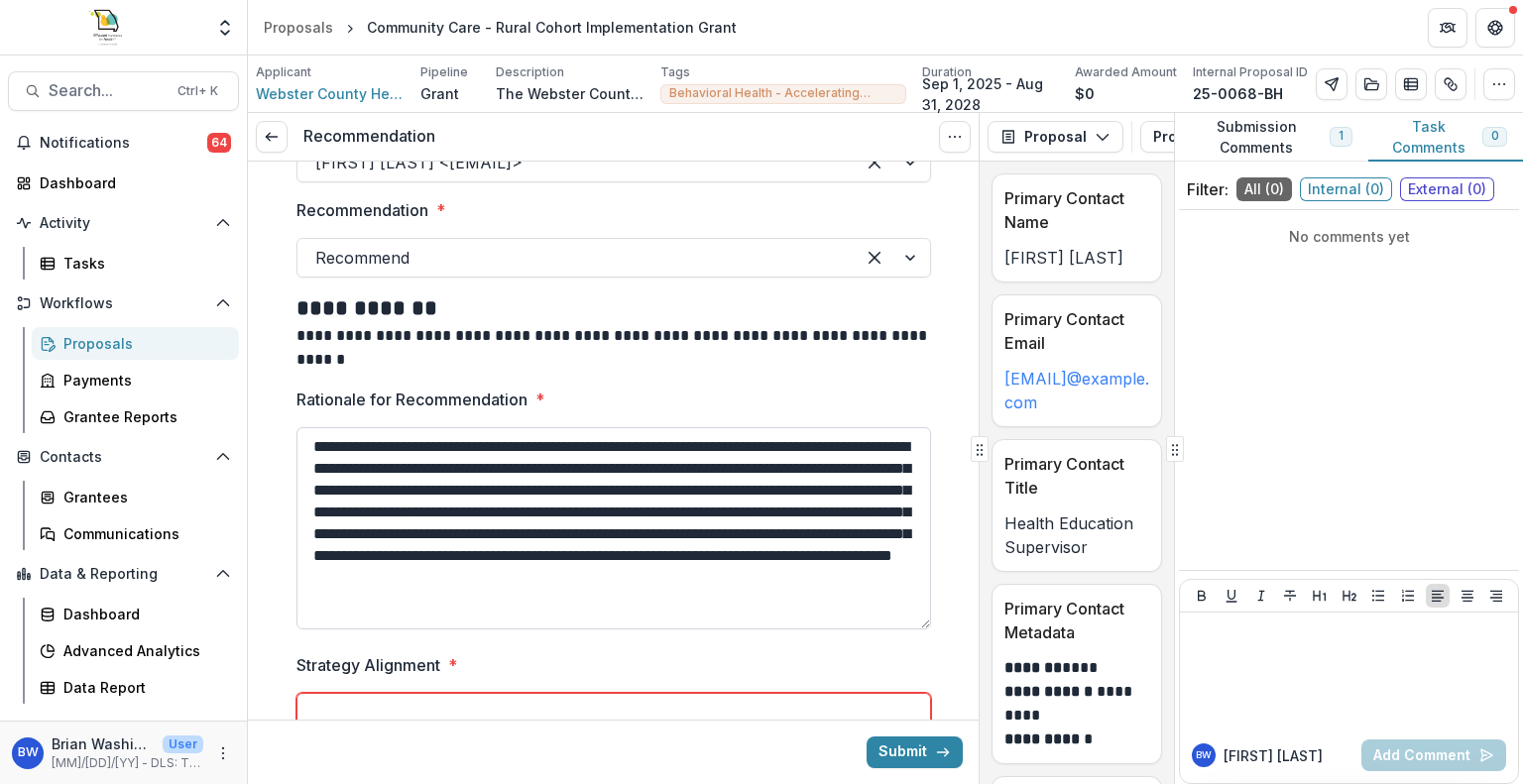 click on "**********" at bounding box center (614, 528) 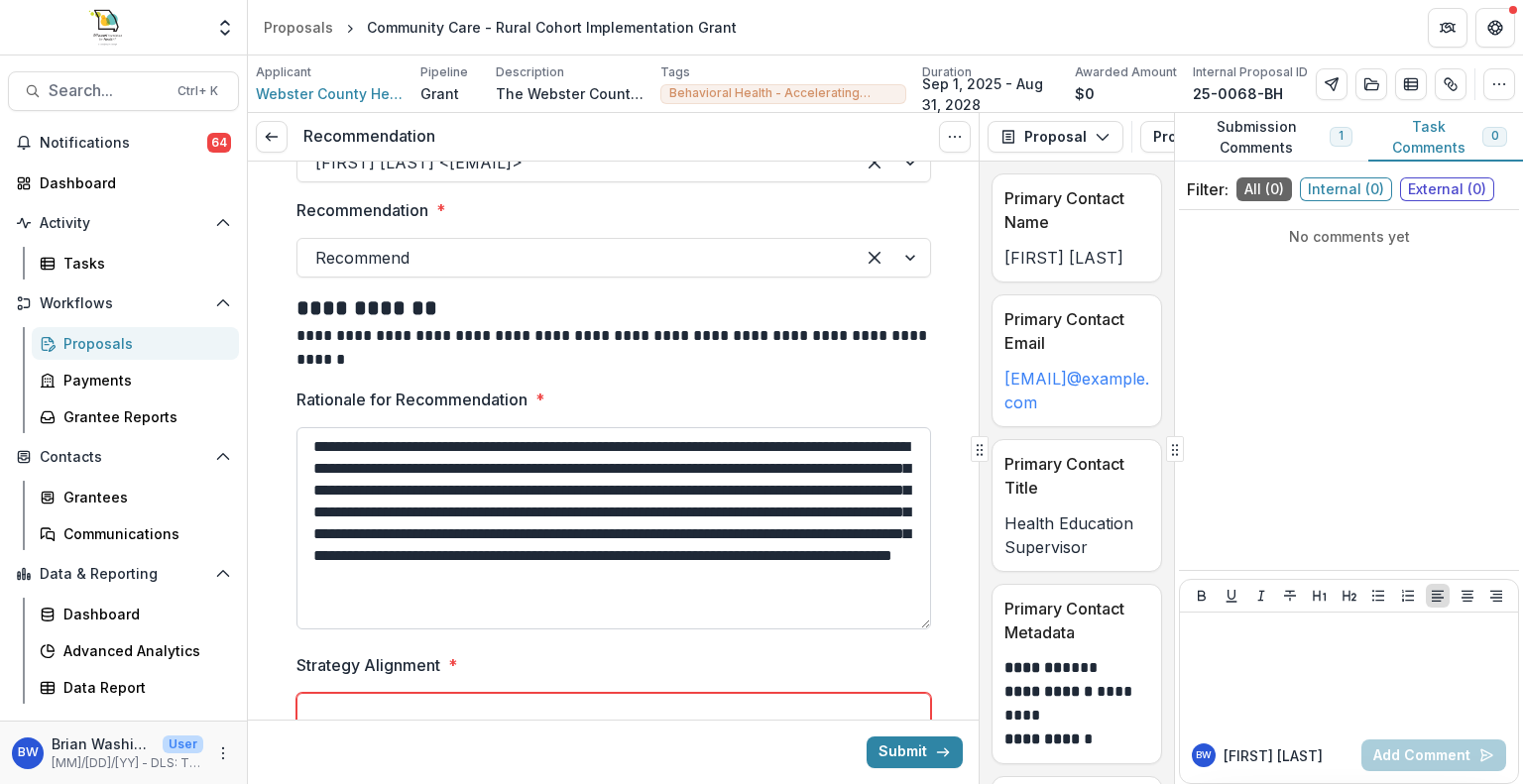 drag, startPoint x: 868, startPoint y: 600, endPoint x: 505, endPoint y: 577, distance: 363.72792 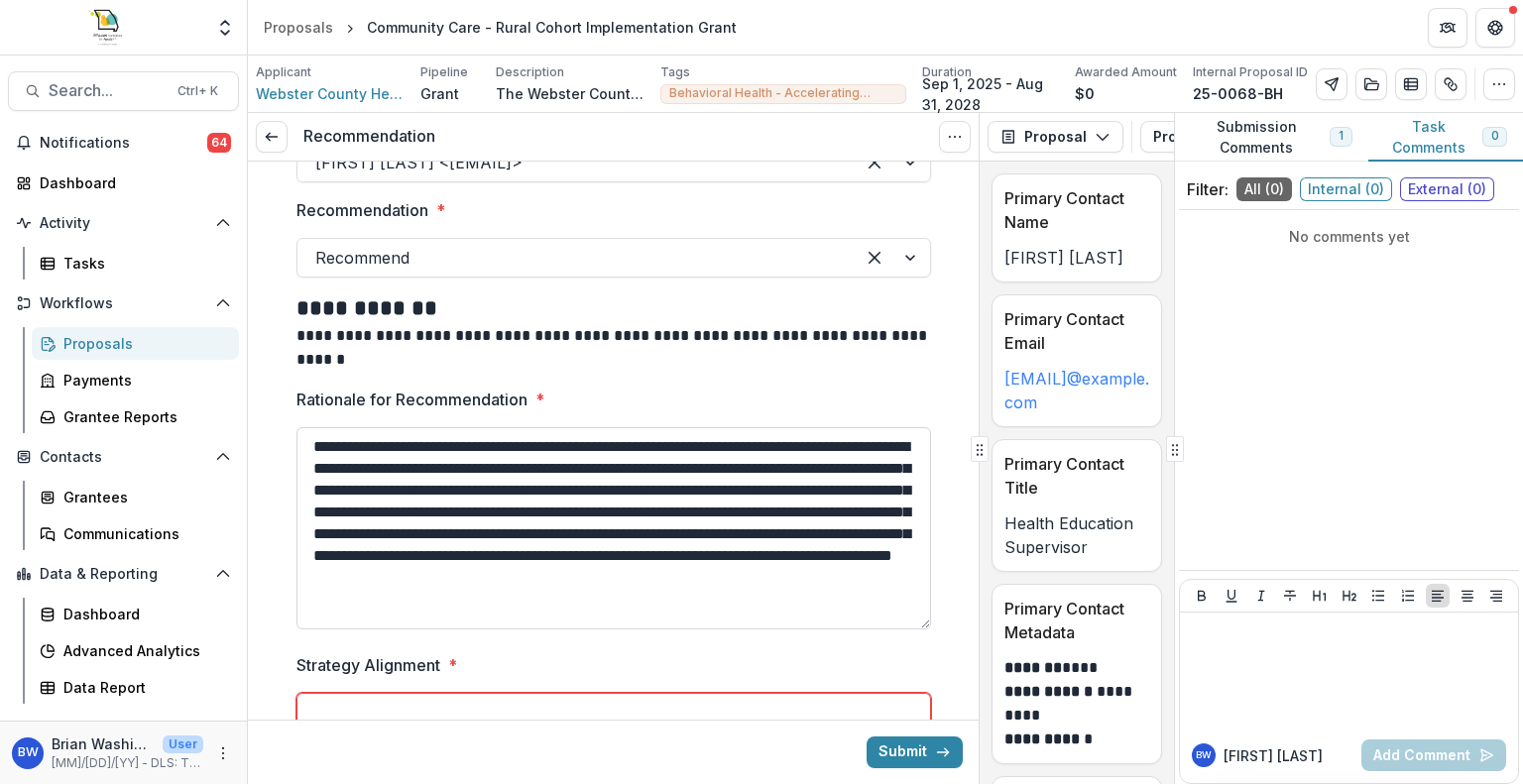 click on "**********" at bounding box center (614, 528) 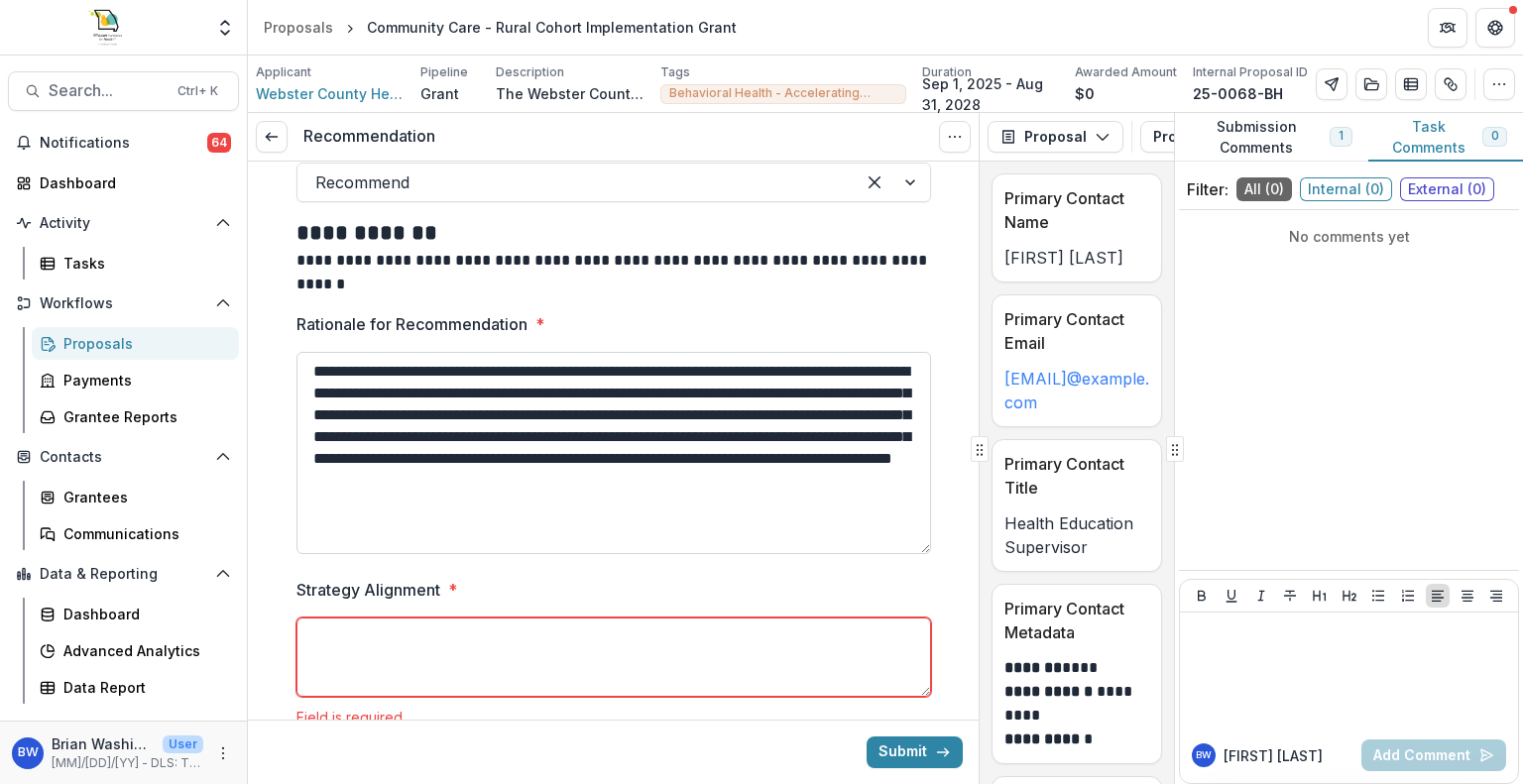 scroll, scrollTop: 361, scrollLeft: 0, axis: vertical 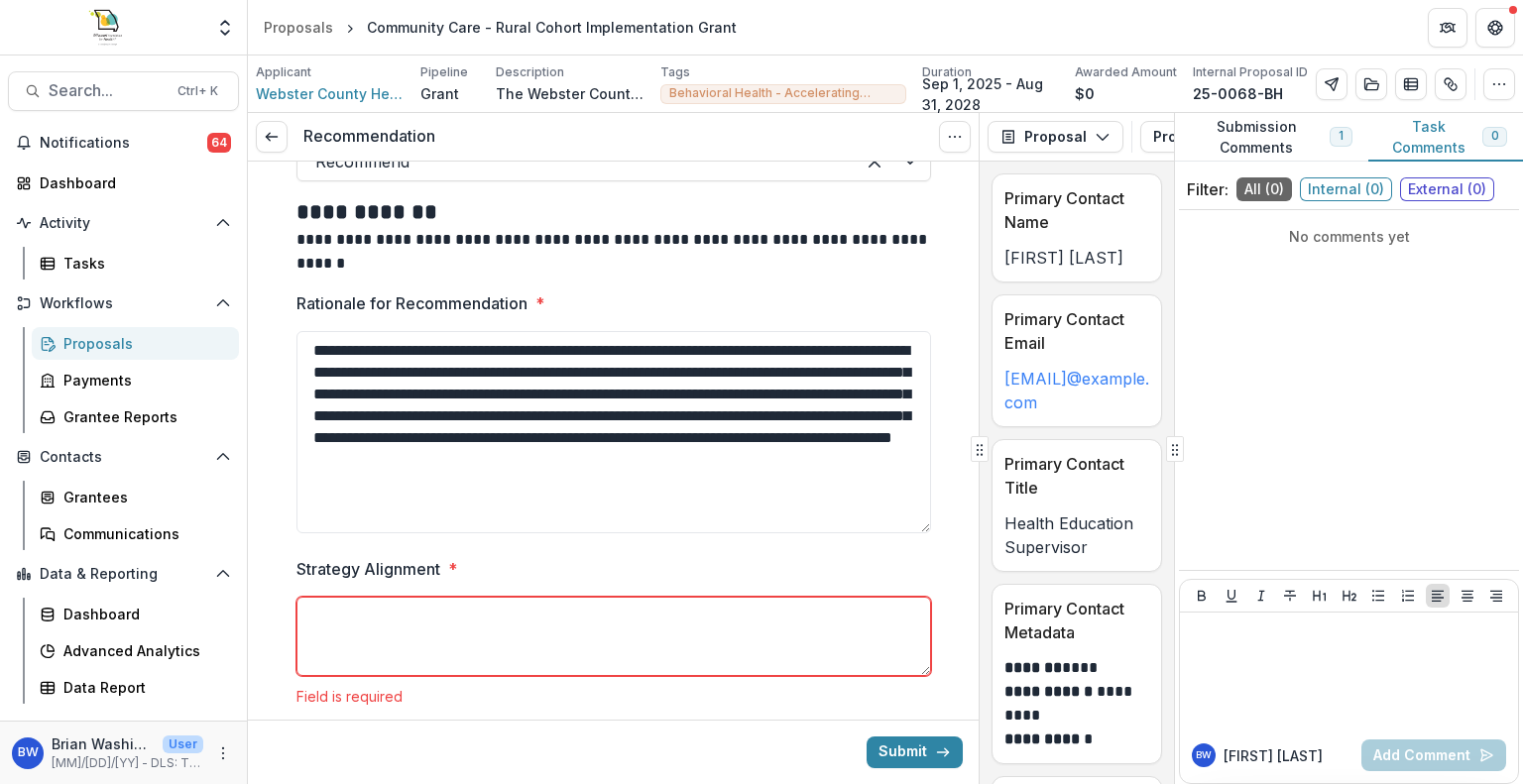 click on "Strategy Alignment *" at bounding box center [614, 636] 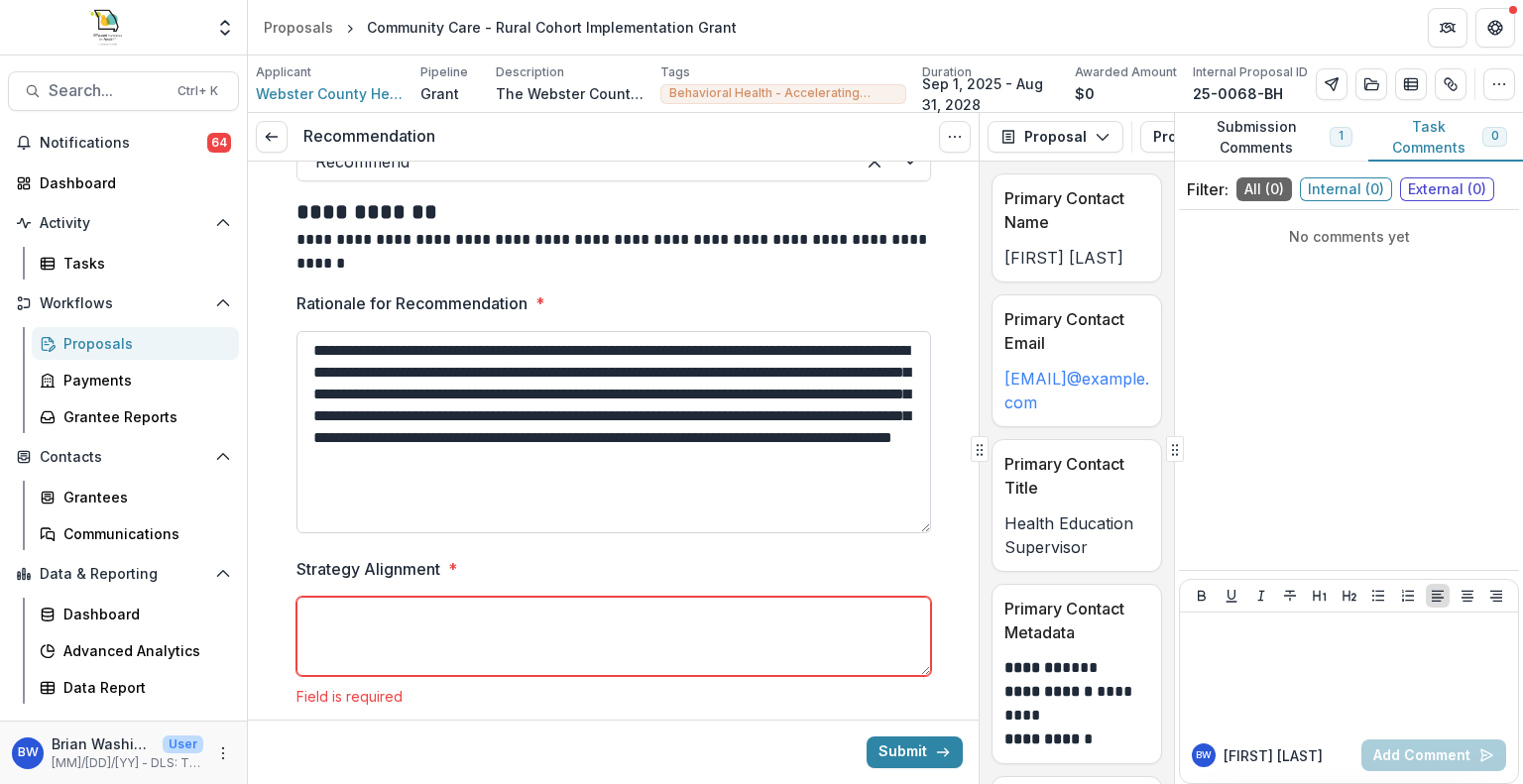 click on "**********" at bounding box center (614, 432) 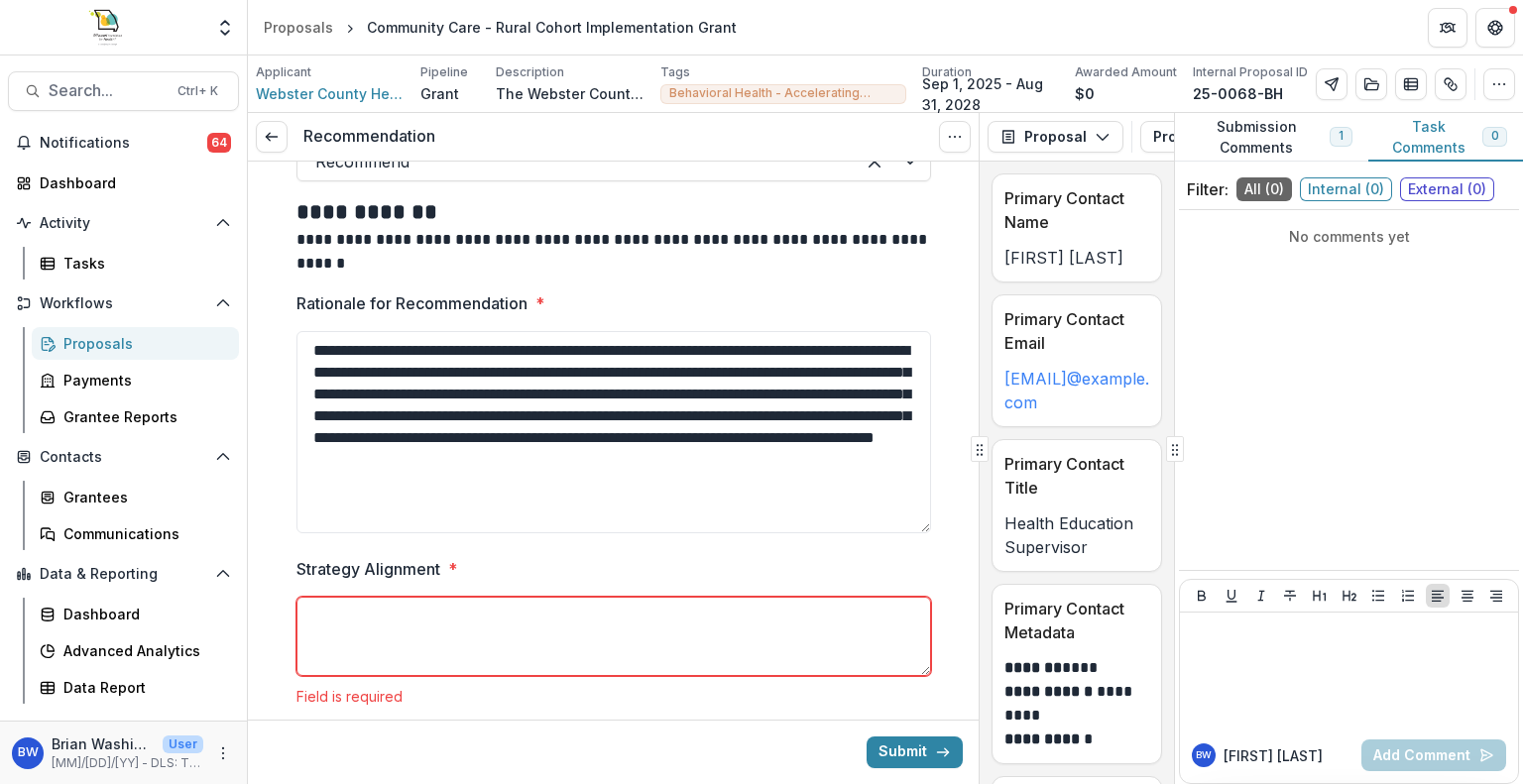drag, startPoint x: 599, startPoint y: 442, endPoint x: 284, endPoint y: 384, distance: 320.29518 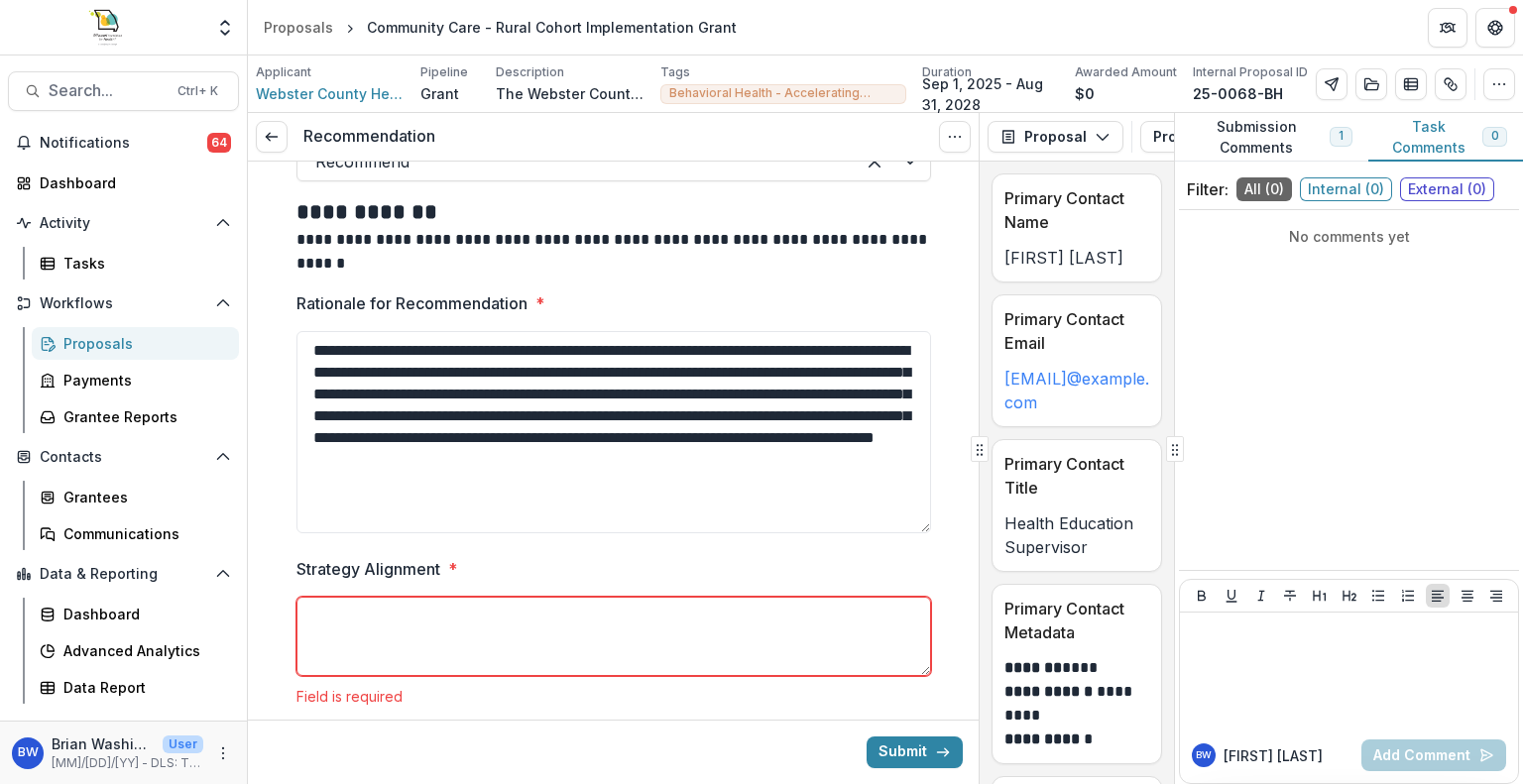 click on "**********" at bounding box center [614, 269] 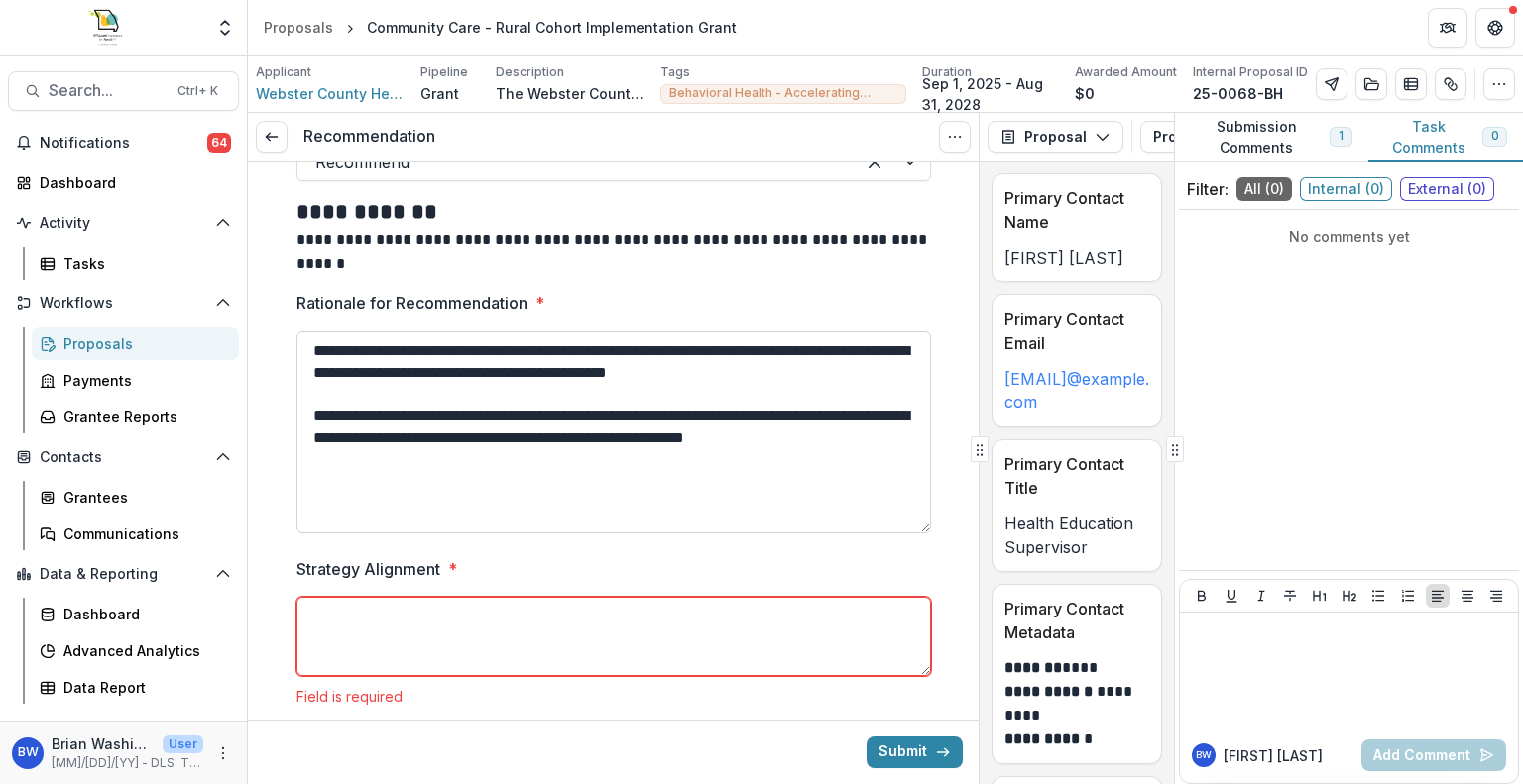 click on "**********" at bounding box center [614, 432] 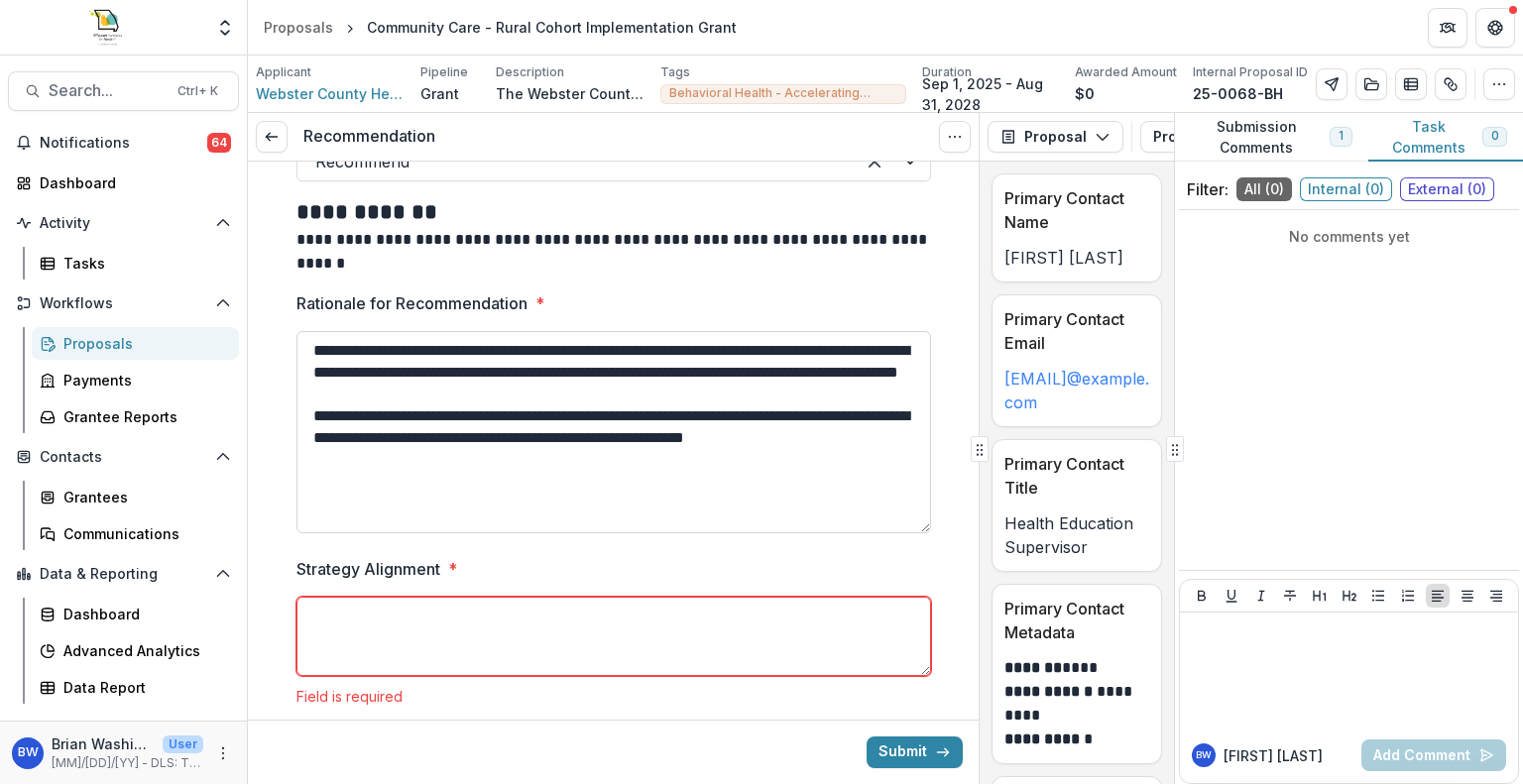 drag, startPoint x: 738, startPoint y: 396, endPoint x: 895, endPoint y: 378, distance: 158.0285 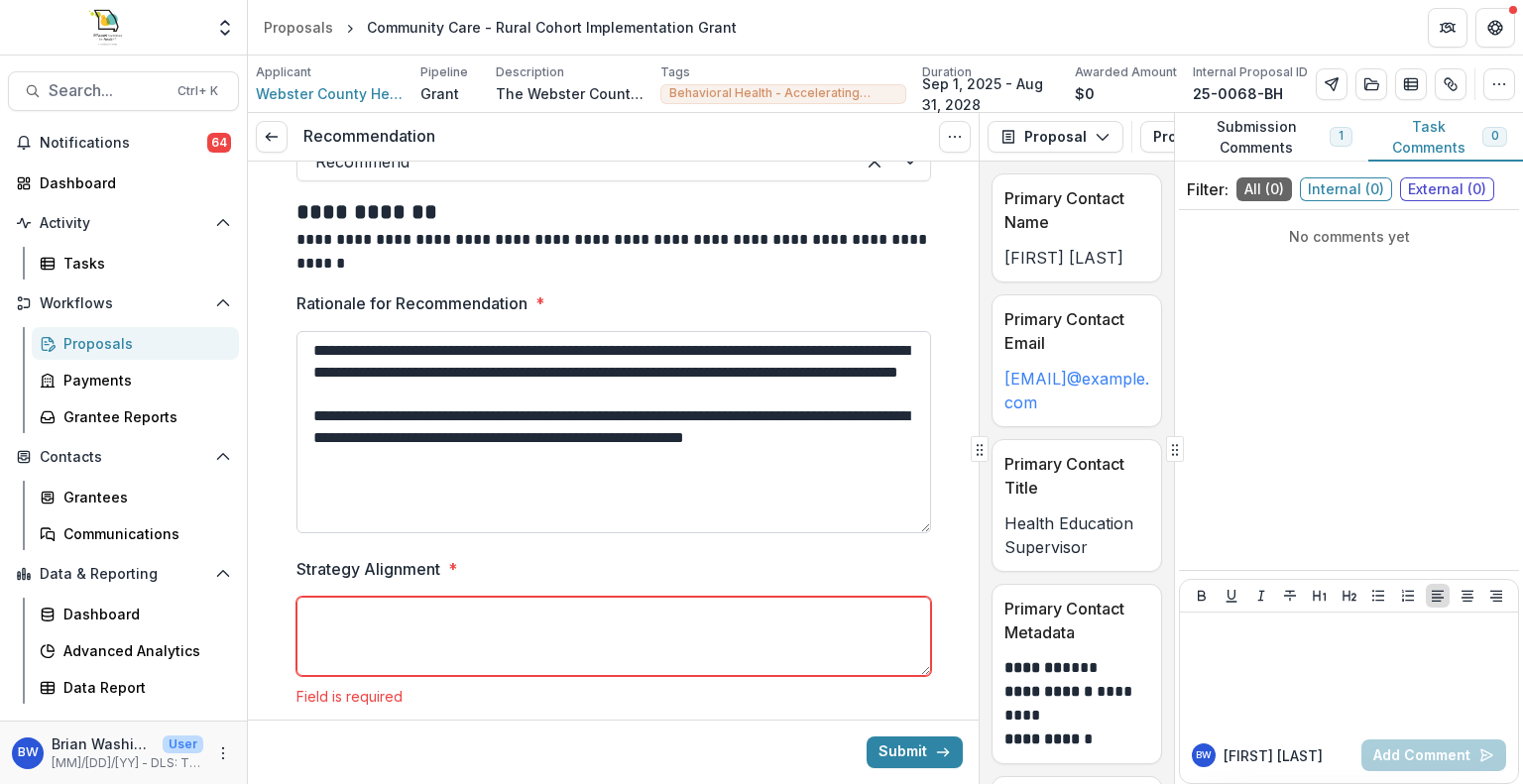 click on "**********" at bounding box center [614, 432] 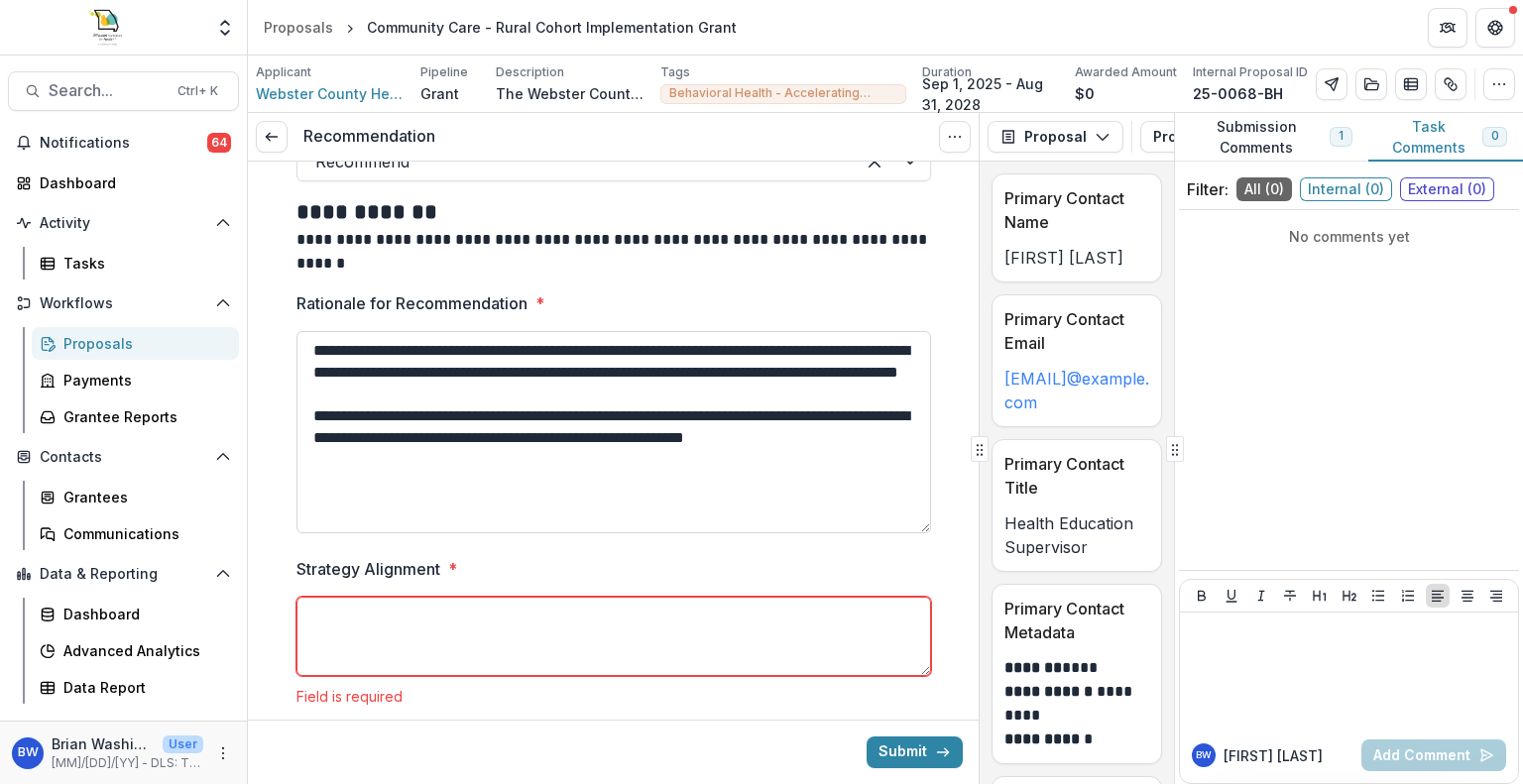 click on "**********" at bounding box center [614, 432] 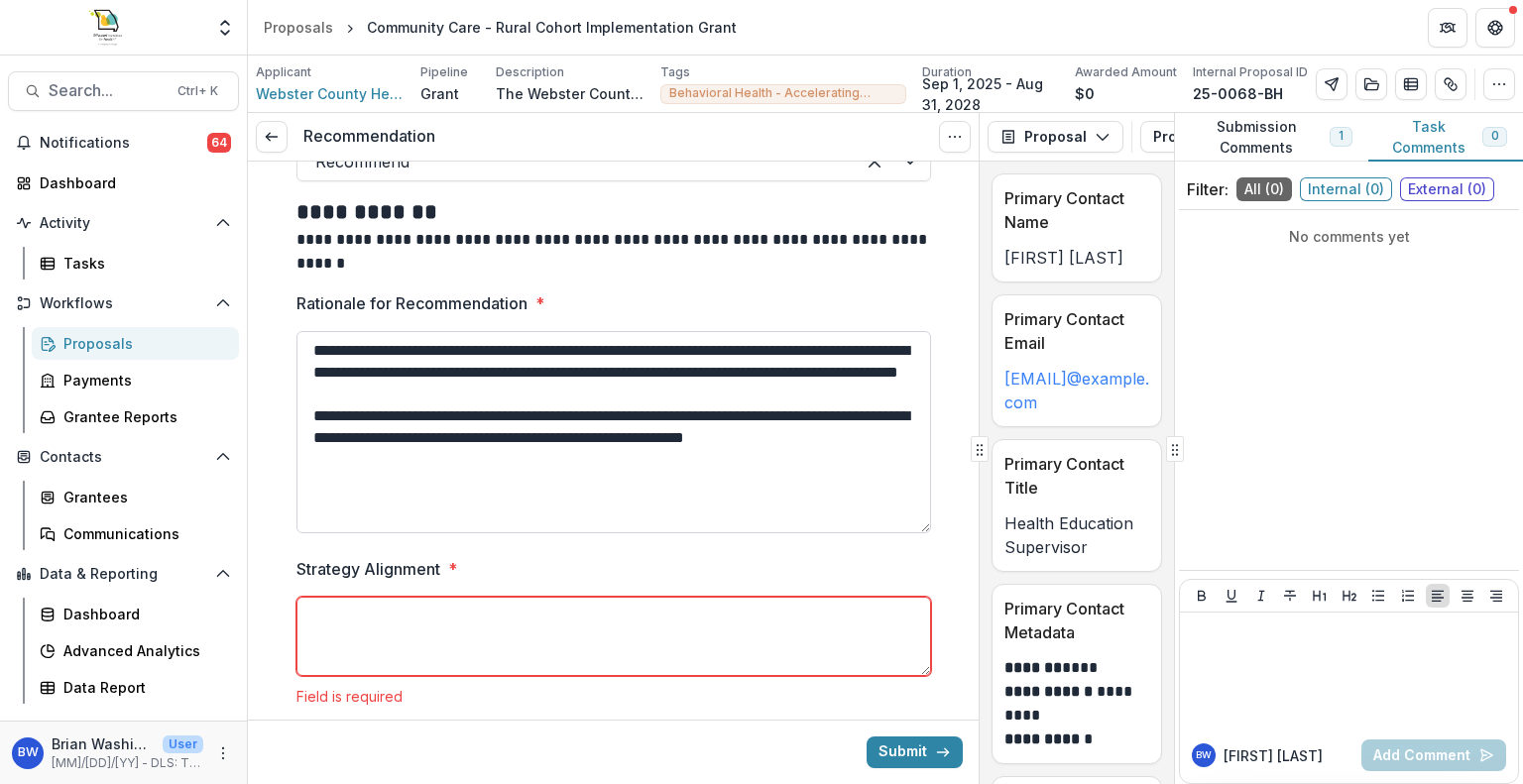 drag, startPoint x: 736, startPoint y: 394, endPoint x: 658, endPoint y: 395, distance: 78.00641 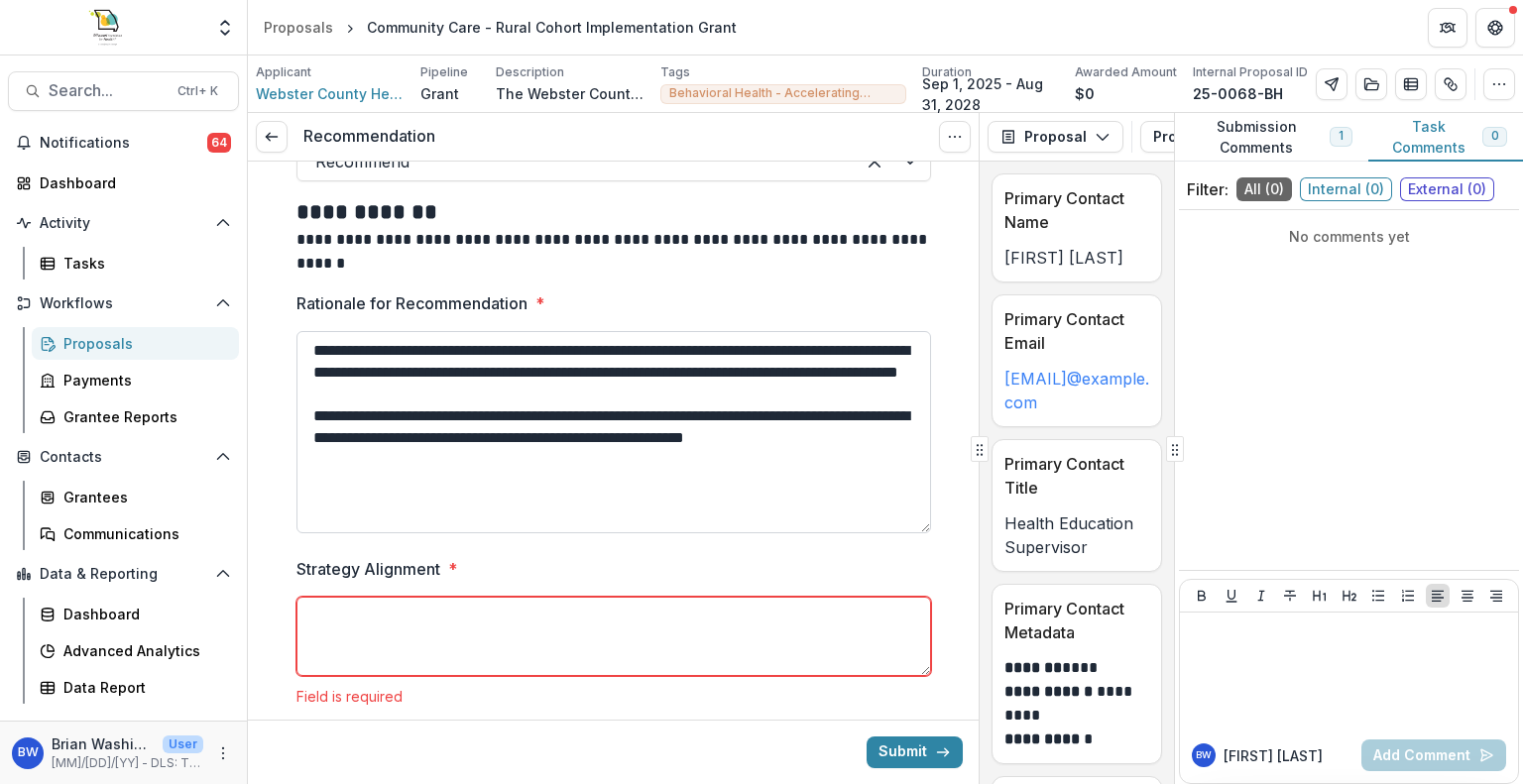 click on "**********" at bounding box center [614, 432] 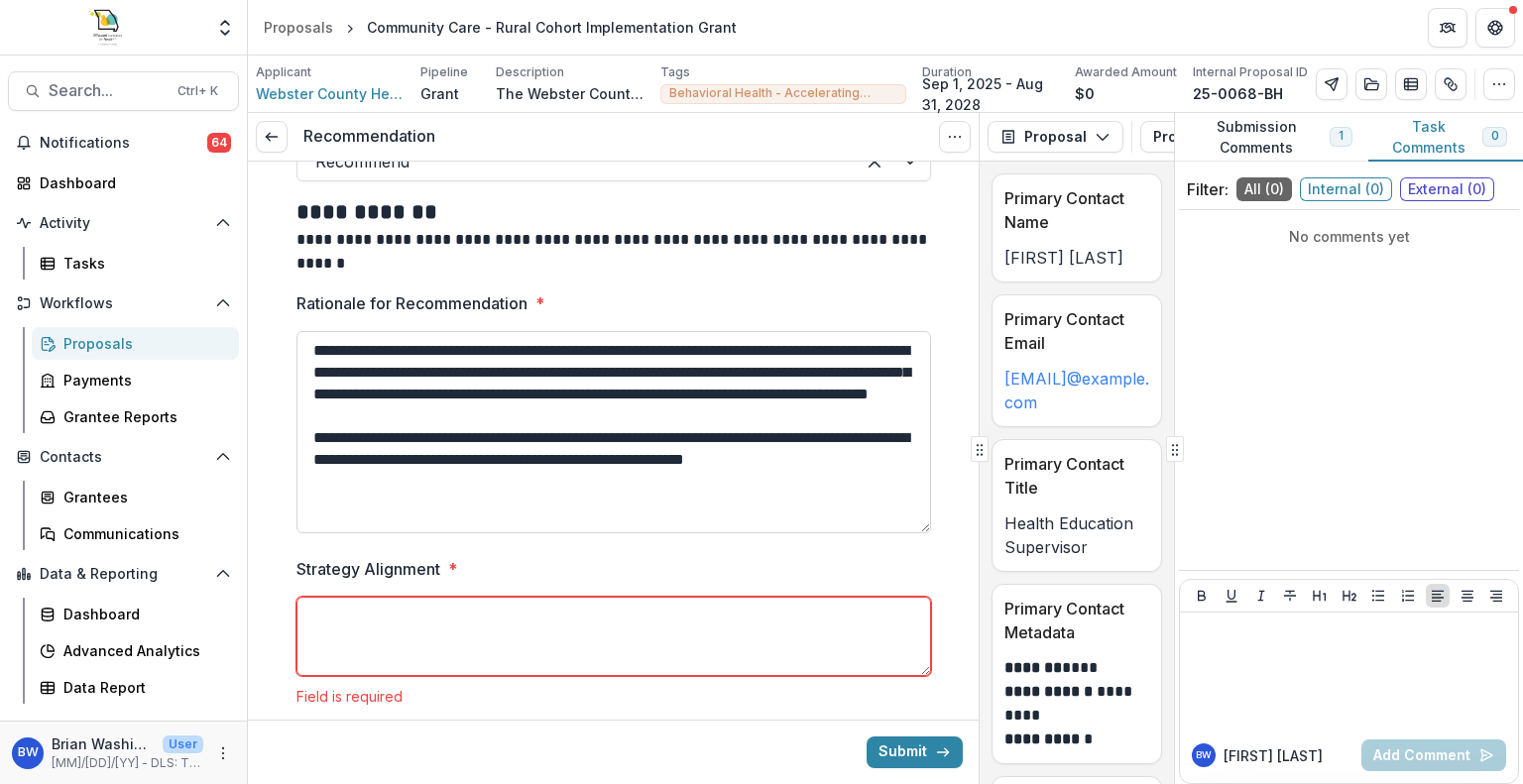 click on "**********" at bounding box center [614, 432] 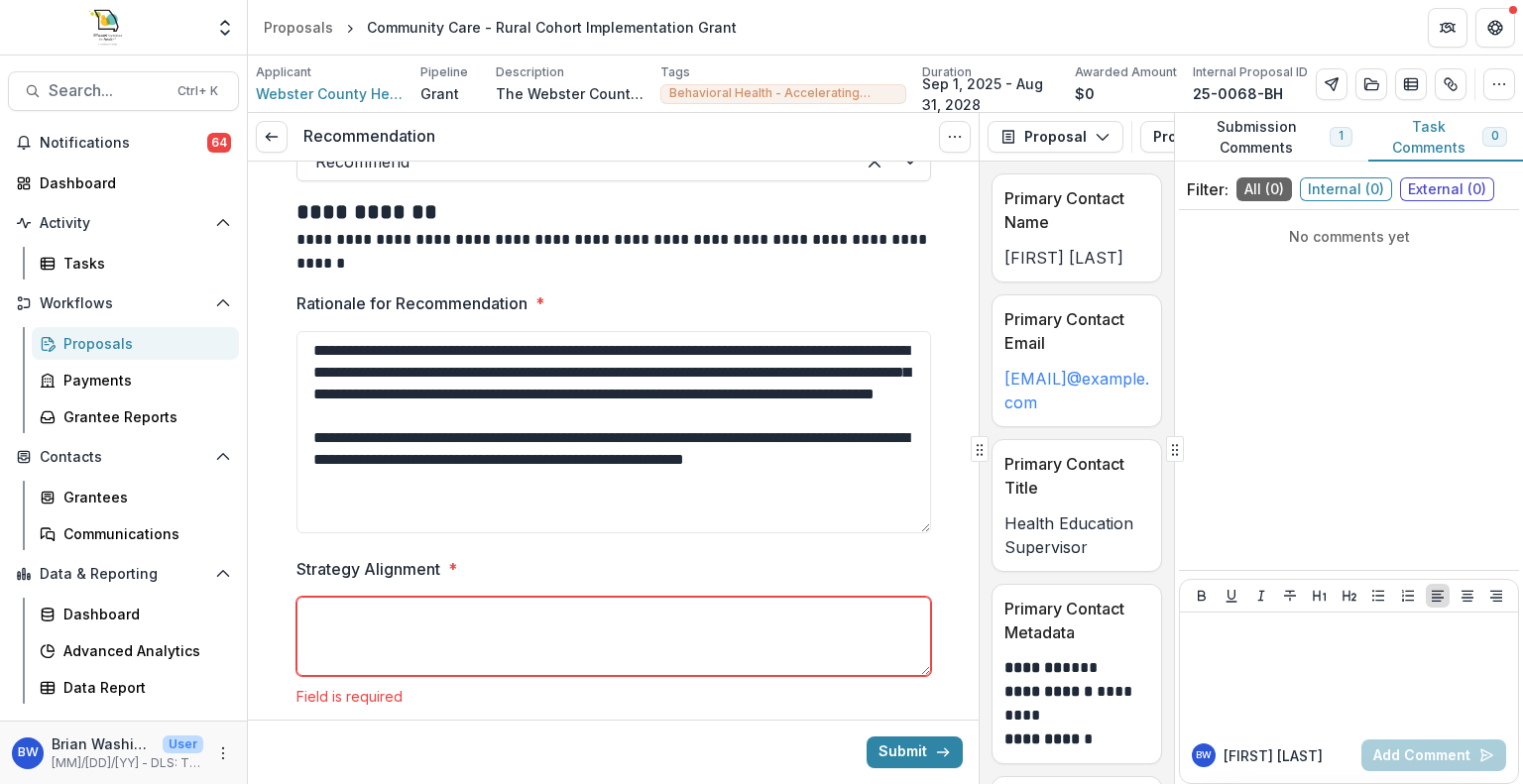 drag, startPoint x: 324, startPoint y: 459, endPoint x: 282, endPoint y: 459, distance: 42 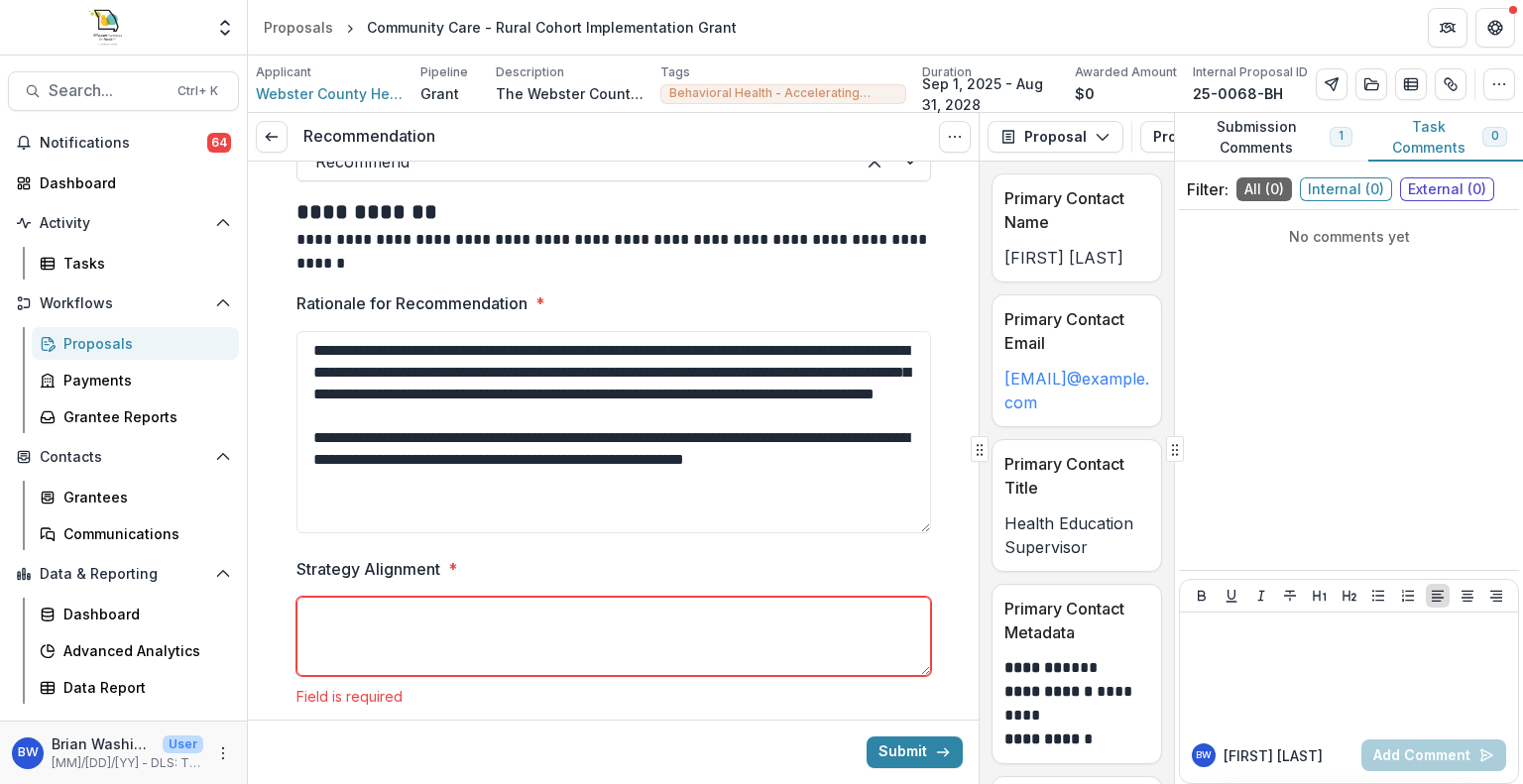 click on "**********" at bounding box center [614, 269] 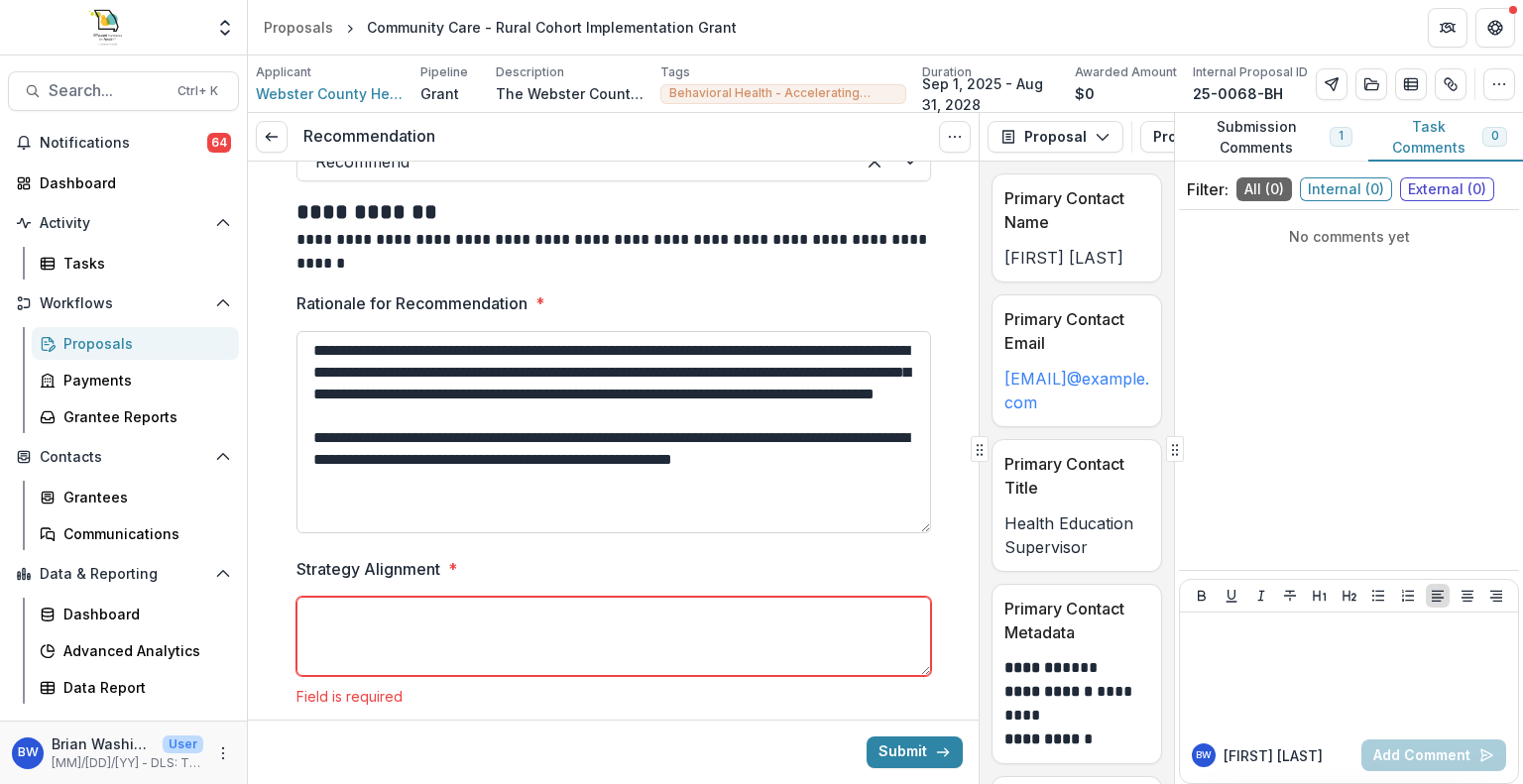 drag, startPoint x: 440, startPoint y: 457, endPoint x: 613, endPoint y: 456, distance: 173.00289 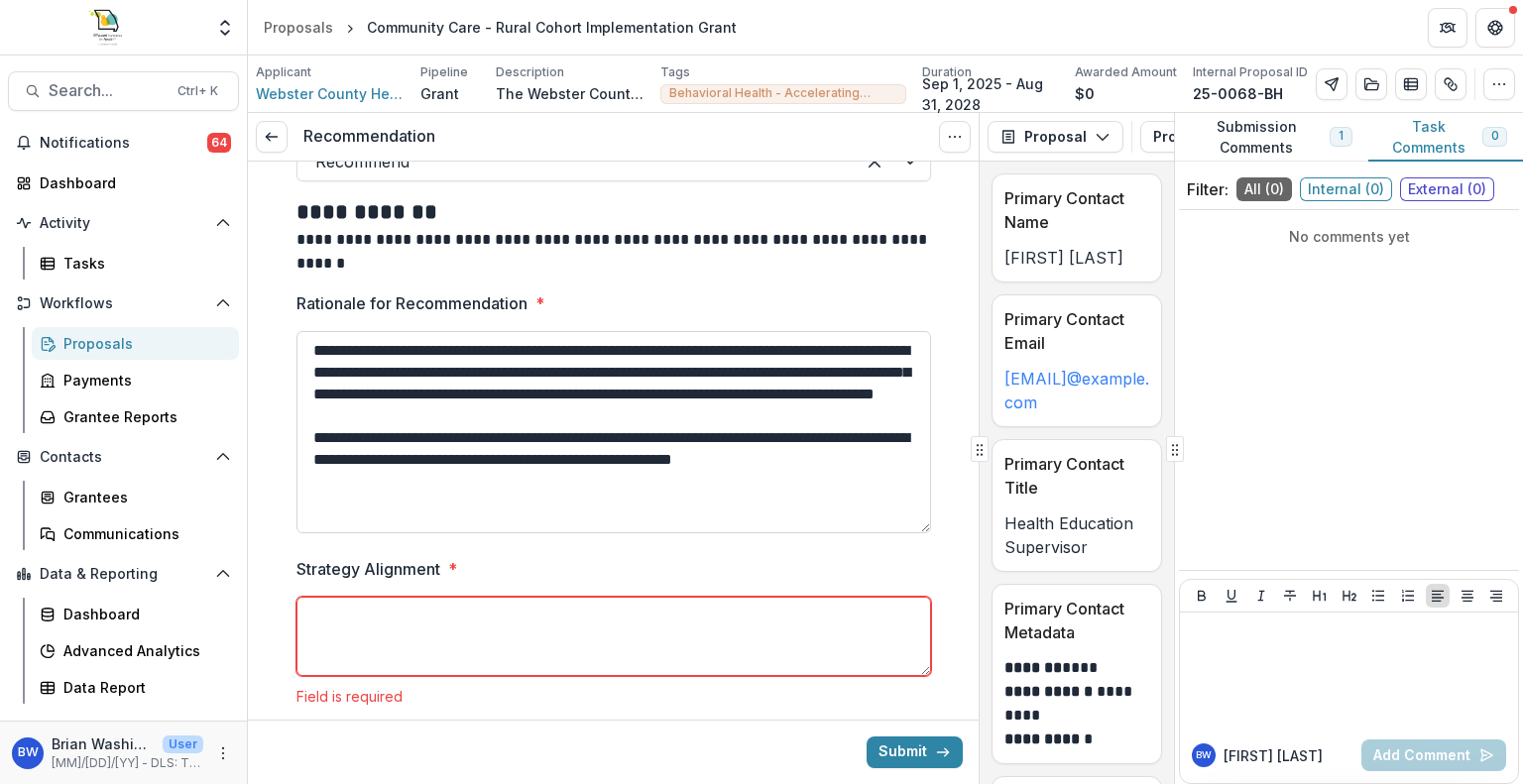 click on "**********" at bounding box center (614, 432) 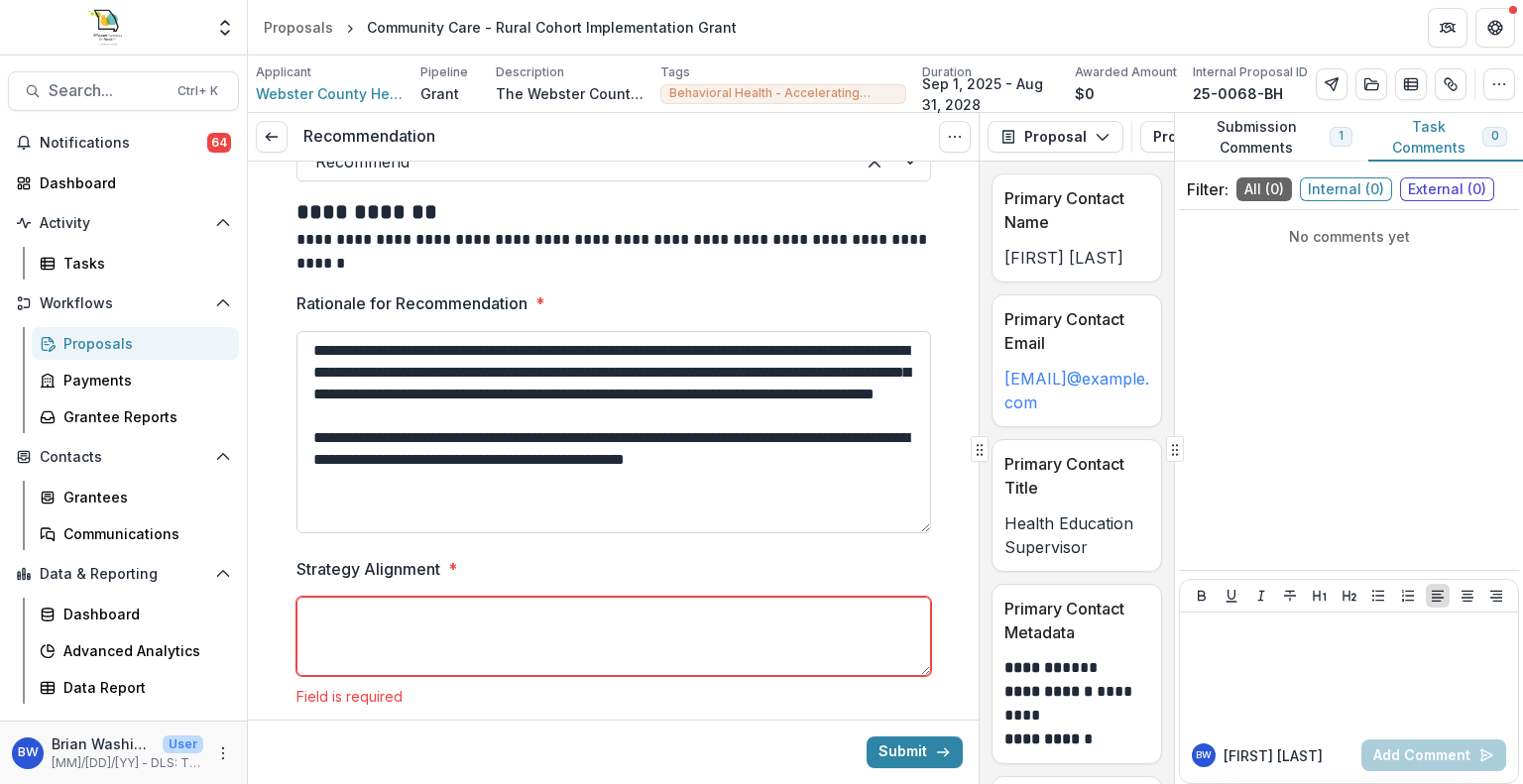 click on "**********" at bounding box center [614, 432] 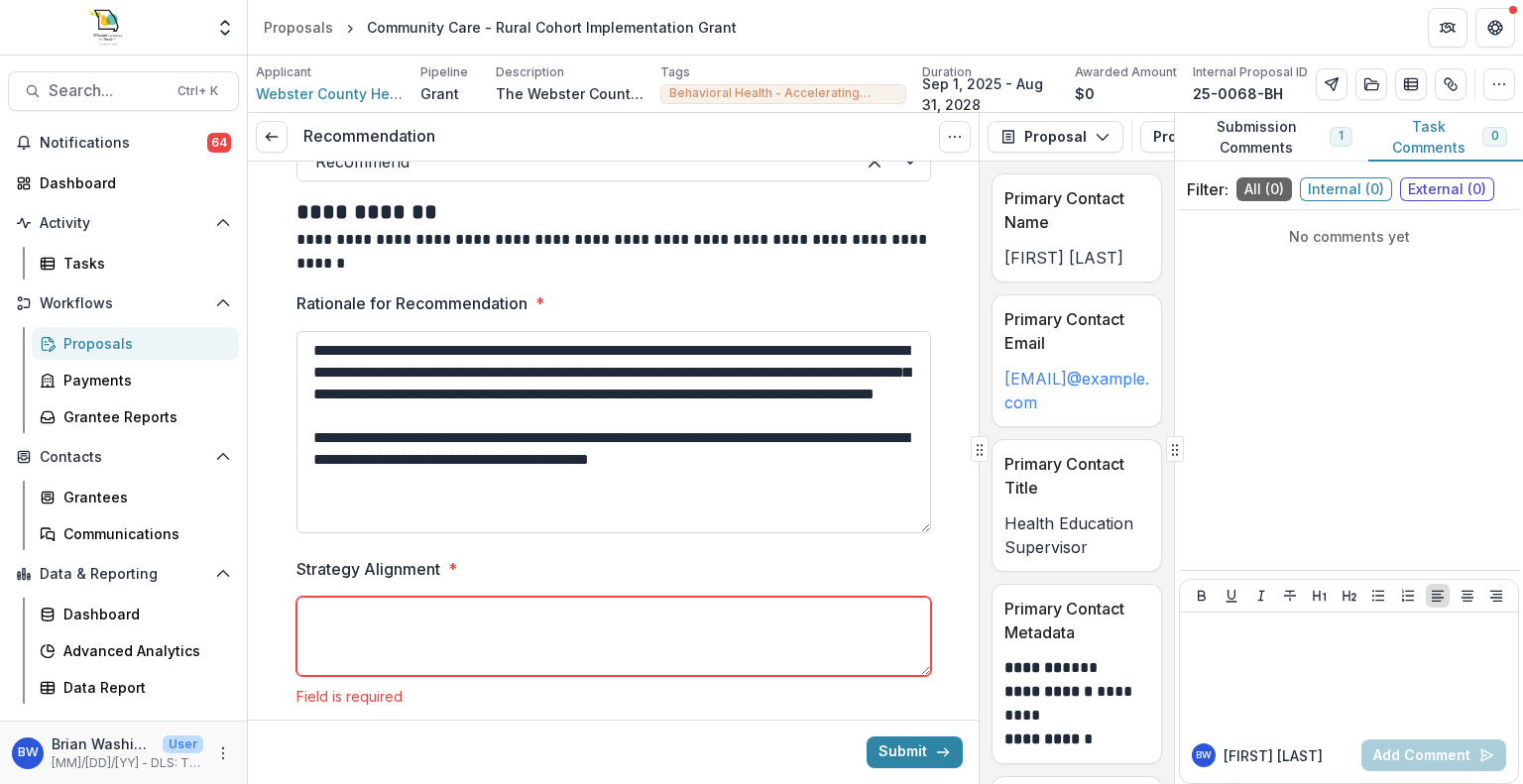 click on "**********" at bounding box center (614, 432) 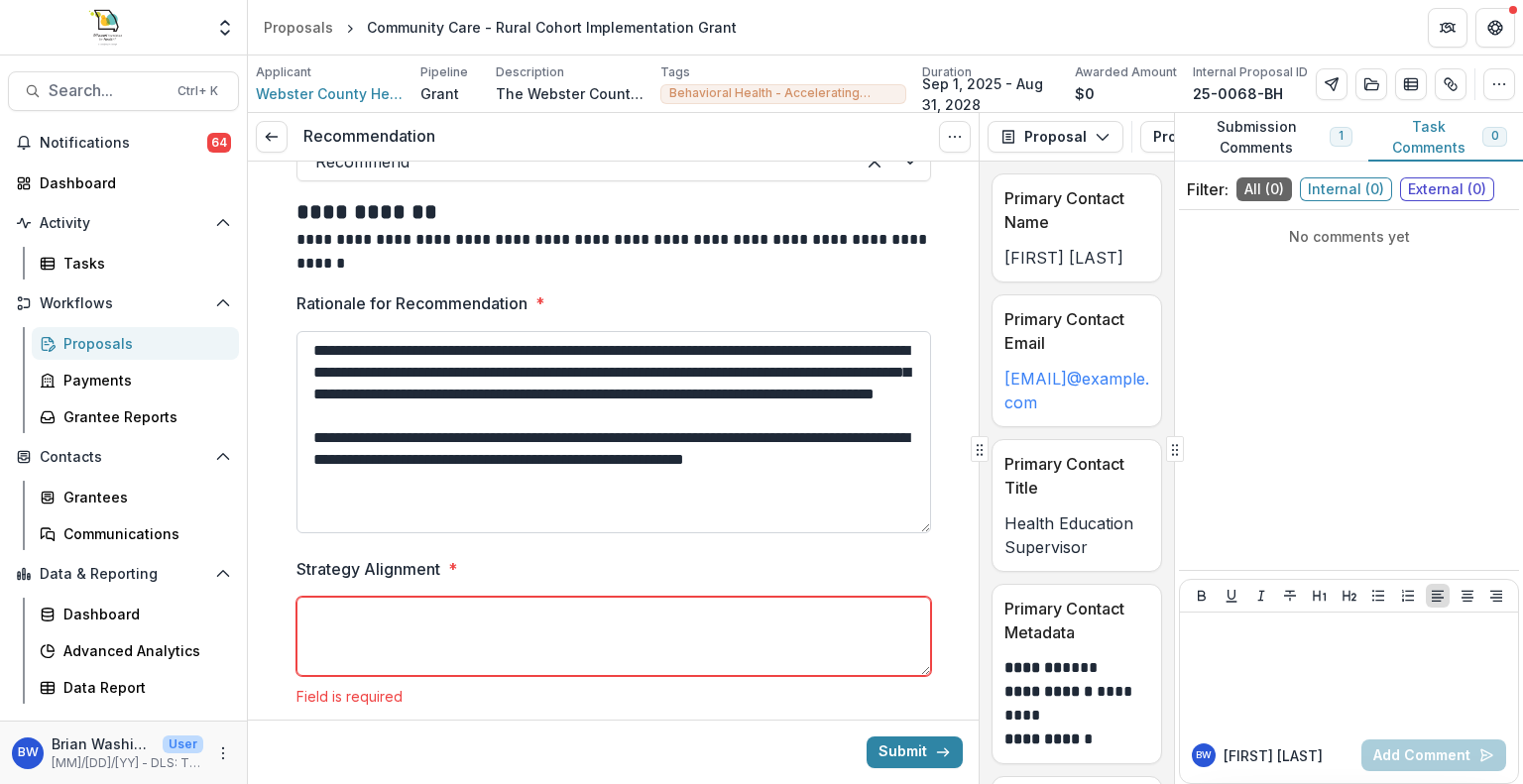 click on "**********" at bounding box center (614, 432) 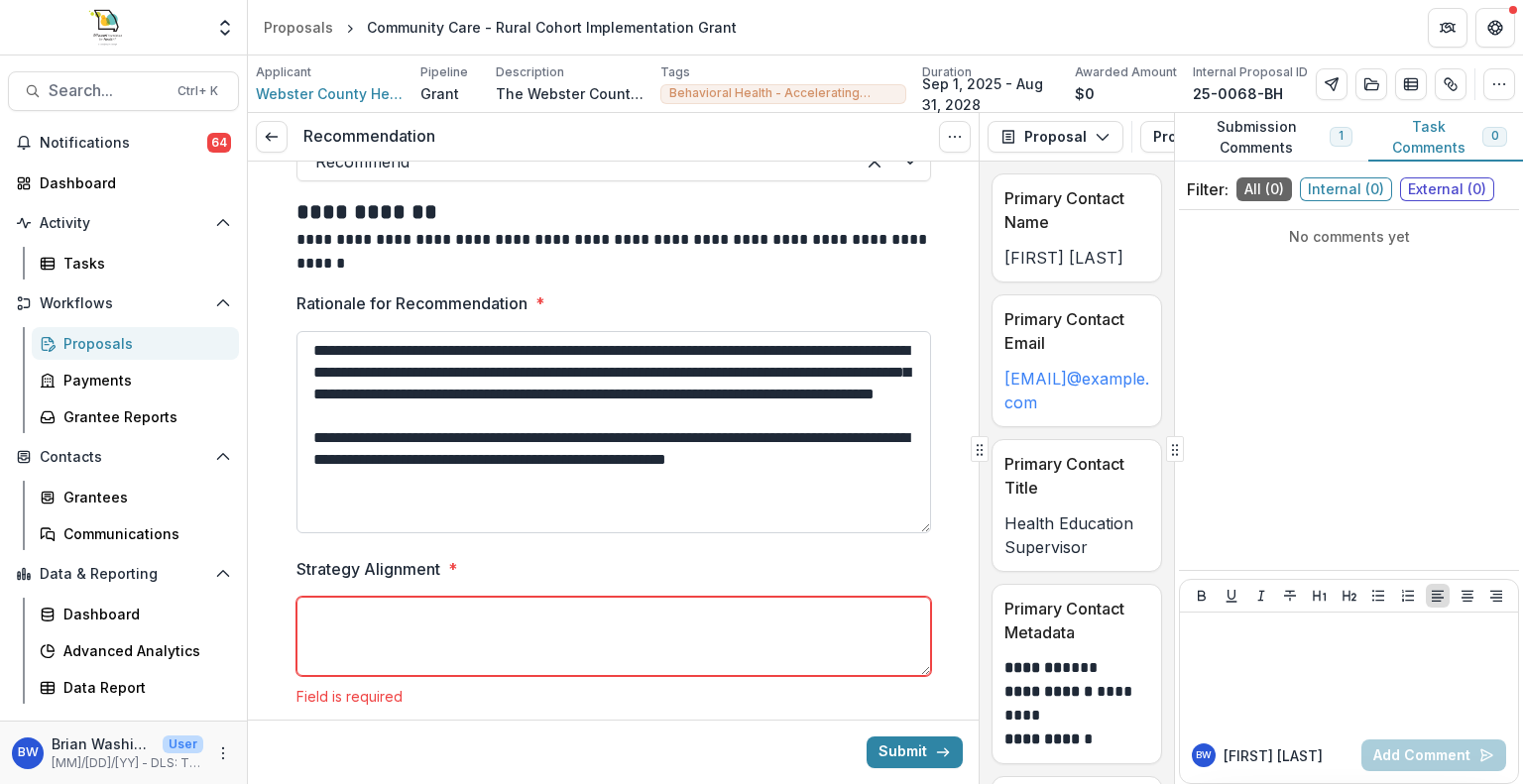 click on "**********" at bounding box center (614, 432) 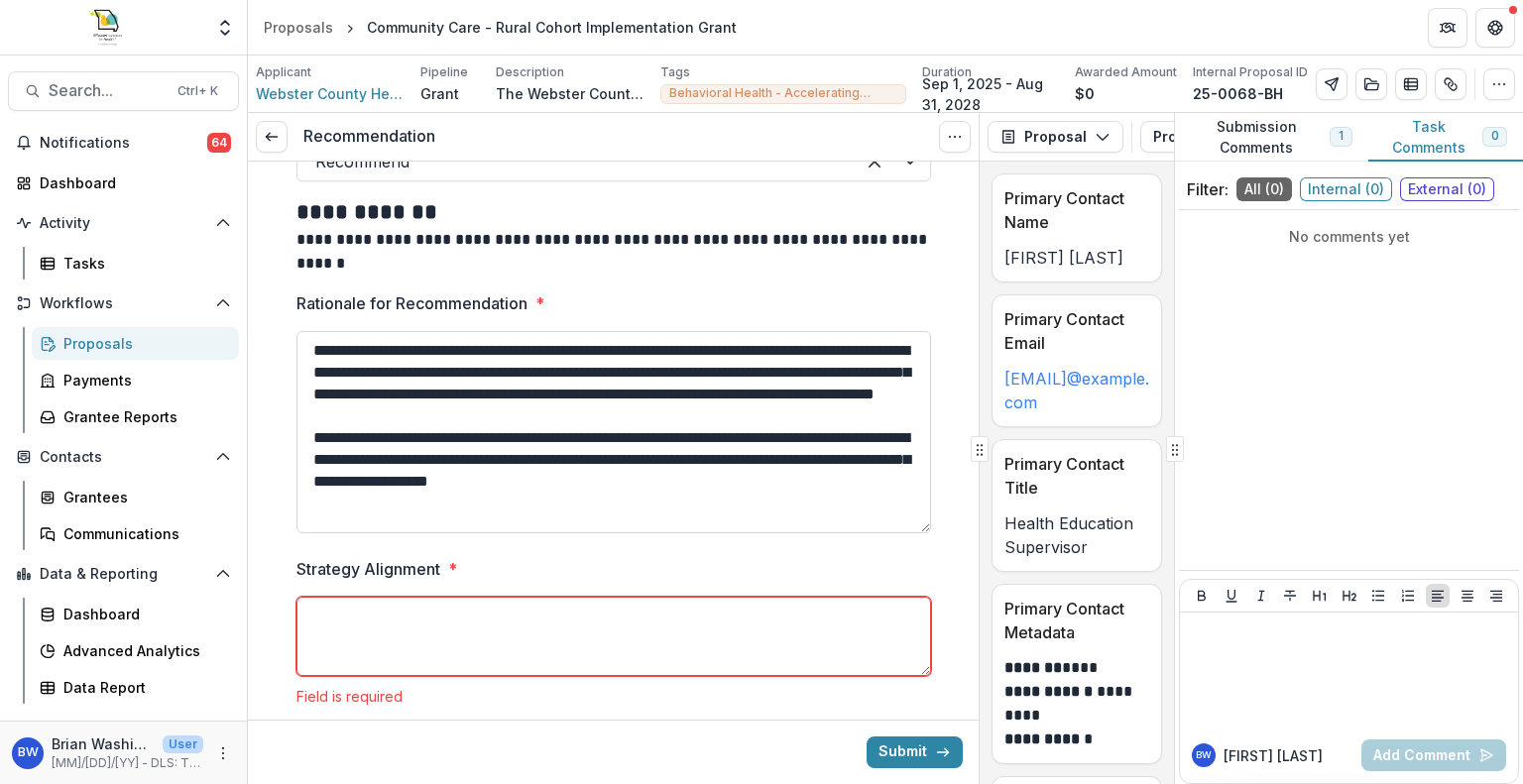 drag, startPoint x: 841, startPoint y: 499, endPoint x: 693, endPoint y: 501, distance: 148.01351 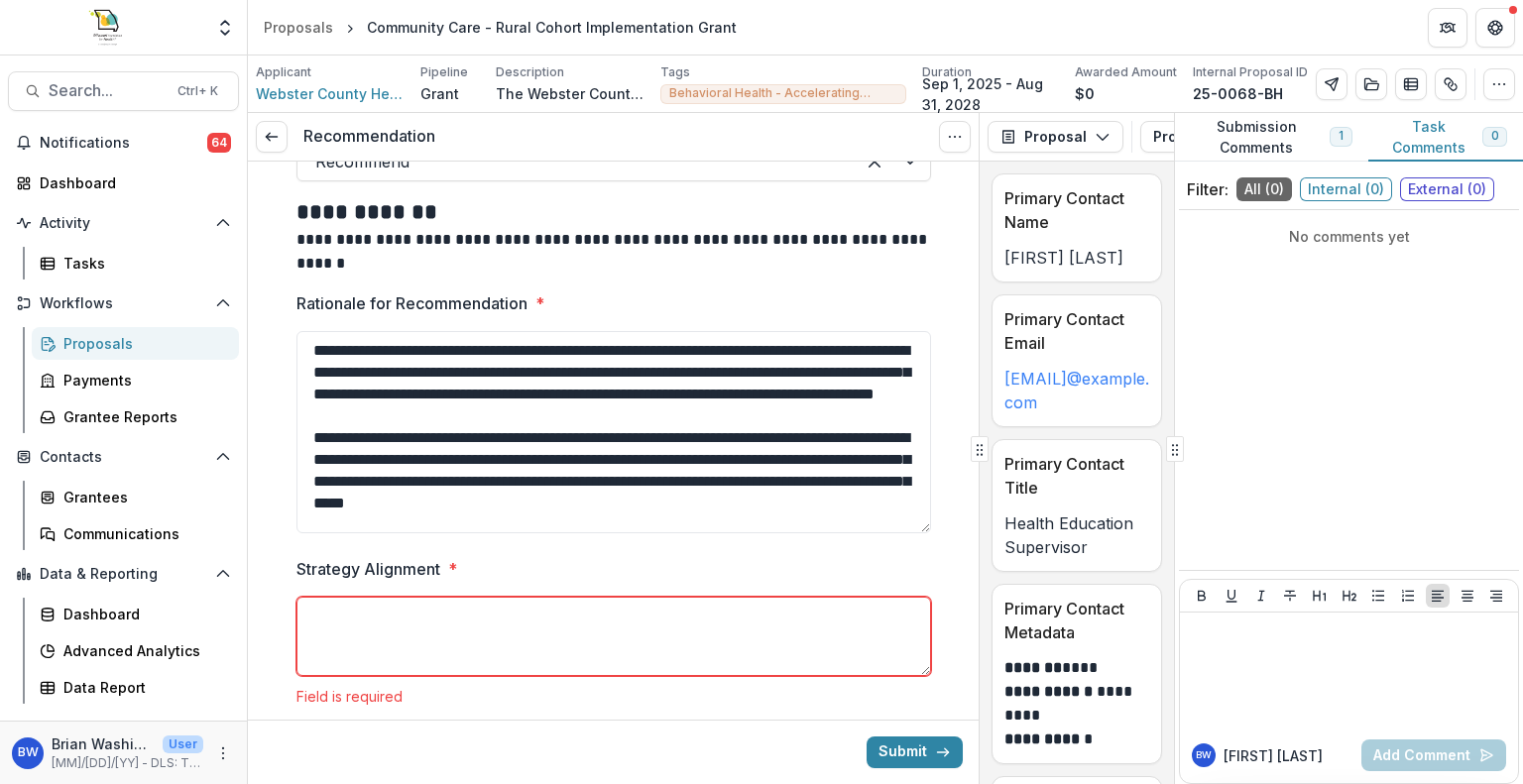 scroll, scrollTop: 24, scrollLeft: 0, axis: vertical 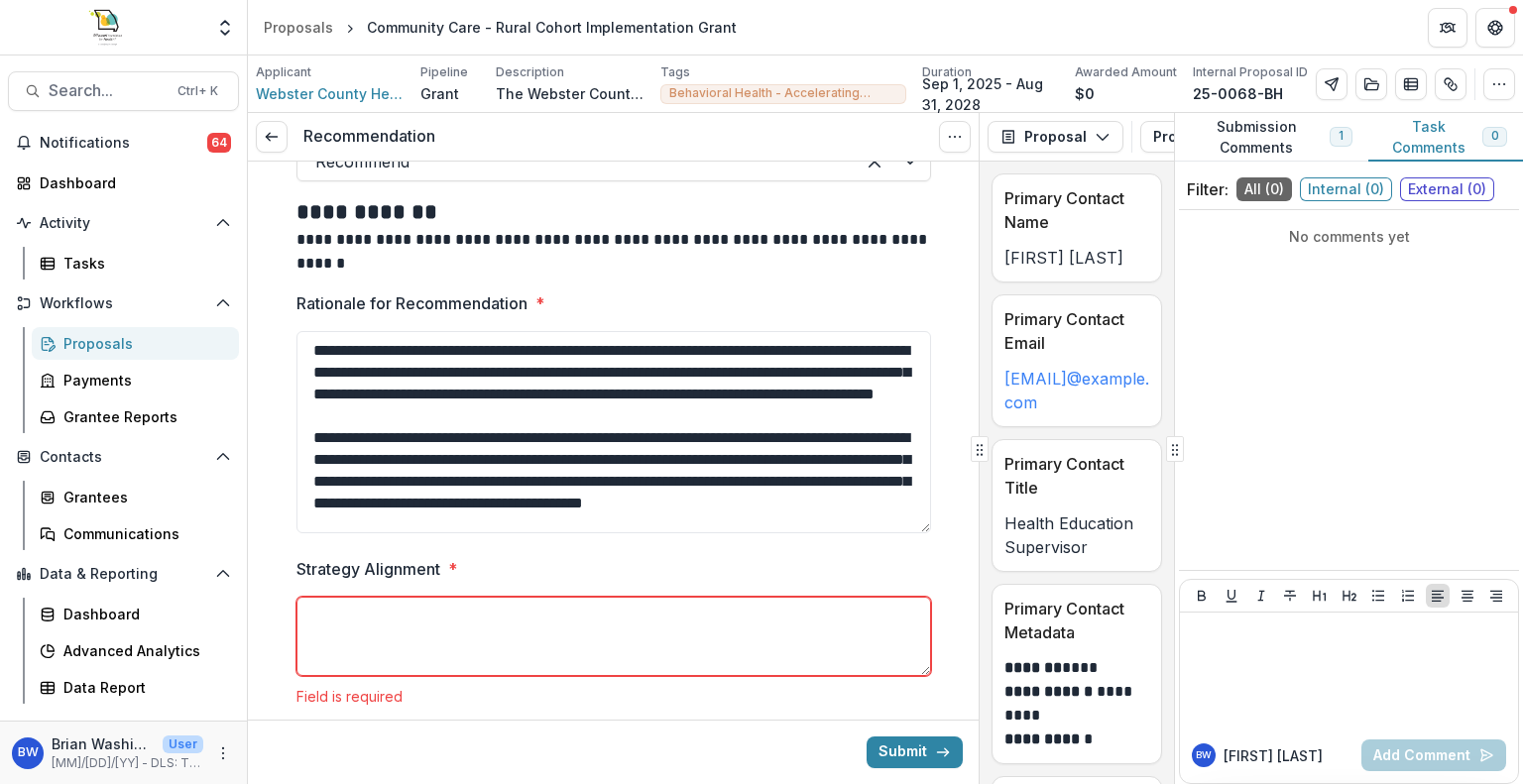 type on "**********" 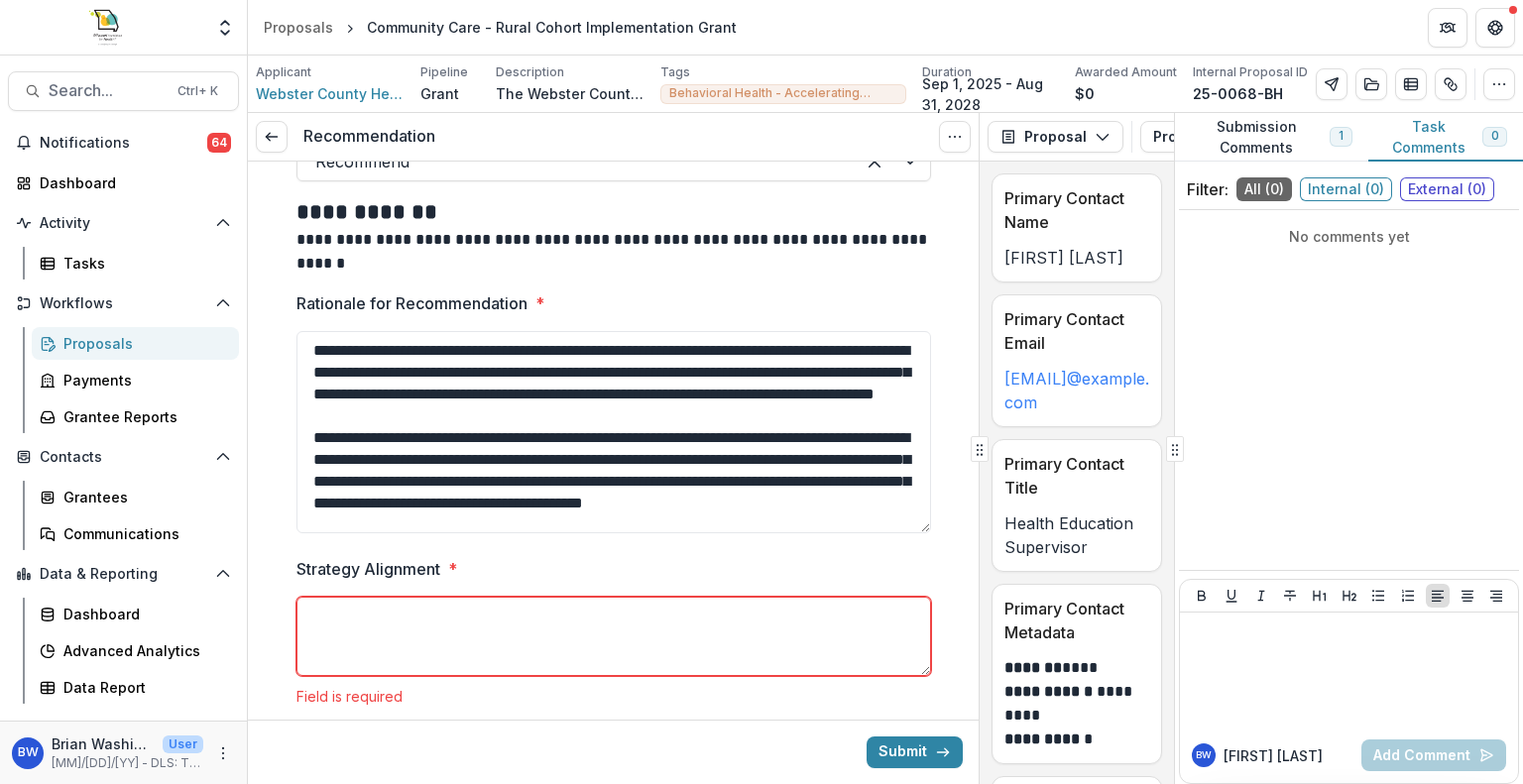 click on "Strategy Alignment *" at bounding box center (614, 636) 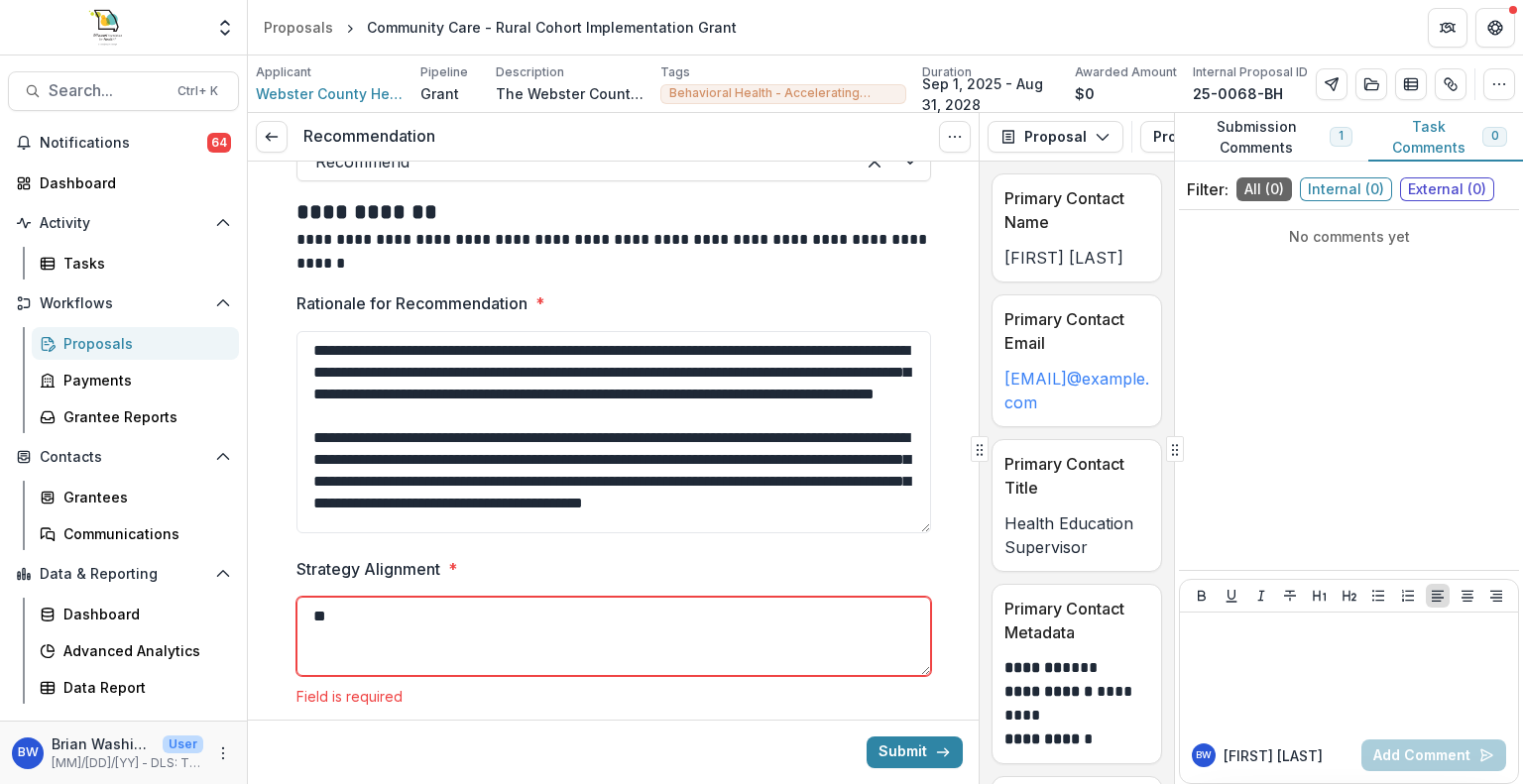 type on "*" 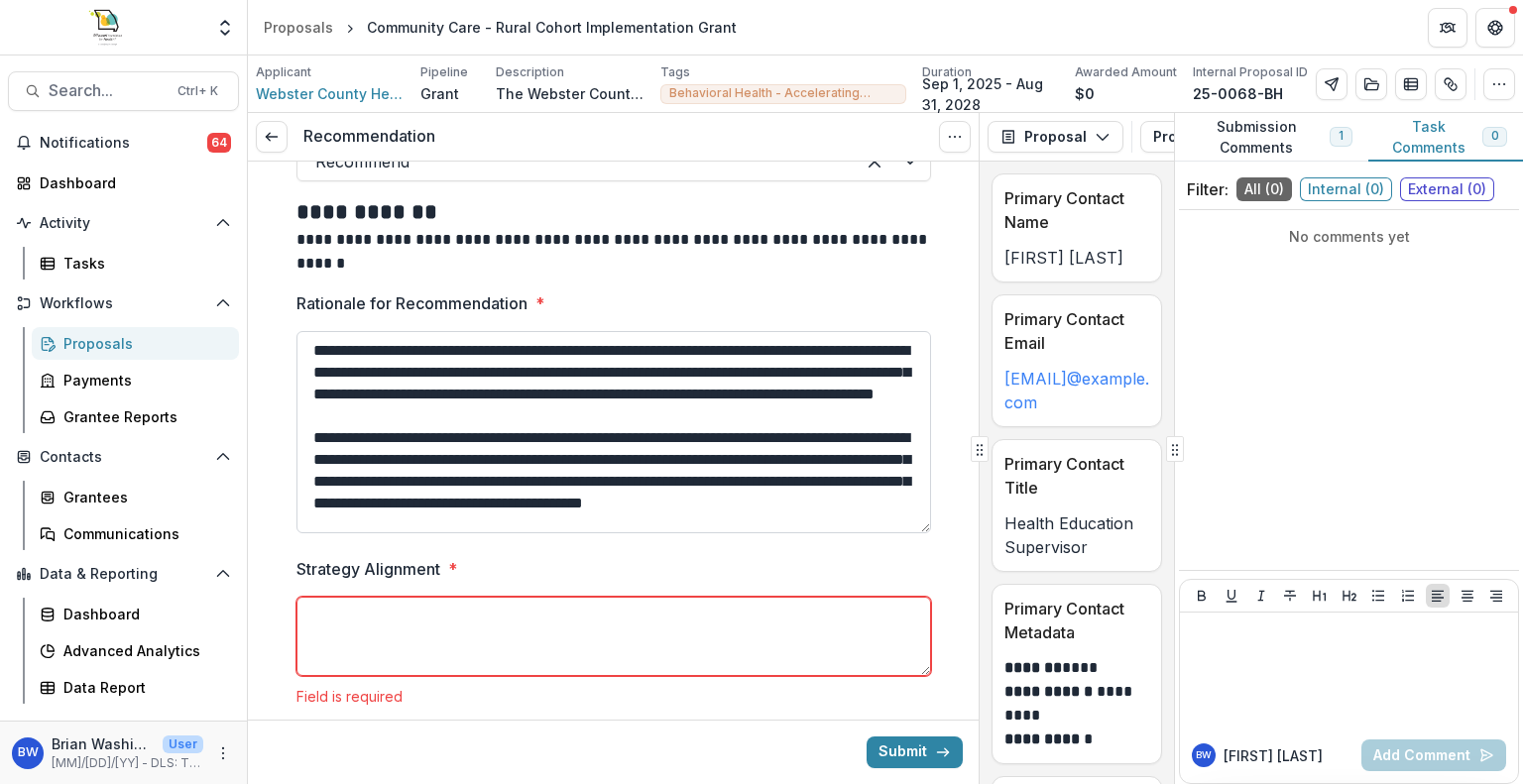 click on "**********" at bounding box center [614, 432] 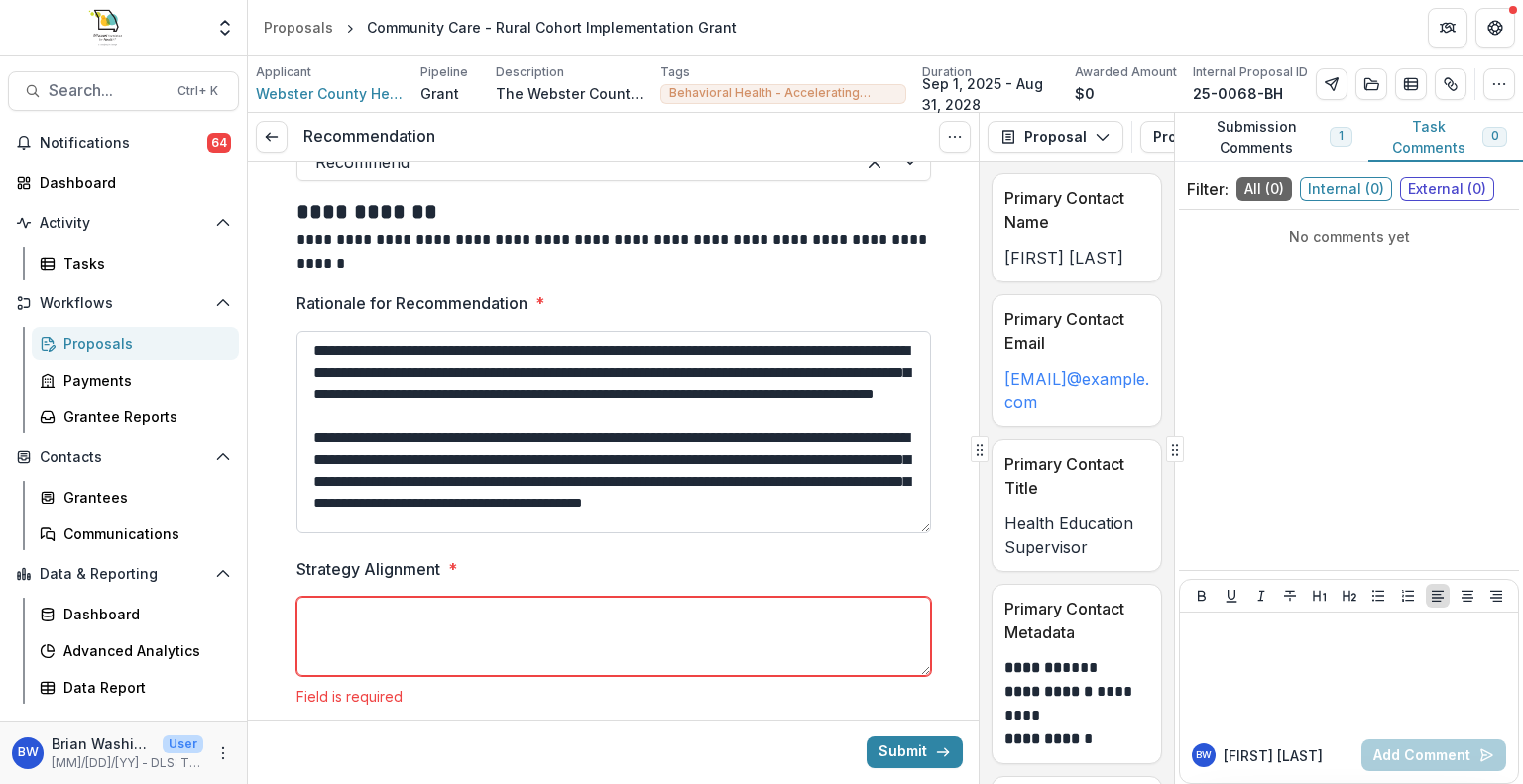 click on "**********" at bounding box center (614, 432) 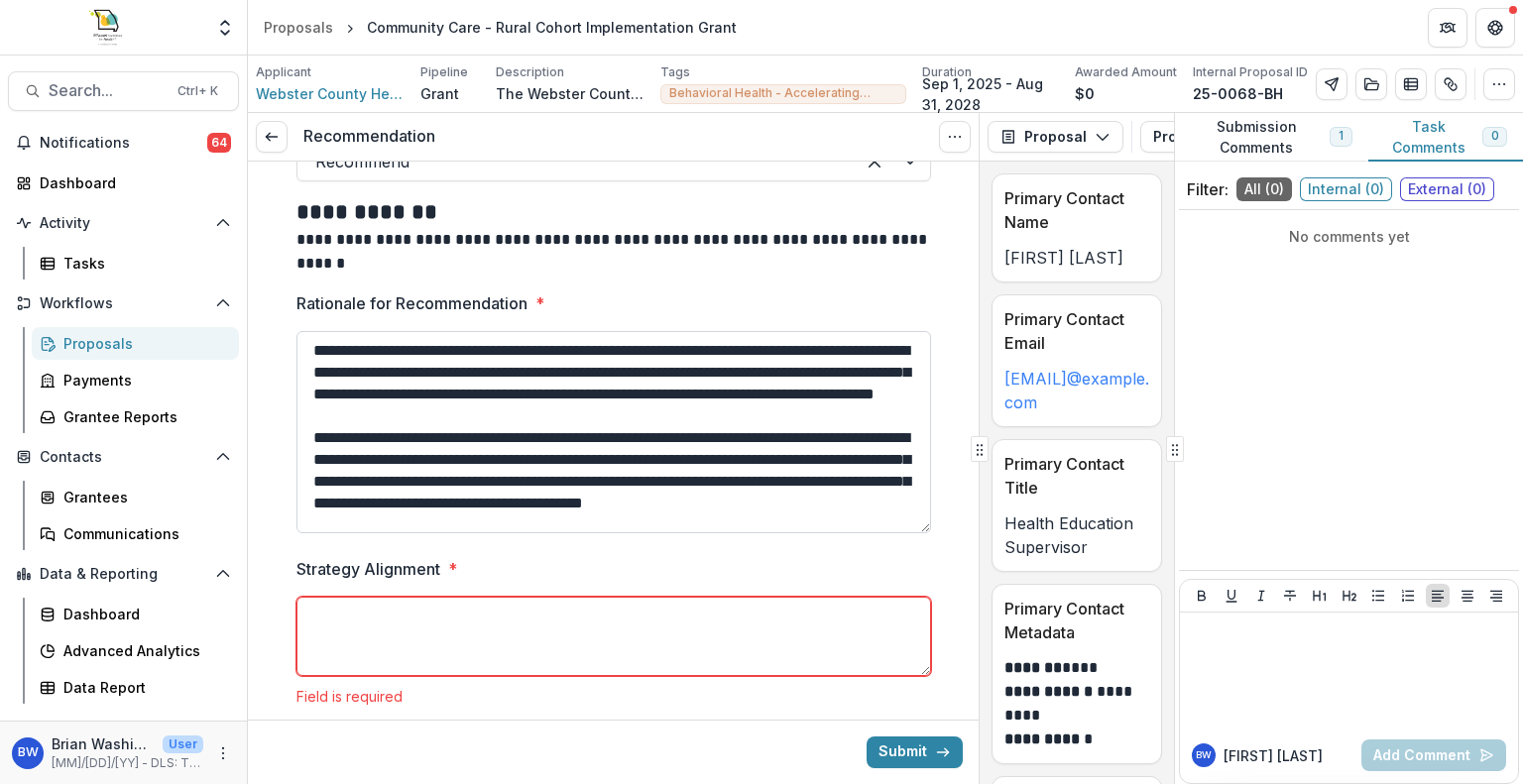 scroll, scrollTop: 0, scrollLeft: 0, axis: both 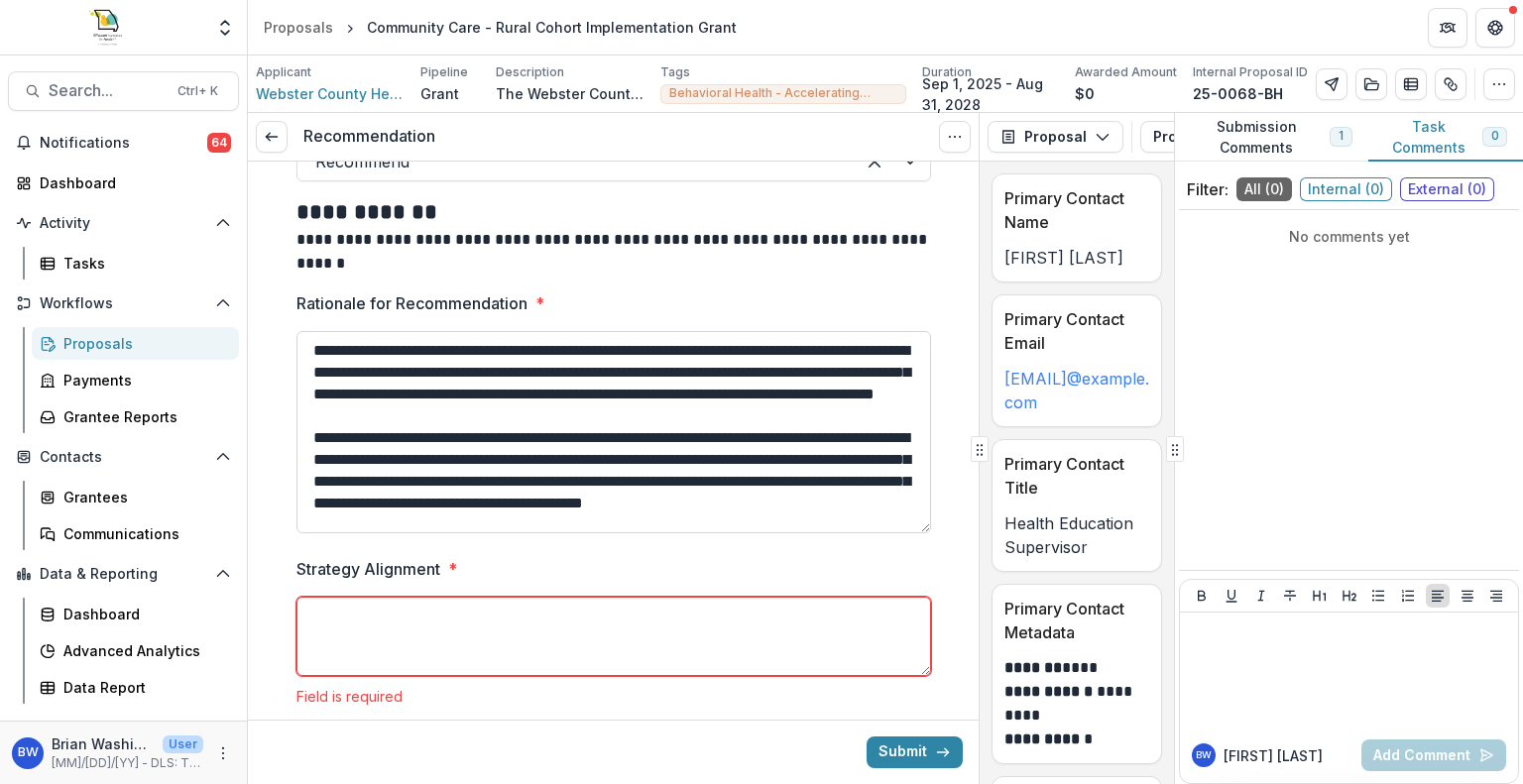 click on "**********" at bounding box center (614, 432) 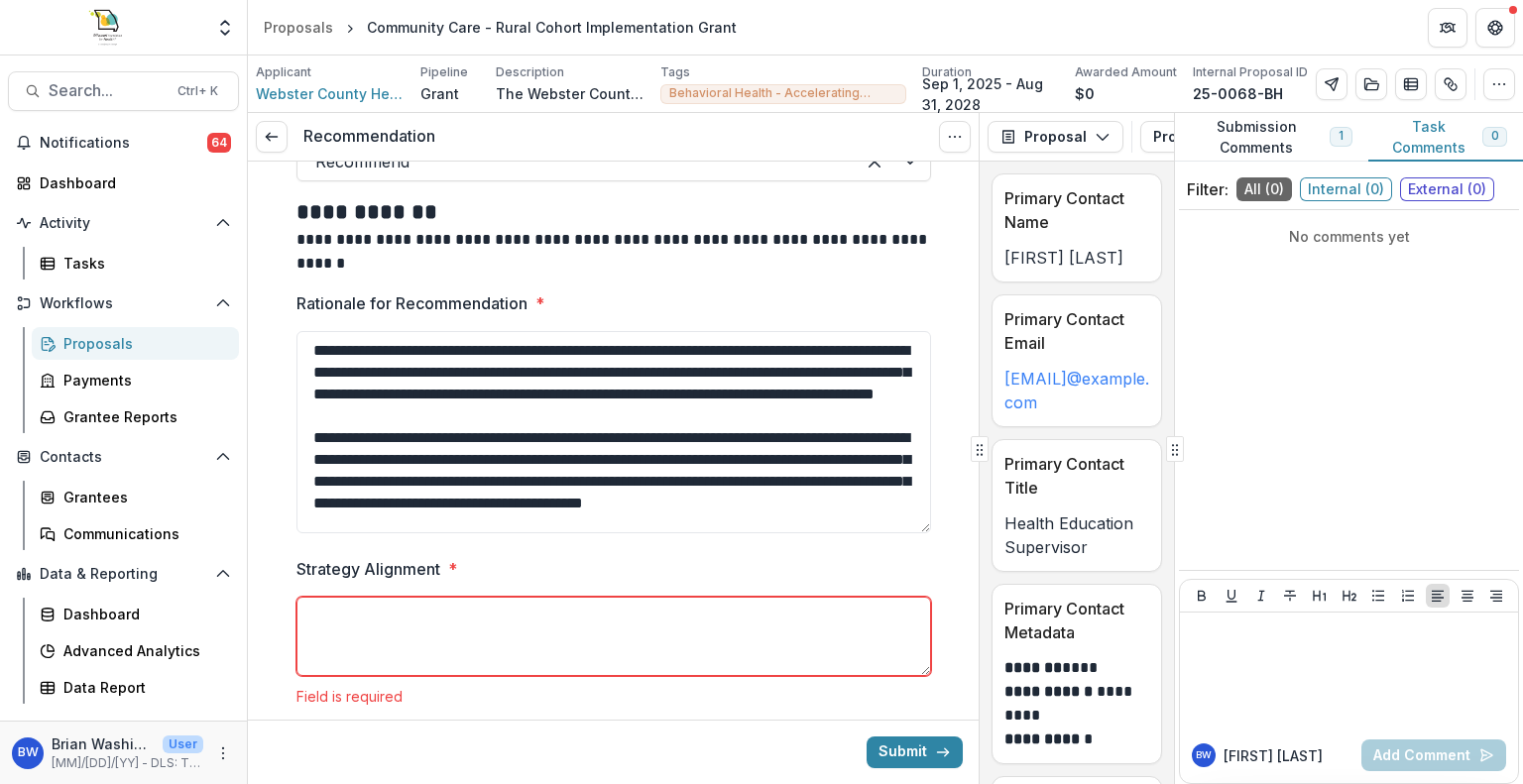 click on "Strategy Alignment *" at bounding box center (614, 636) 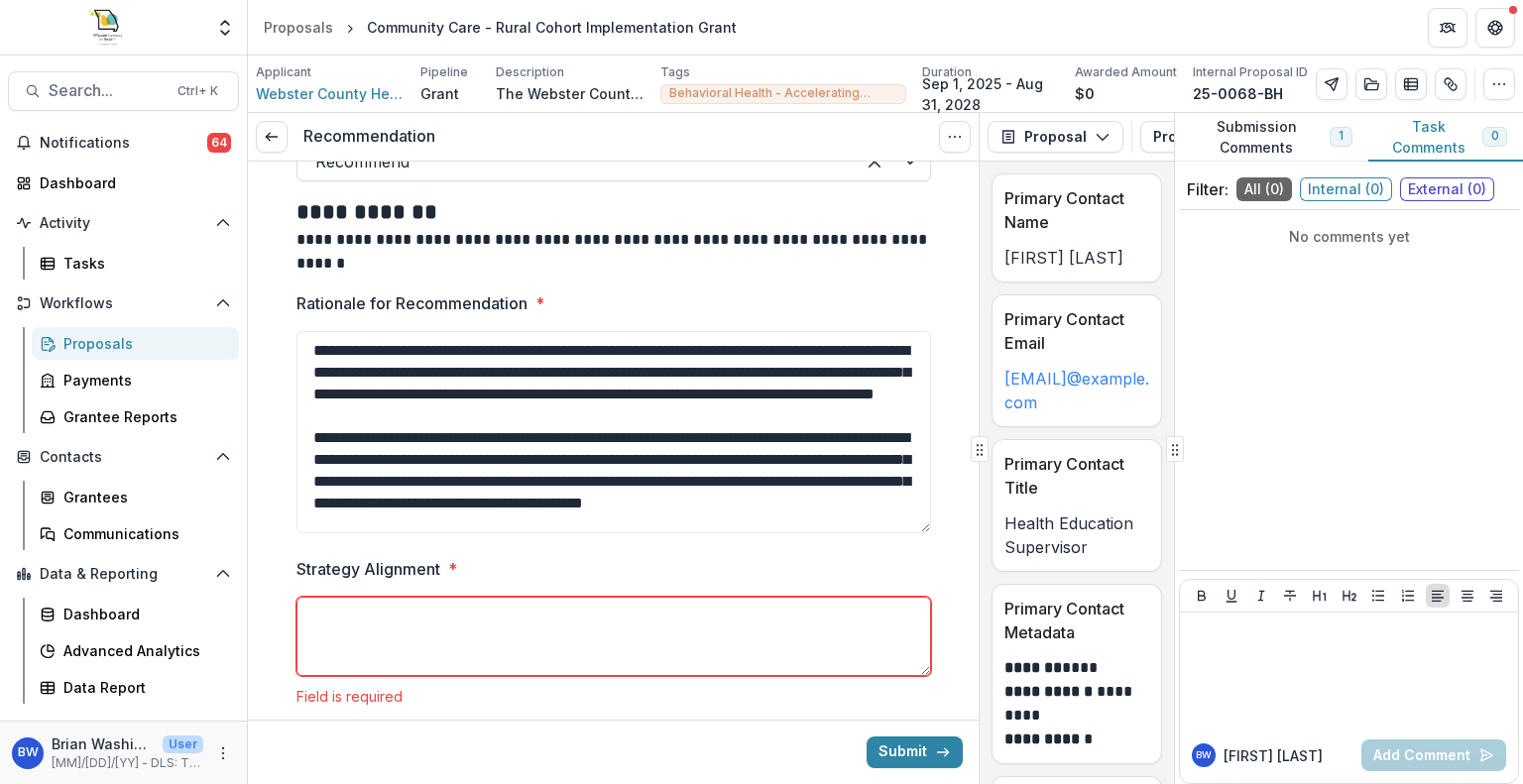 paste on "**********" 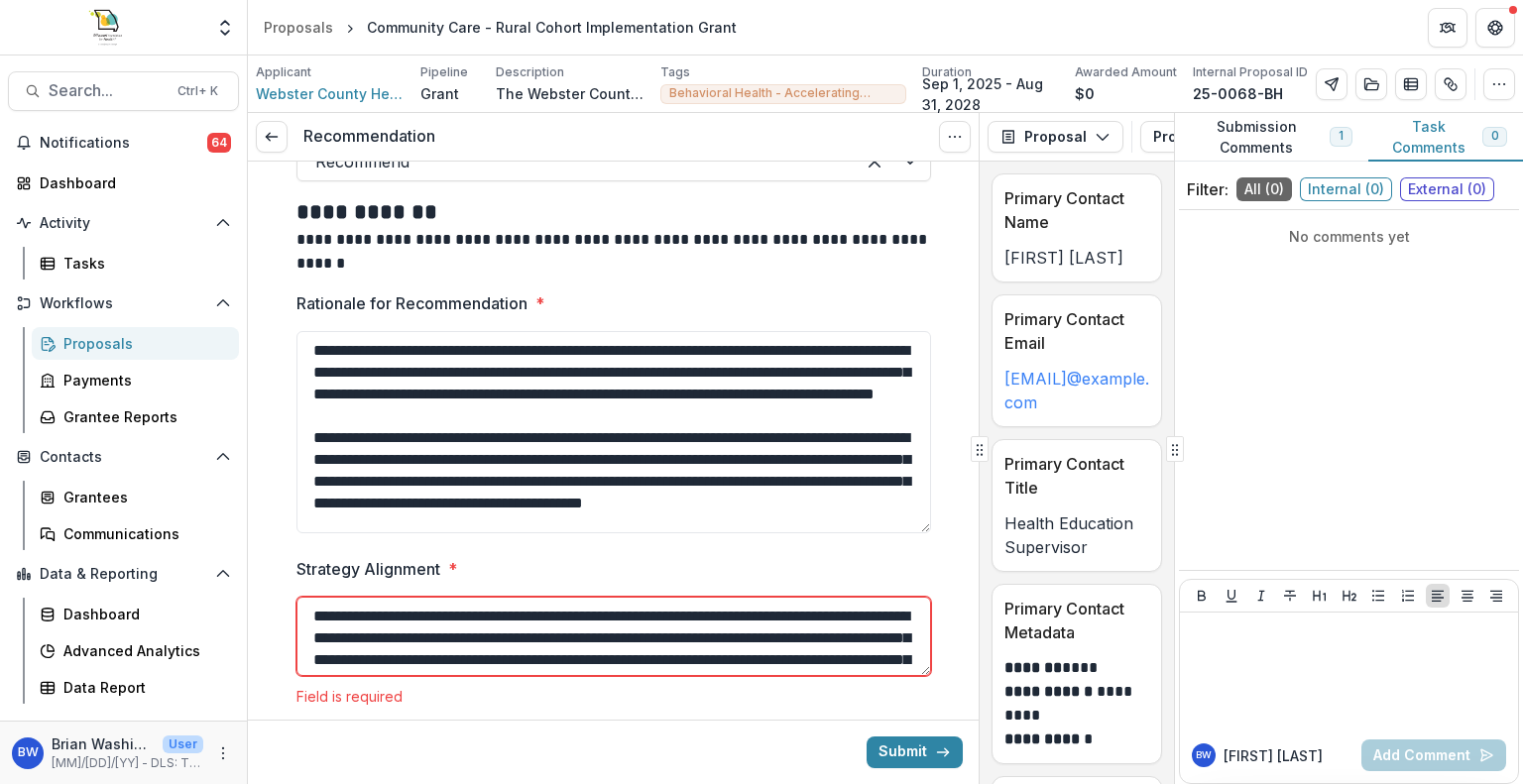 scroll, scrollTop: 59, scrollLeft: 0, axis: vertical 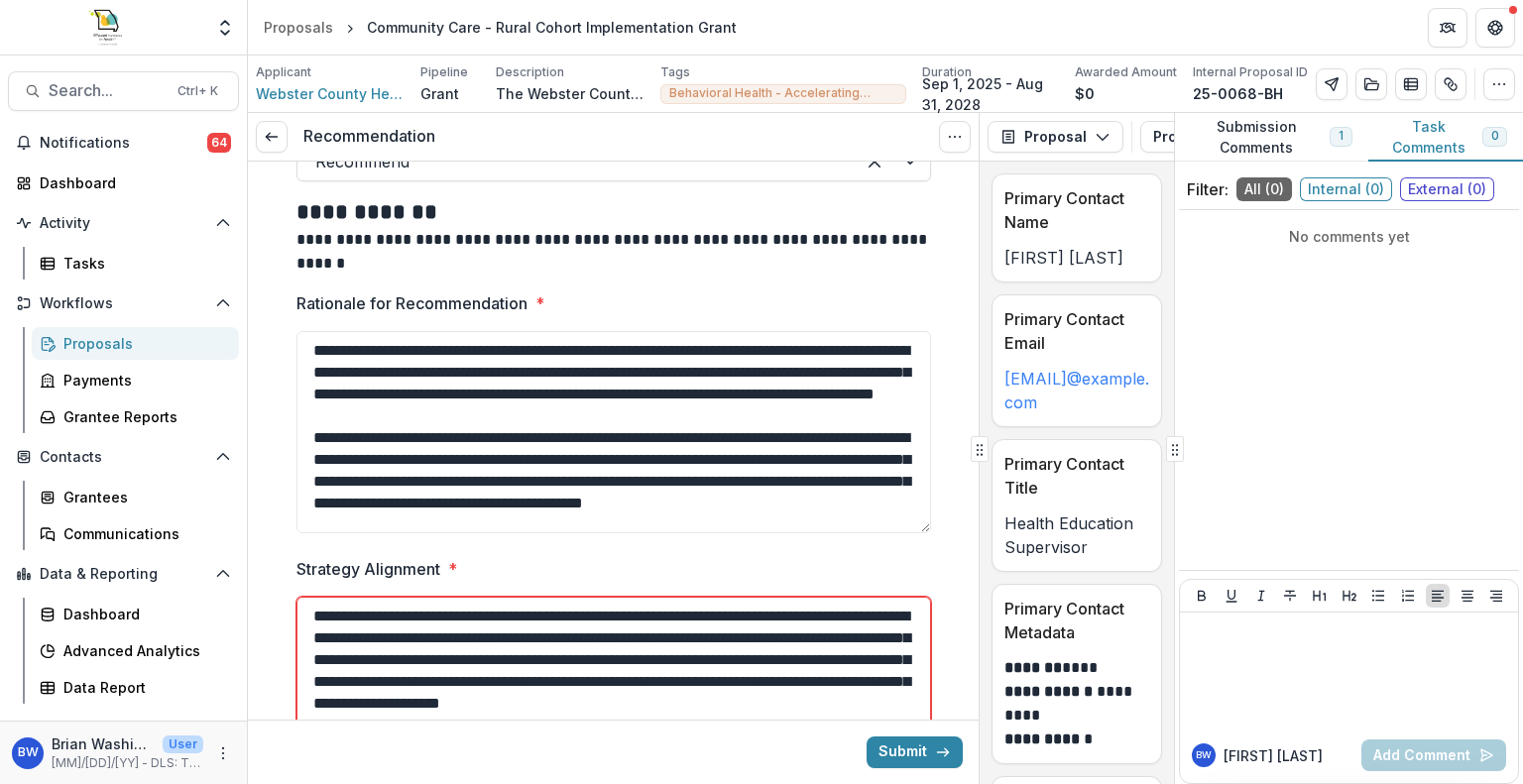 drag, startPoint x: 924, startPoint y: 671, endPoint x: 971, endPoint y: 743, distance: 85.982556 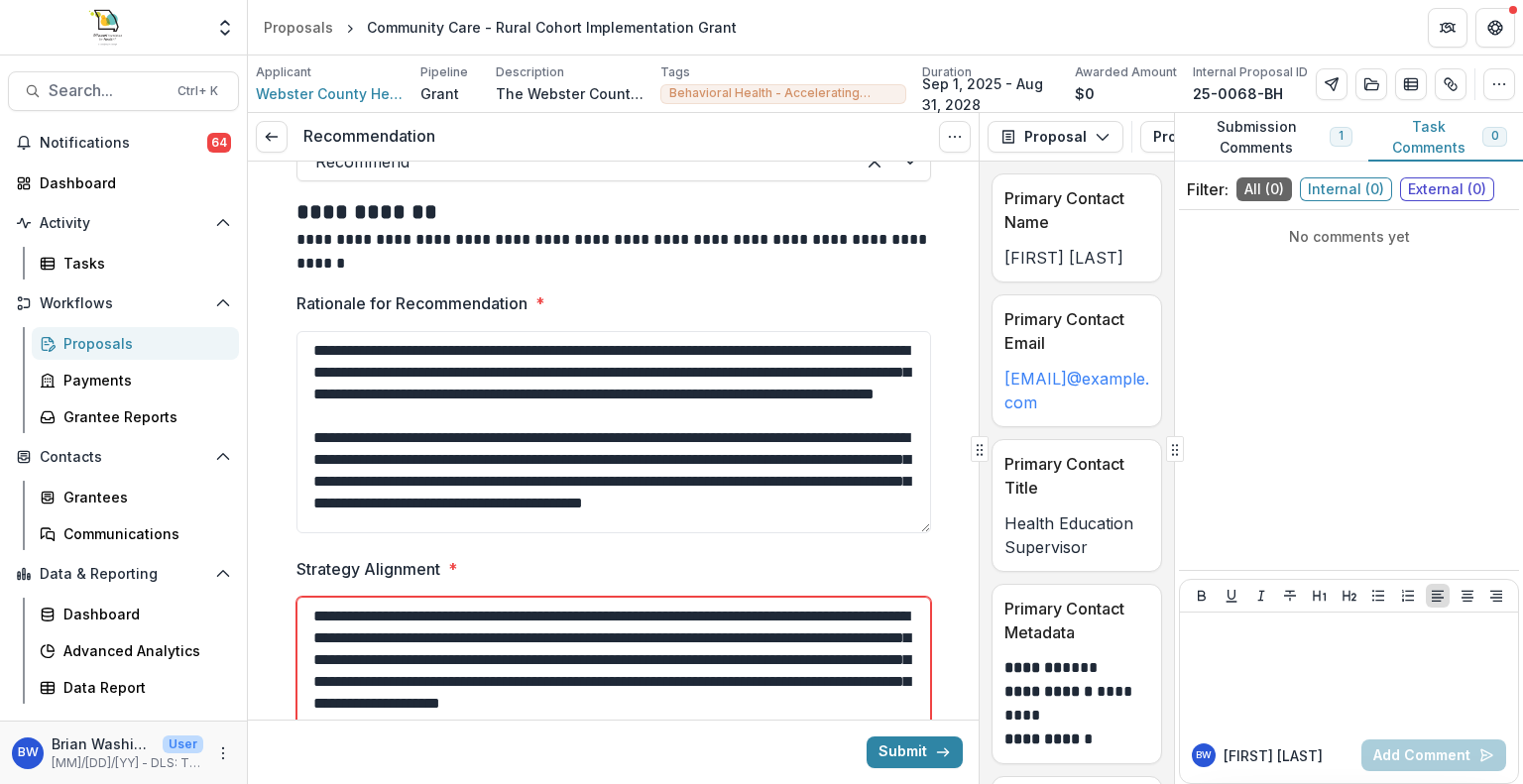 click on "**********" at bounding box center [613, 352] 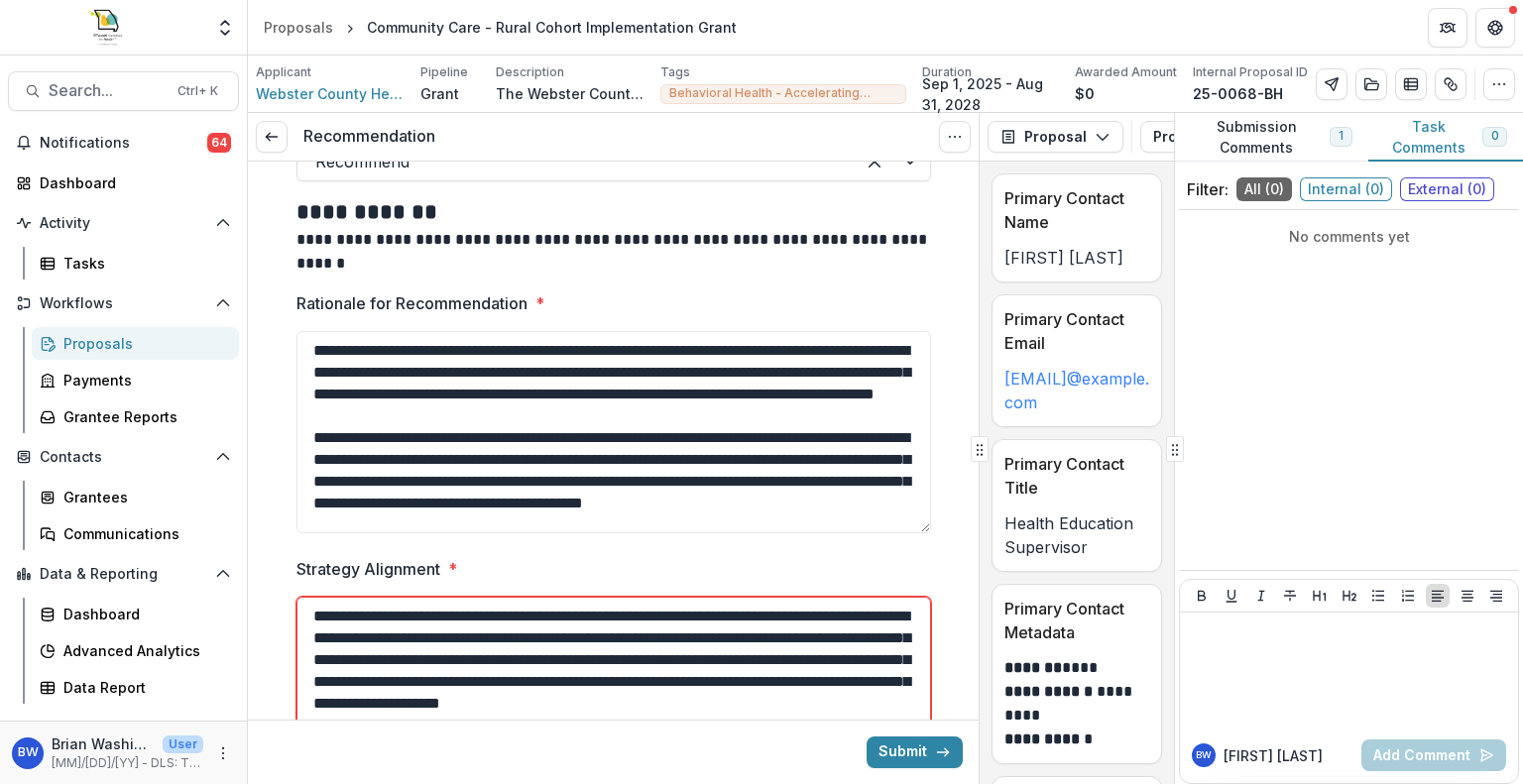 drag, startPoint x: 662, startPoint y: 620, endPoint x: 566, endPoint y: 619, distance: 96.00521 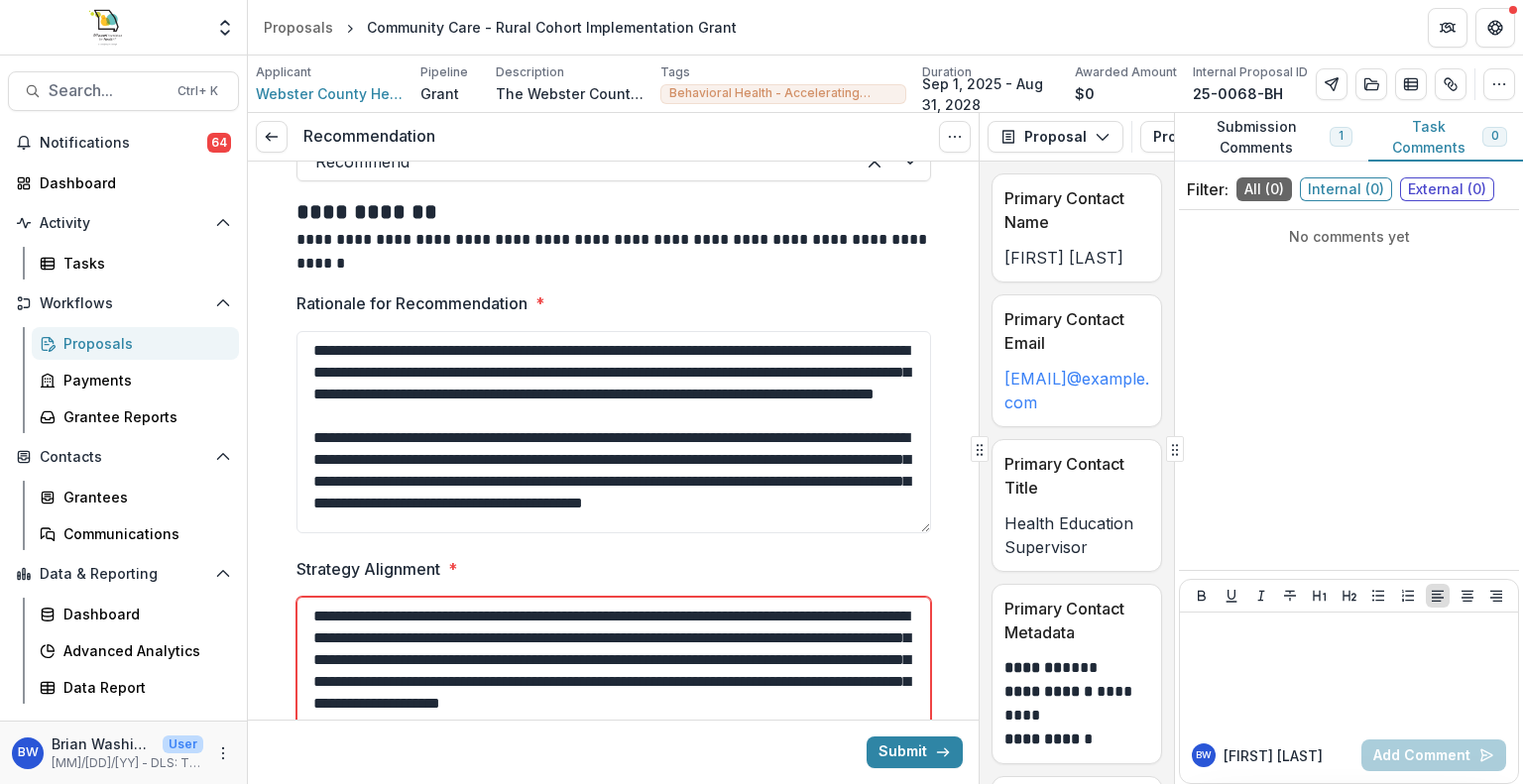 click on "**********" at bounding box center (614, 672) 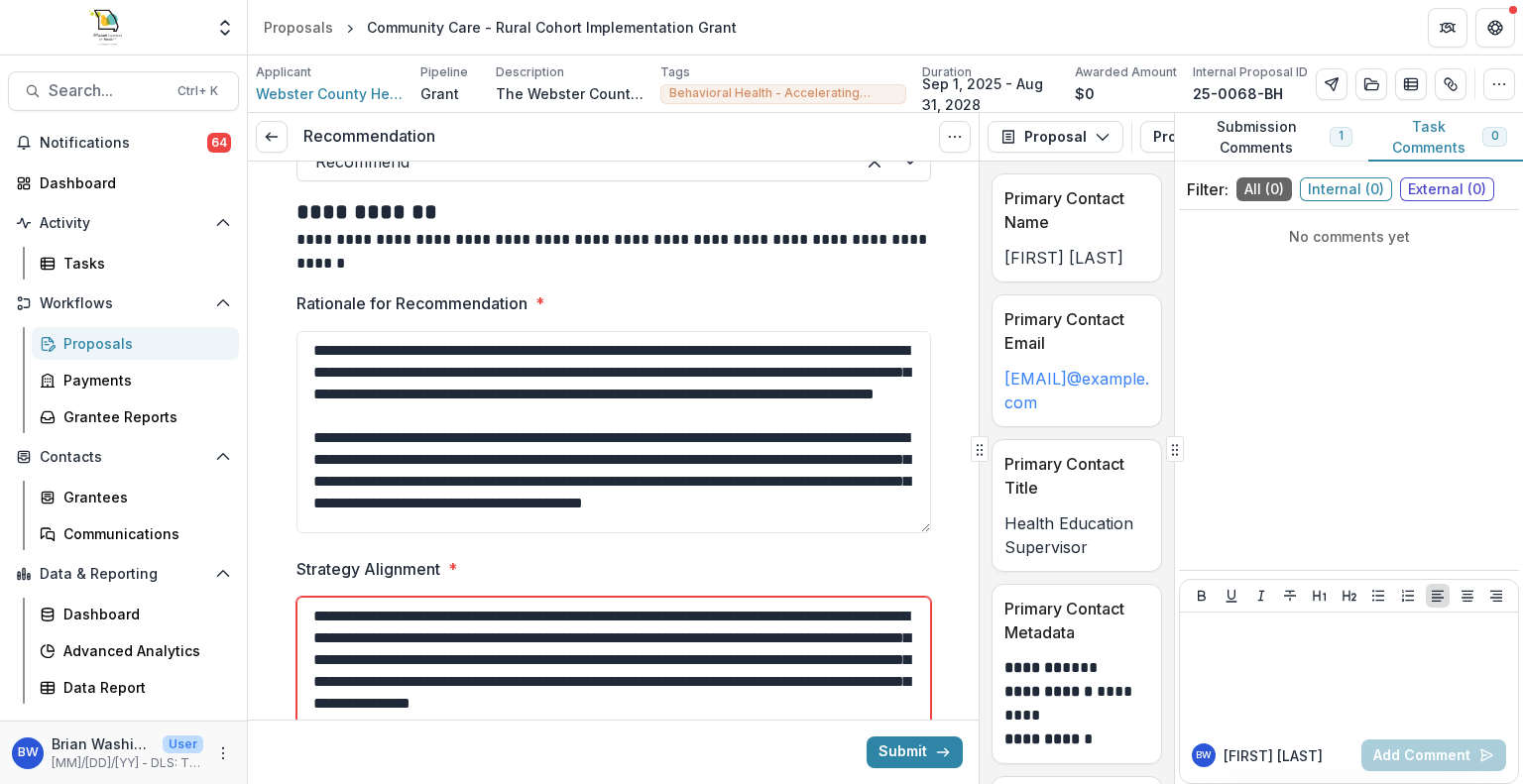 click on "**********" at bounding box center (614, 672) 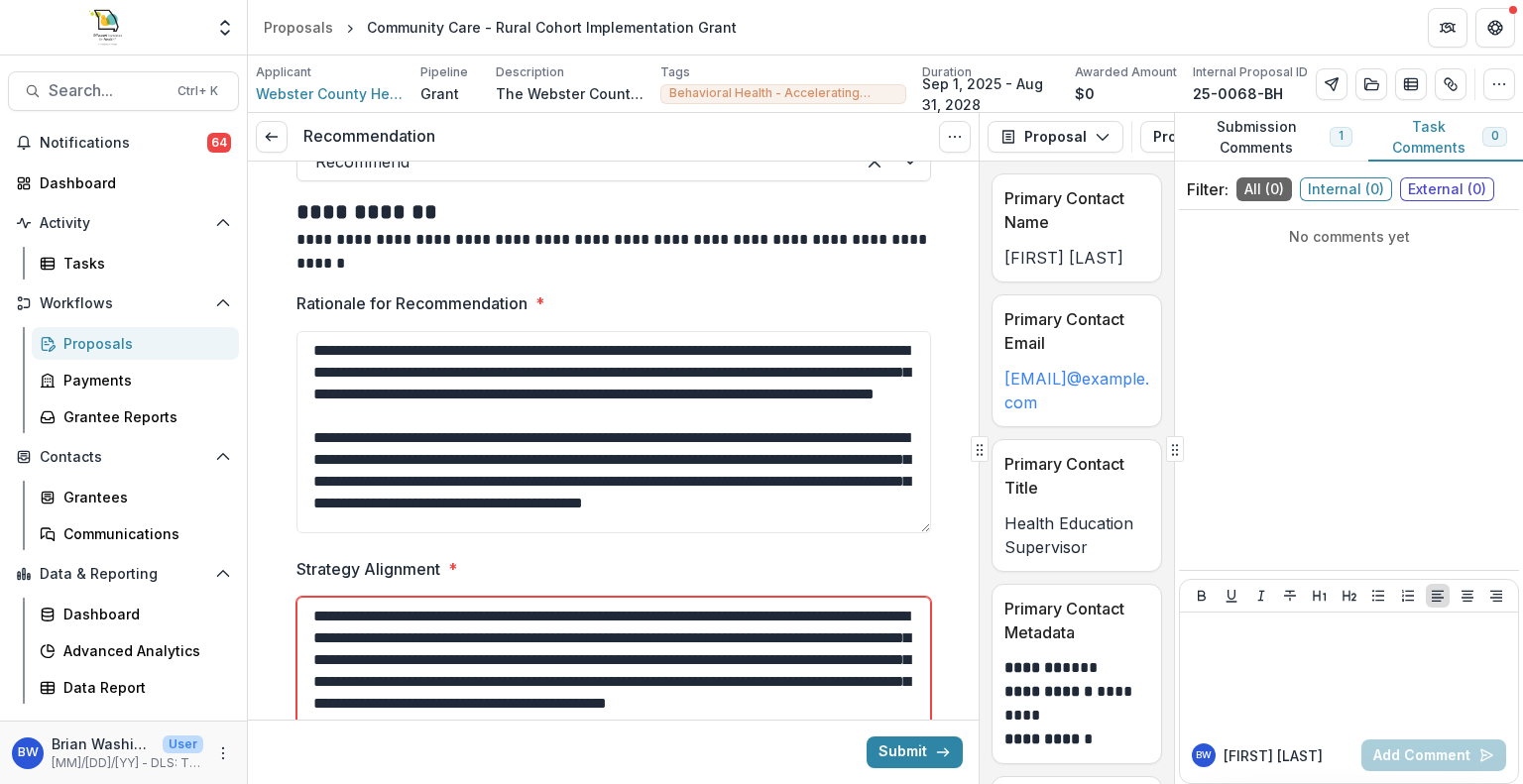 click on "**********" at bounding box center [614, 672] 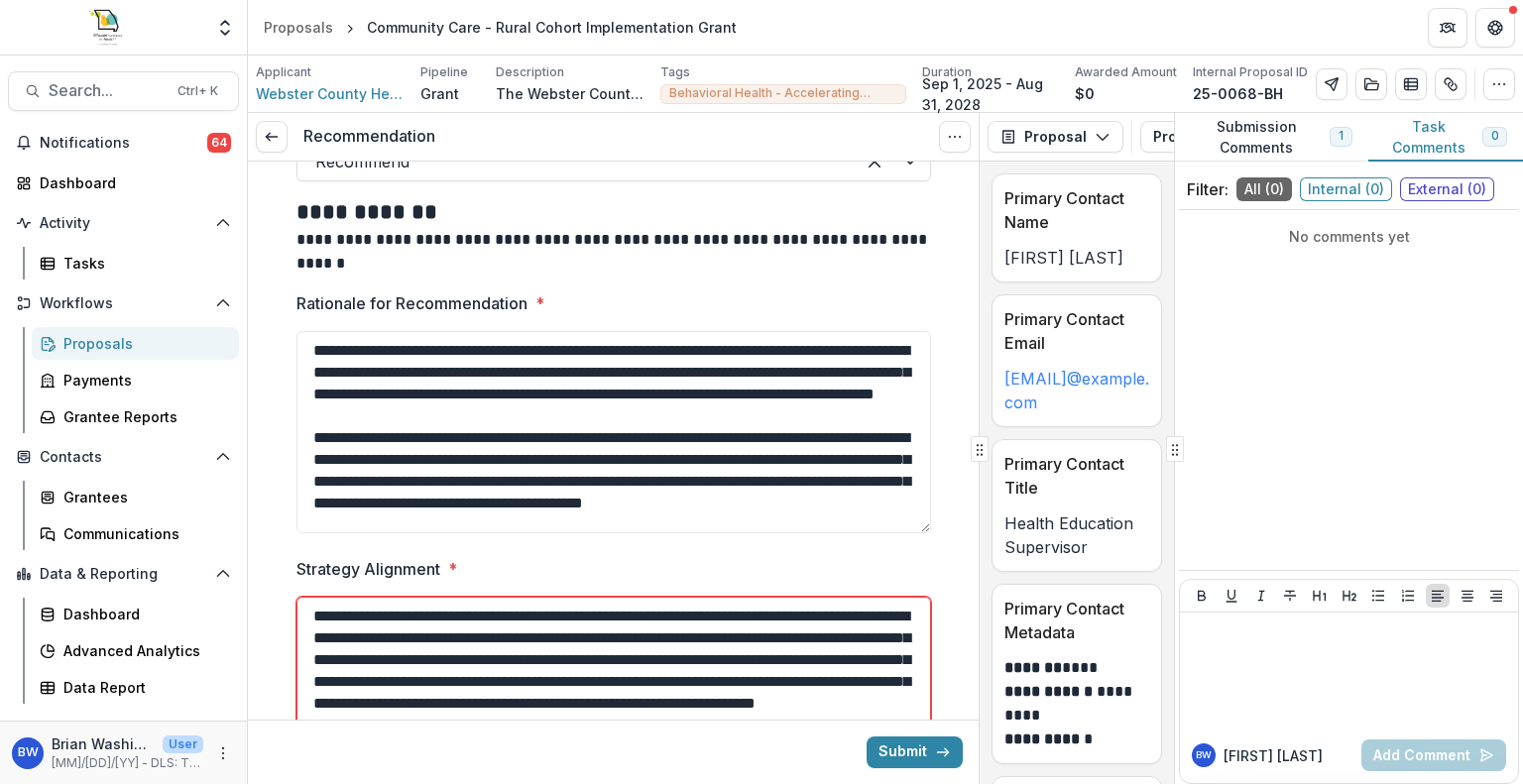 scroll, scrollTop: 20, scrollLeft: 0, axis: vertical 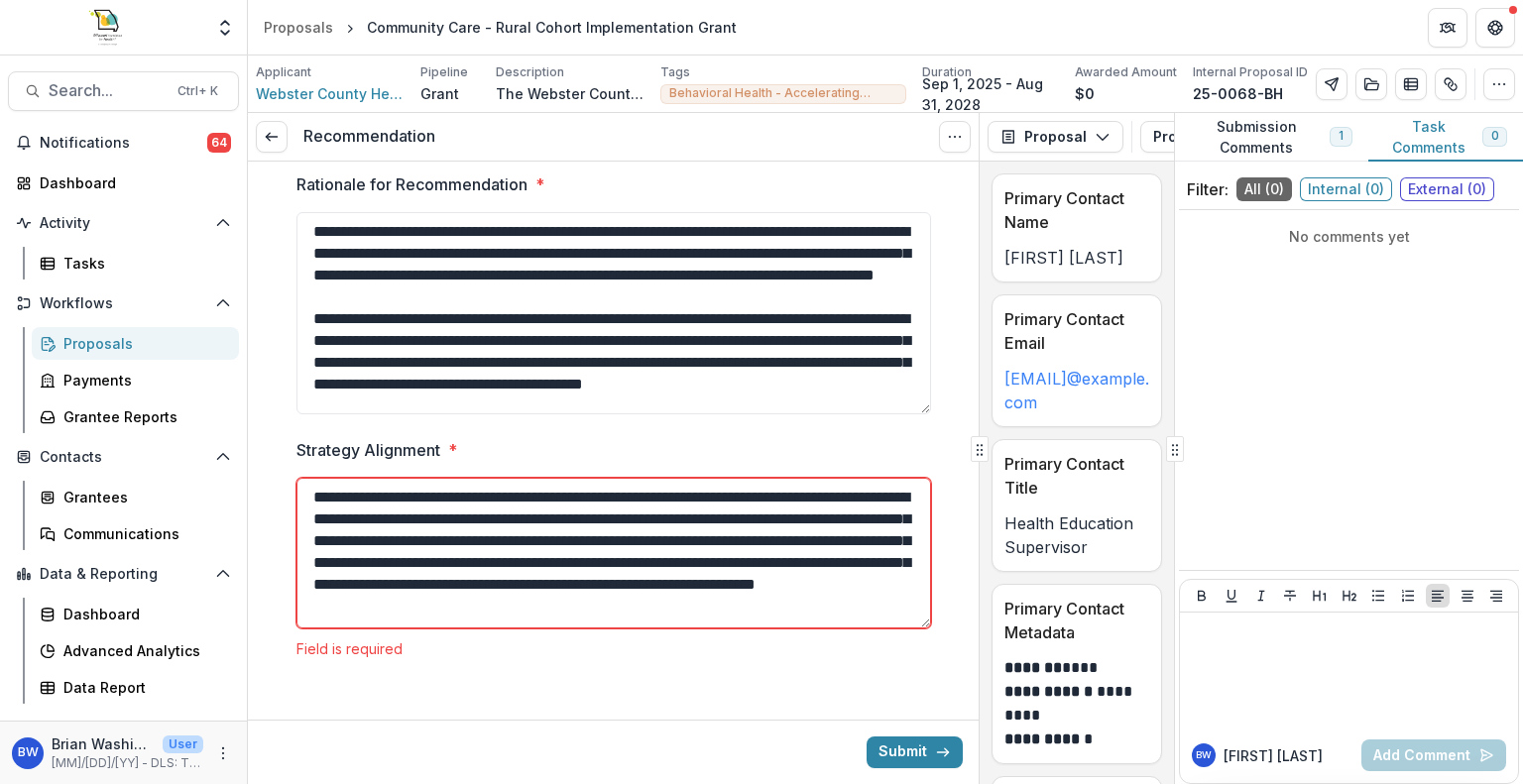 drag, startPoint x: 444, startPoint y: 636, endPoint x: 591, endPoint y: 821, distance: 236.29219 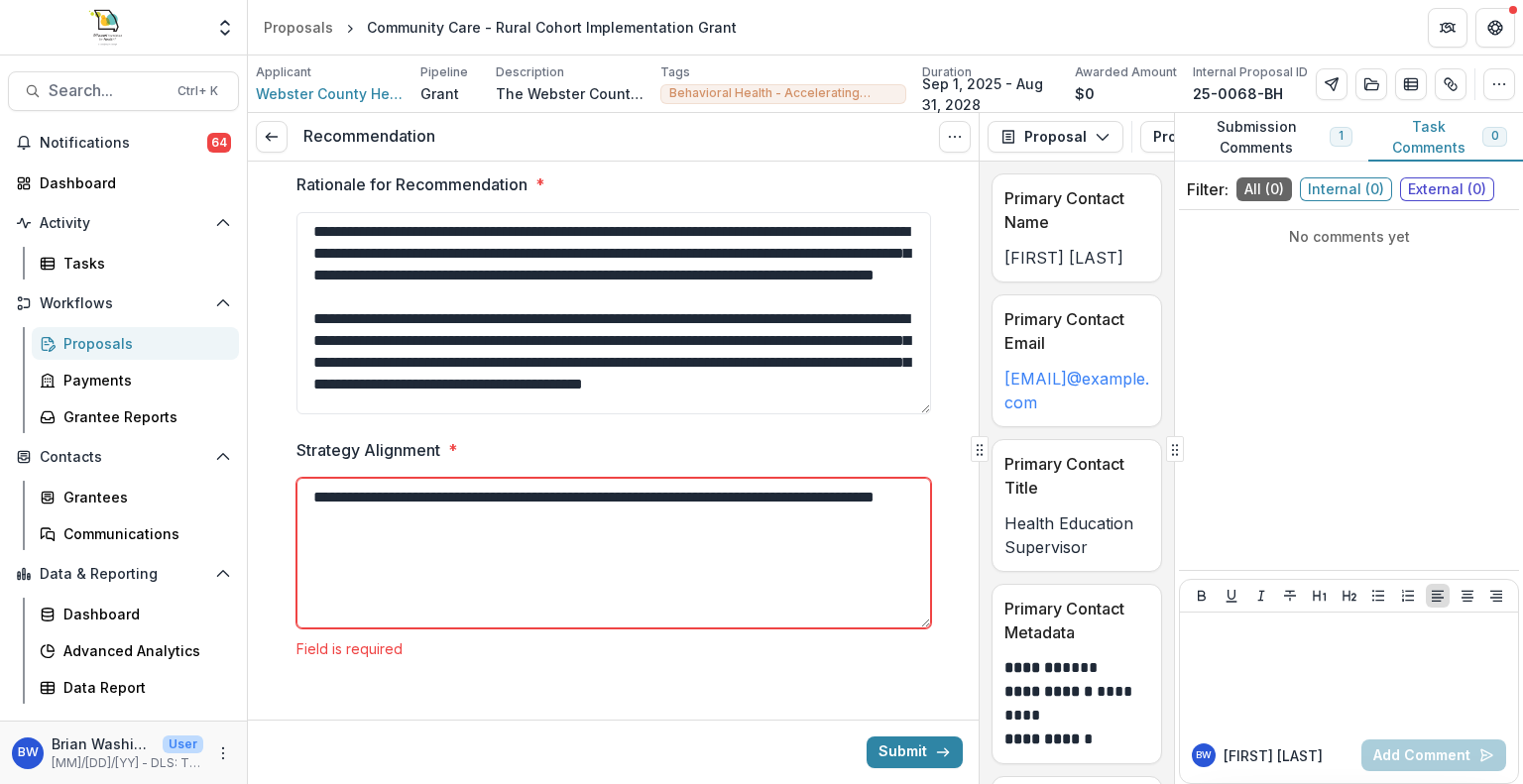scroll, scrollTop: 0, scrollLeft: 0, axis: both 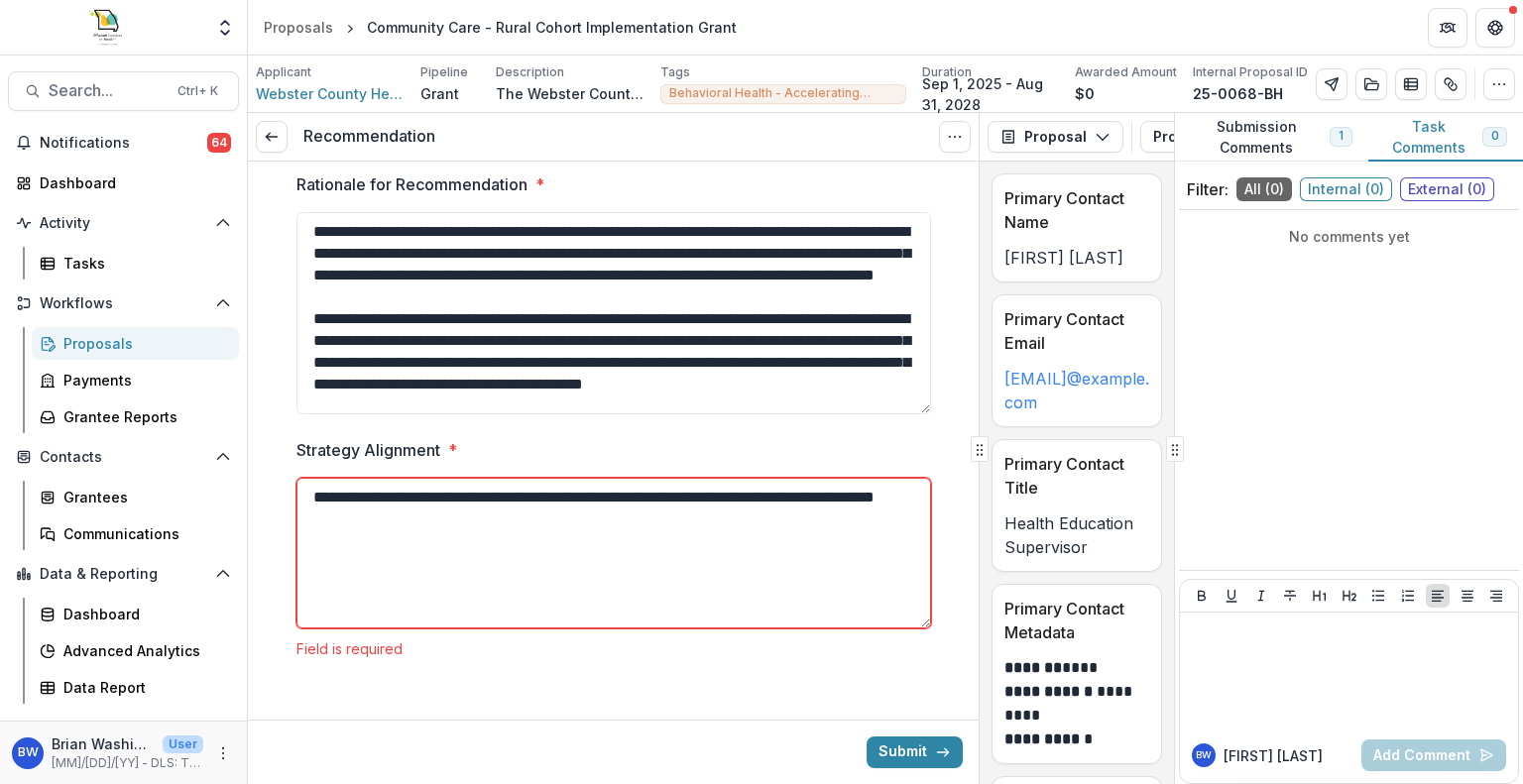 click on "**********" at bounding box center [614, 553] 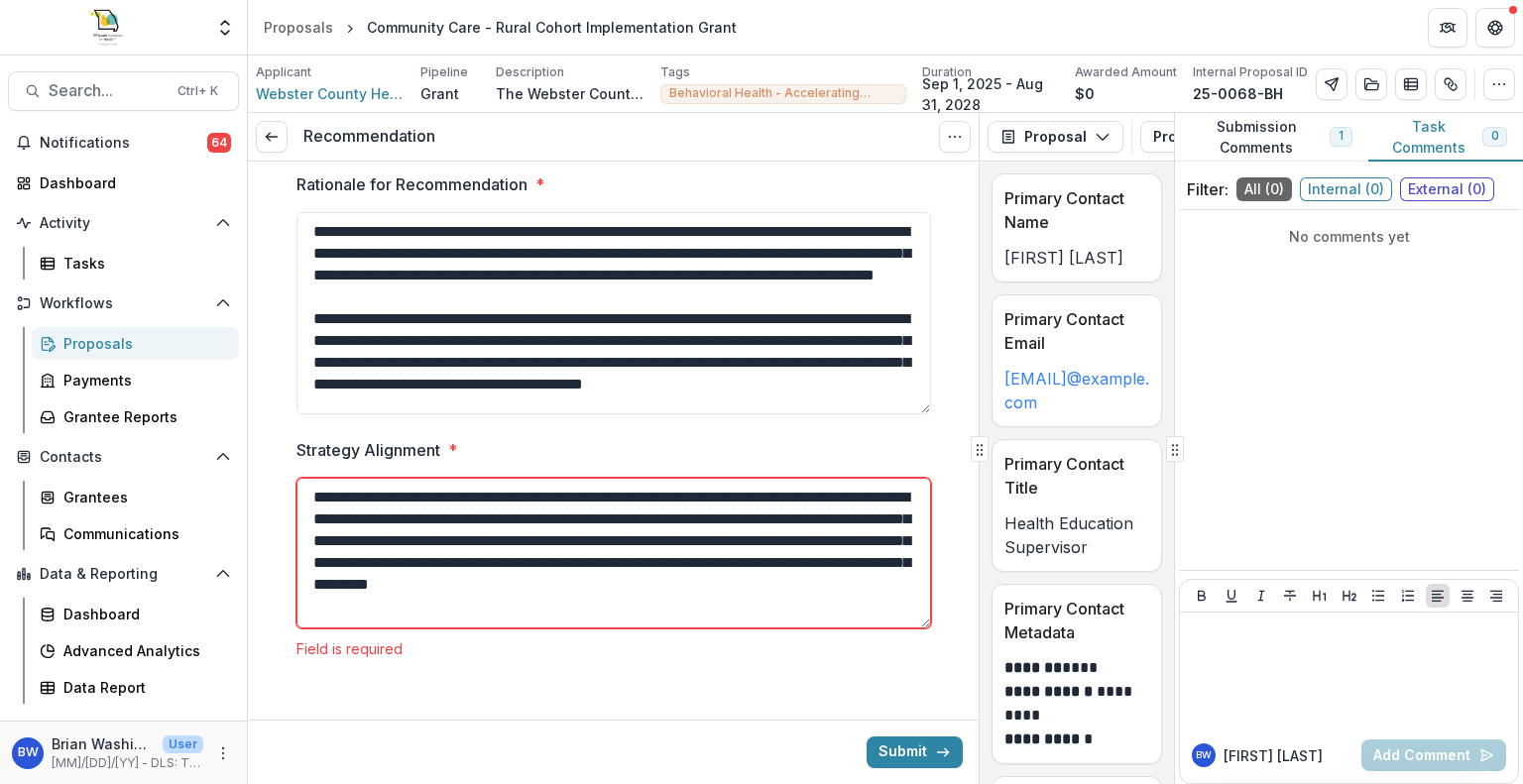 click on "**********" at bounding box center (614, 553) 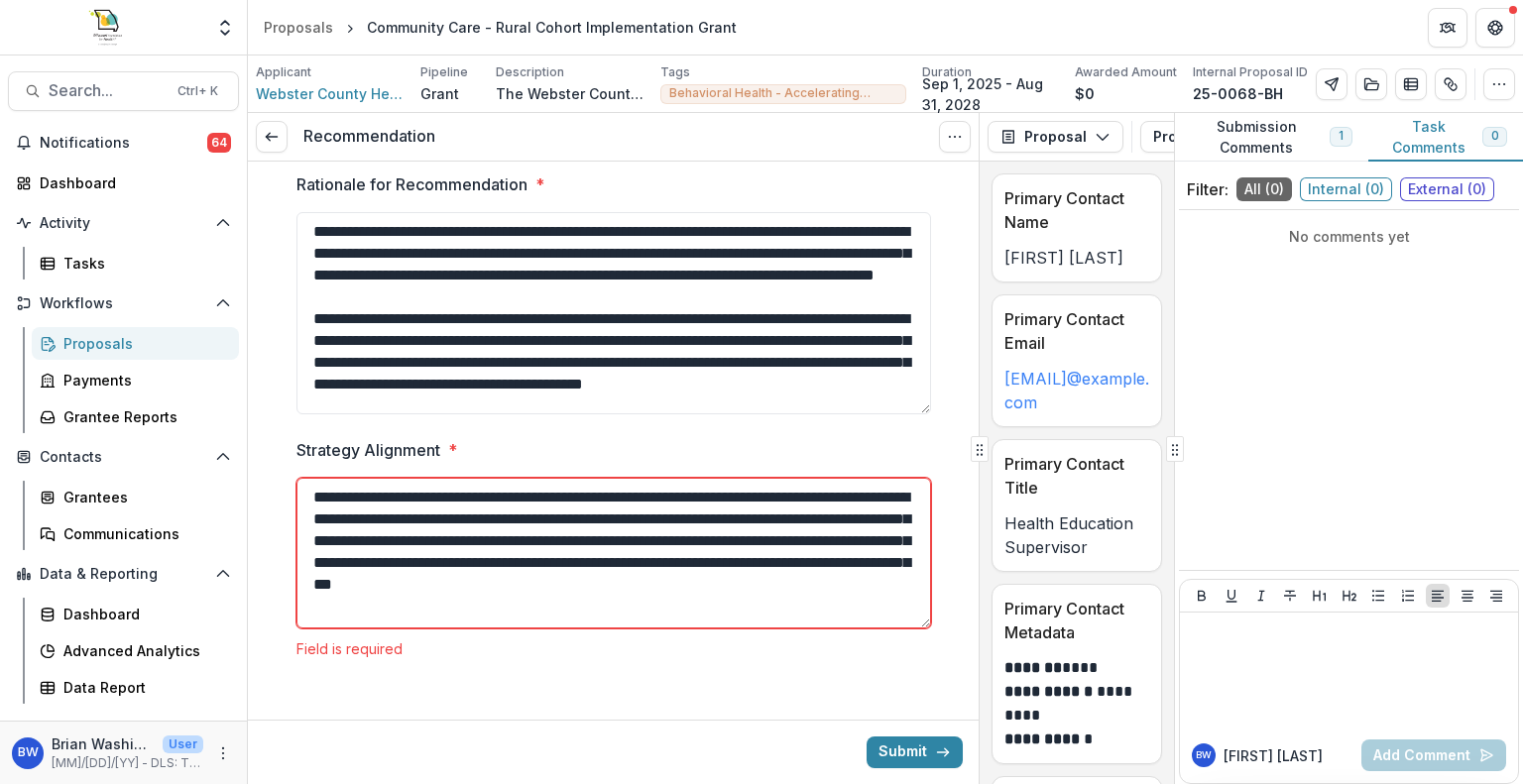 click on "**********" at bounding box center (614, 553) 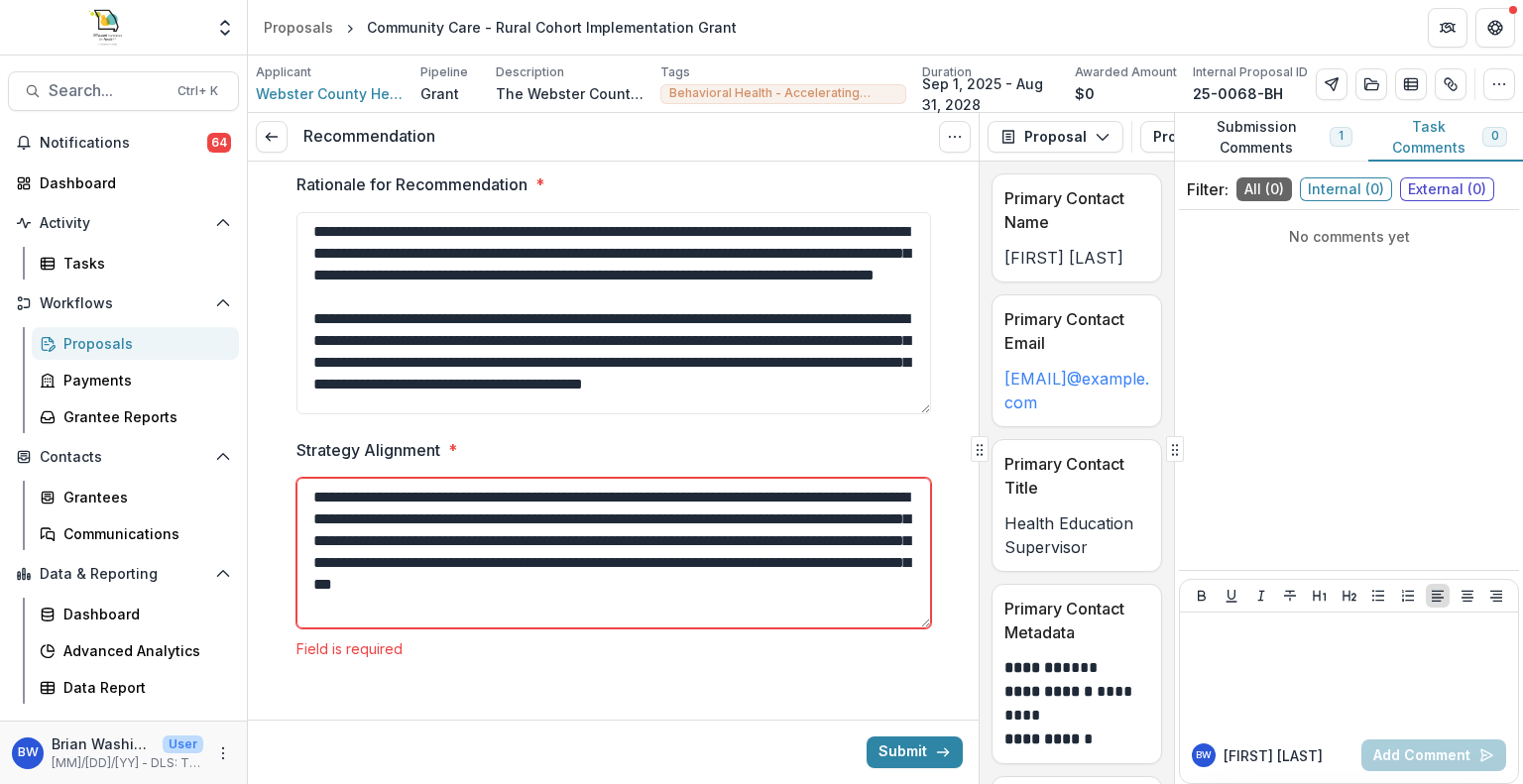 drag, startPoint x: 507, startPoint y: 604, endPoint x: 444, endPoint y: 582, distance: 66.730802 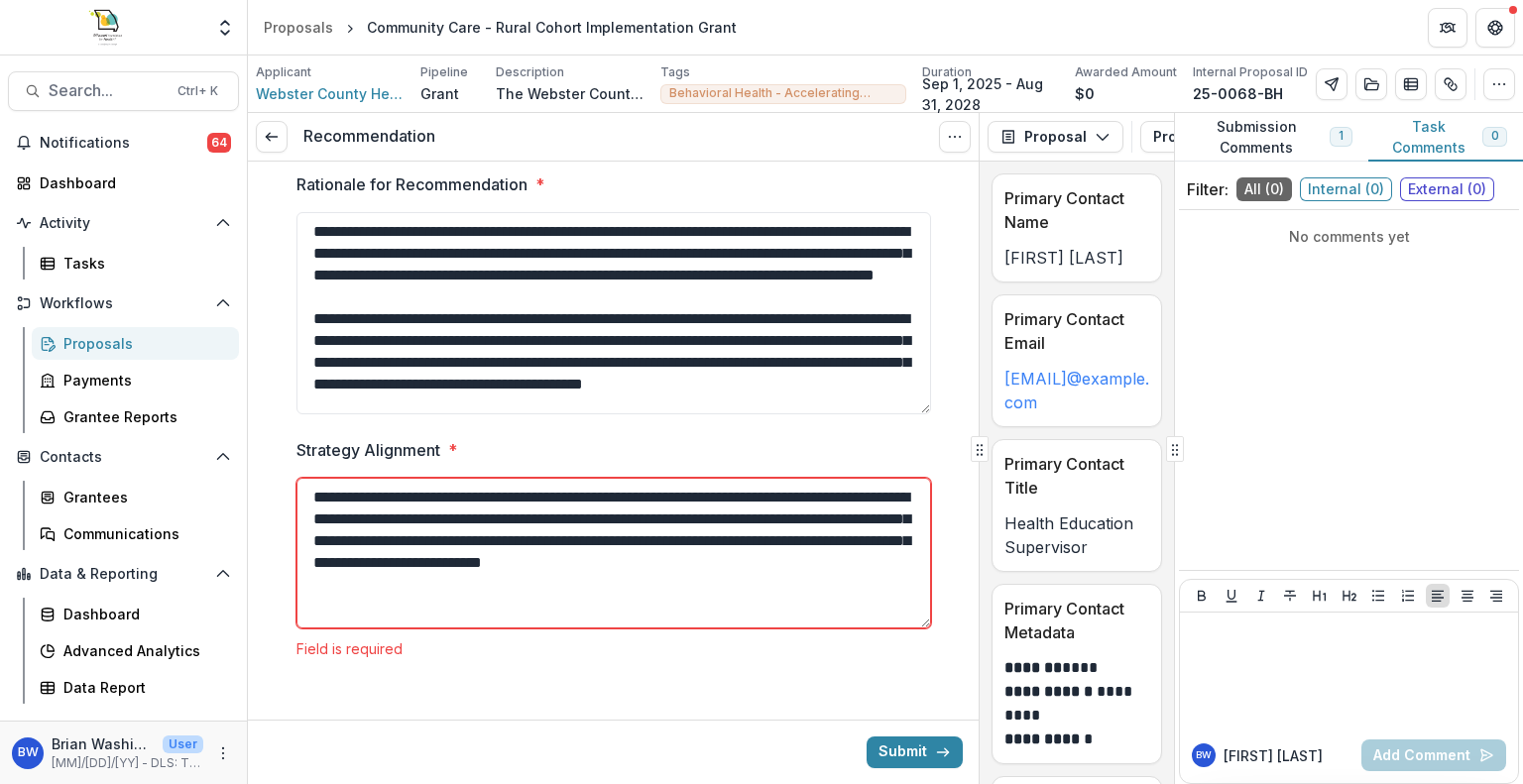 type on "**********" 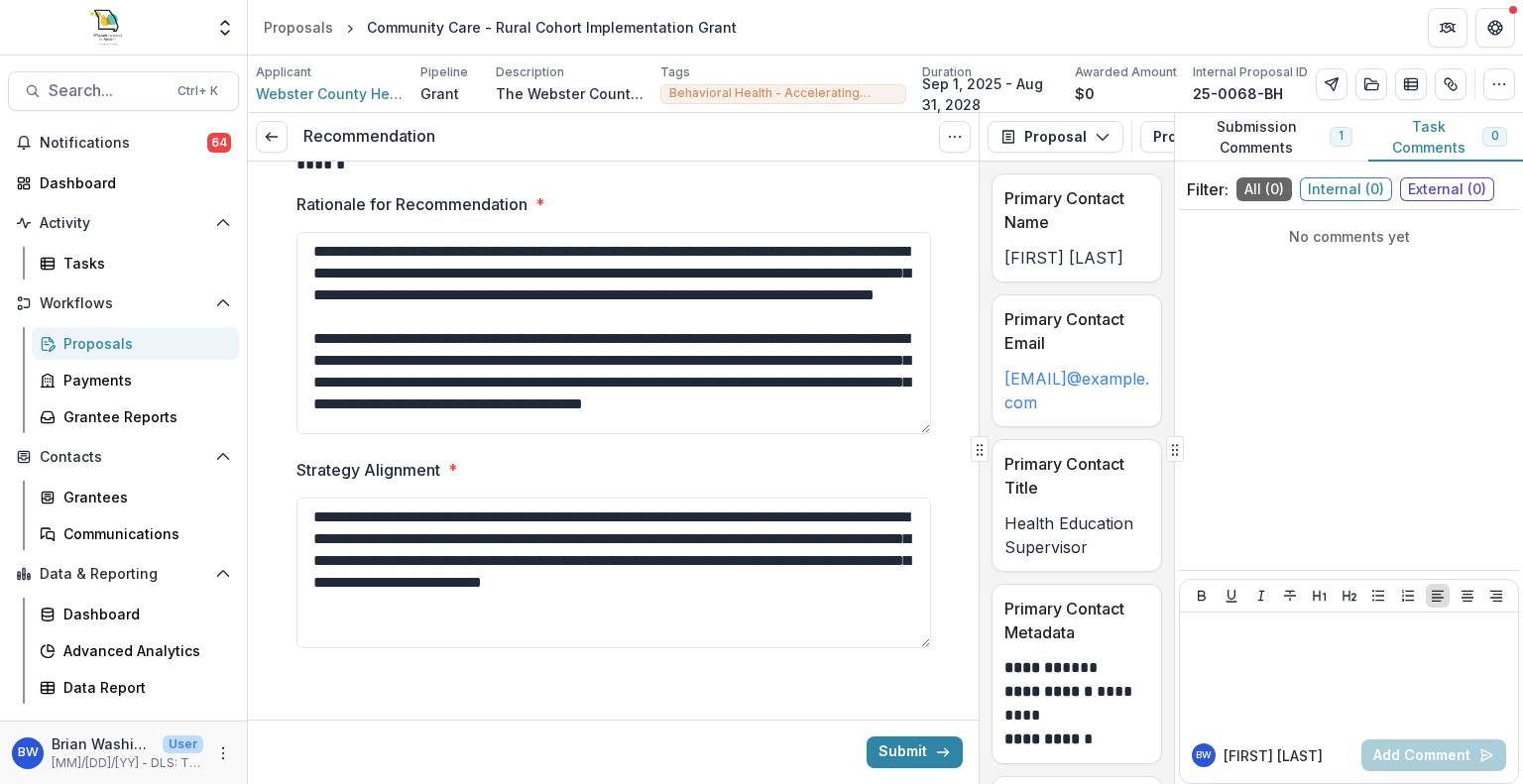 scroll, scrollTop: 459, scrollLeft: 0, axis: vertical 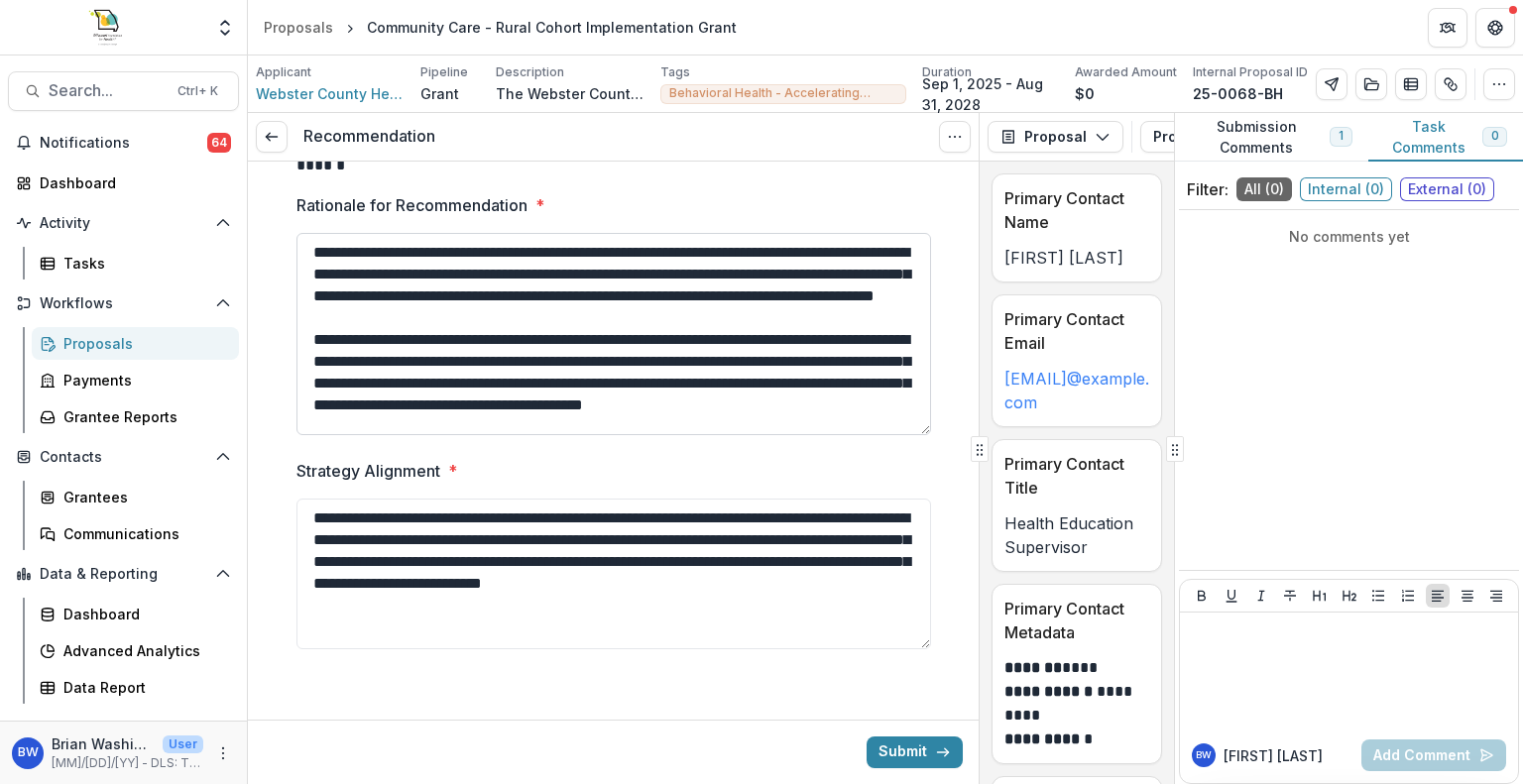 click on "**********" at bounding box center (614, 334) 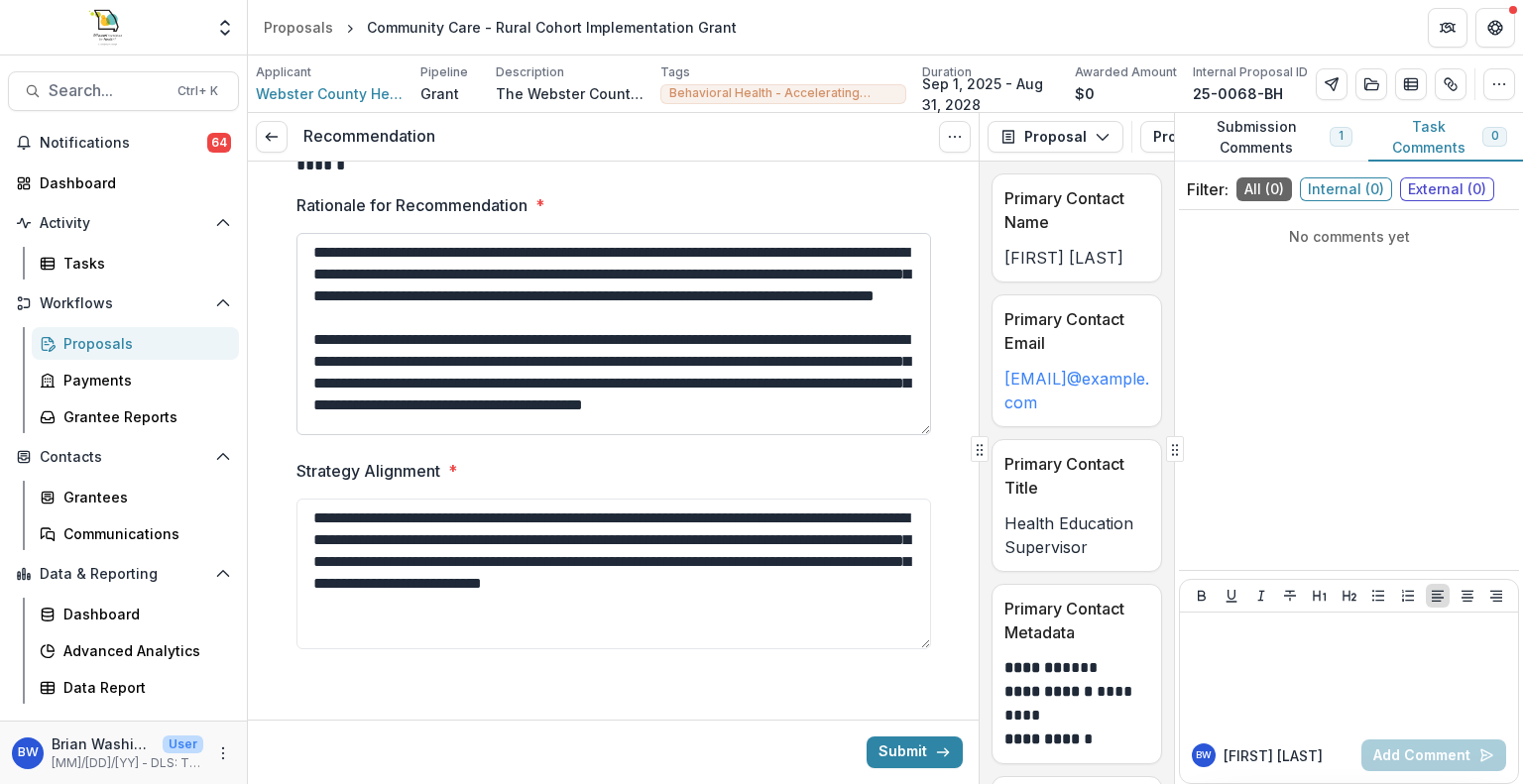 click on "**********" at bounding box center (614, 334) 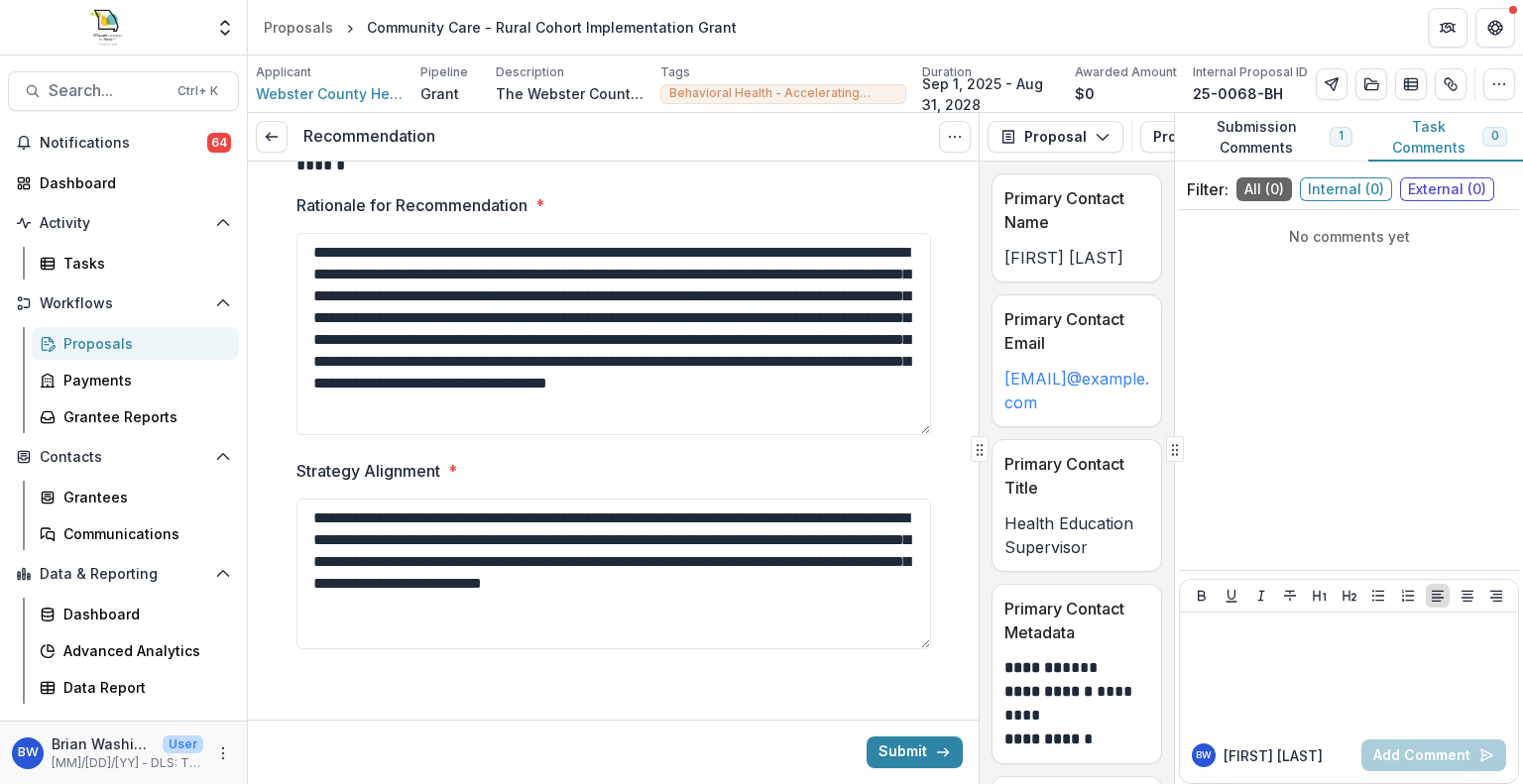 scroll, scrollTop: 0, scrollLeft: 0, axis: both 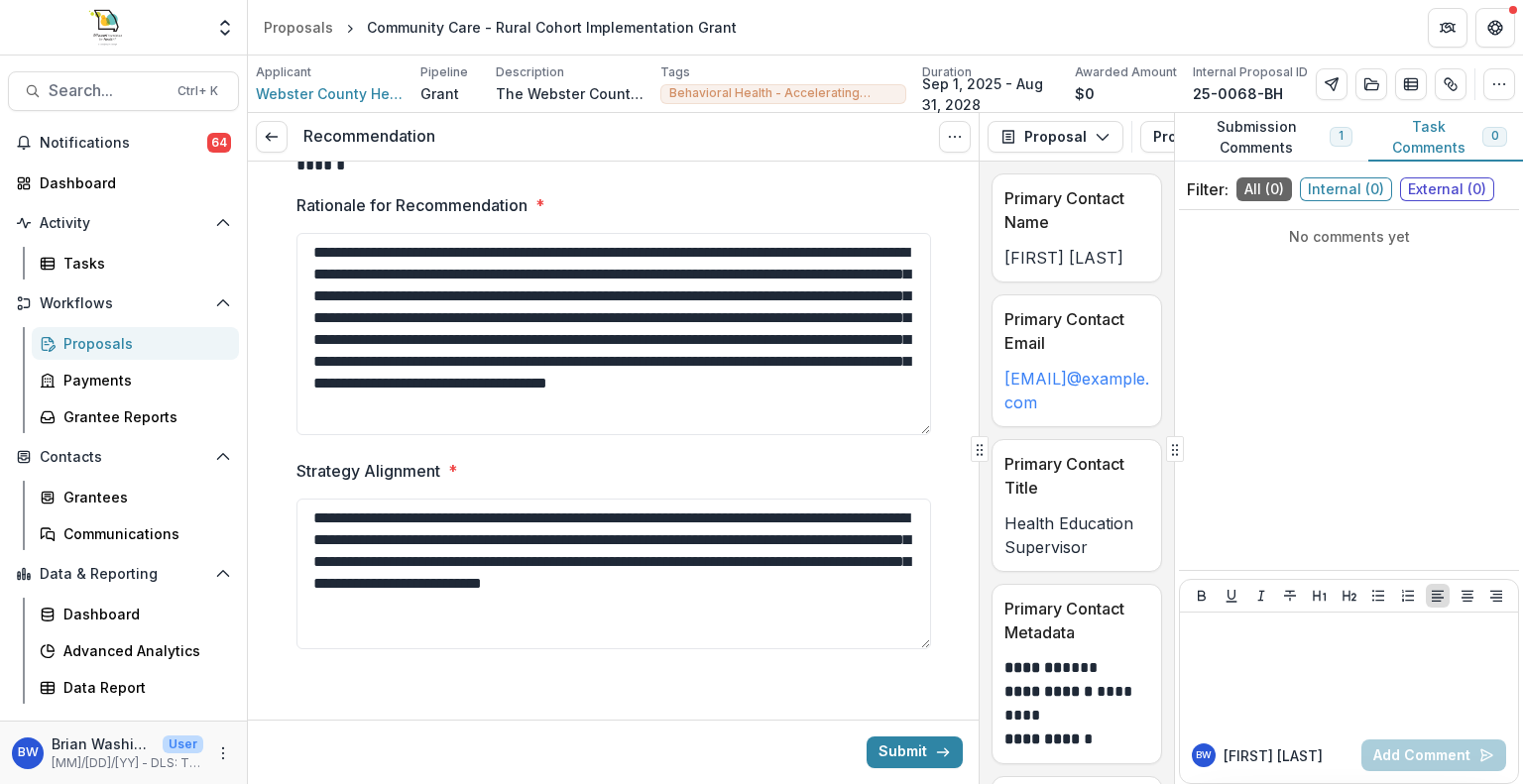 drag, startPoint x: 556, startPoint y: 427, endPoint x: 247, endPoint y: 213, distance: 375.86833 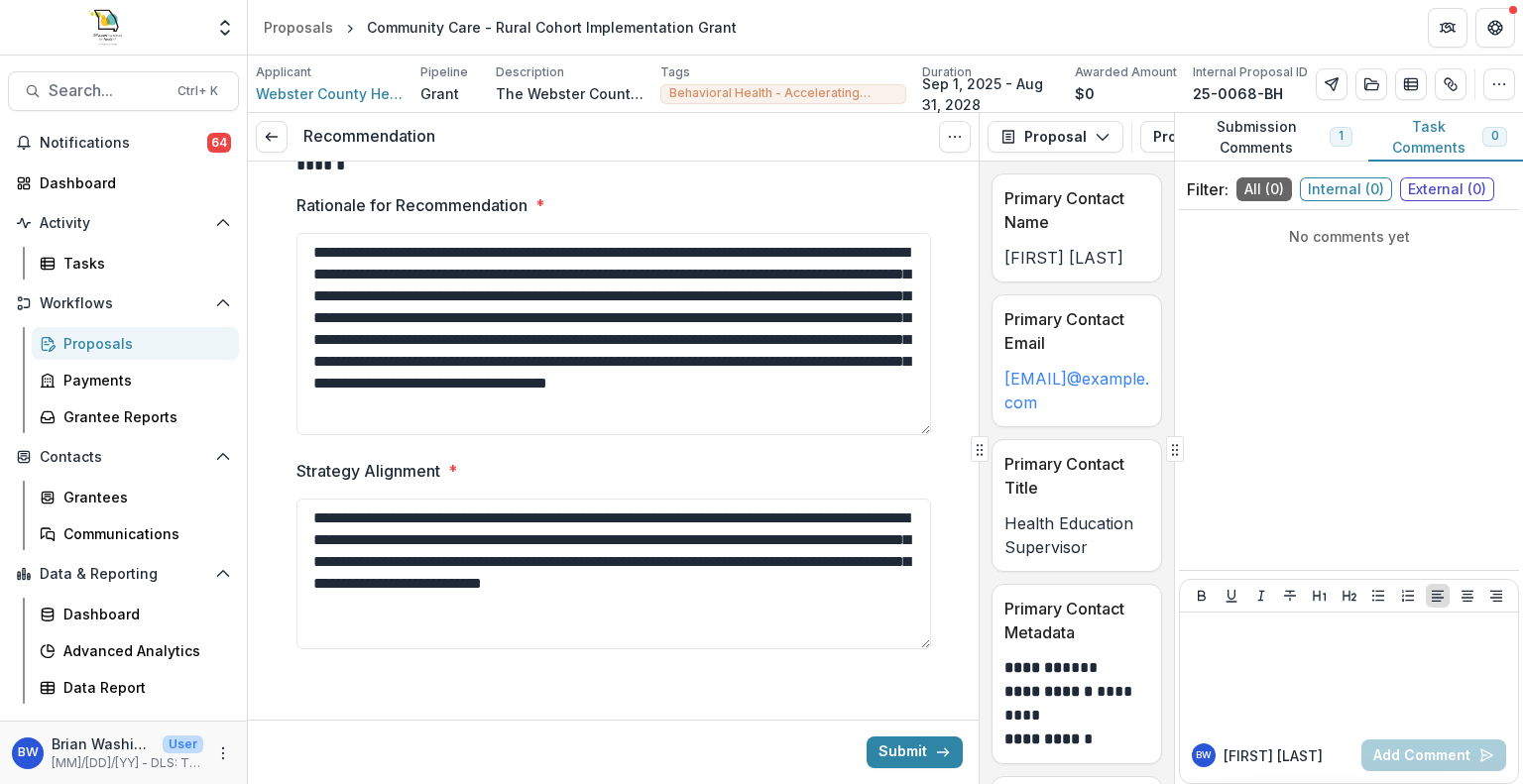 type on "**********" 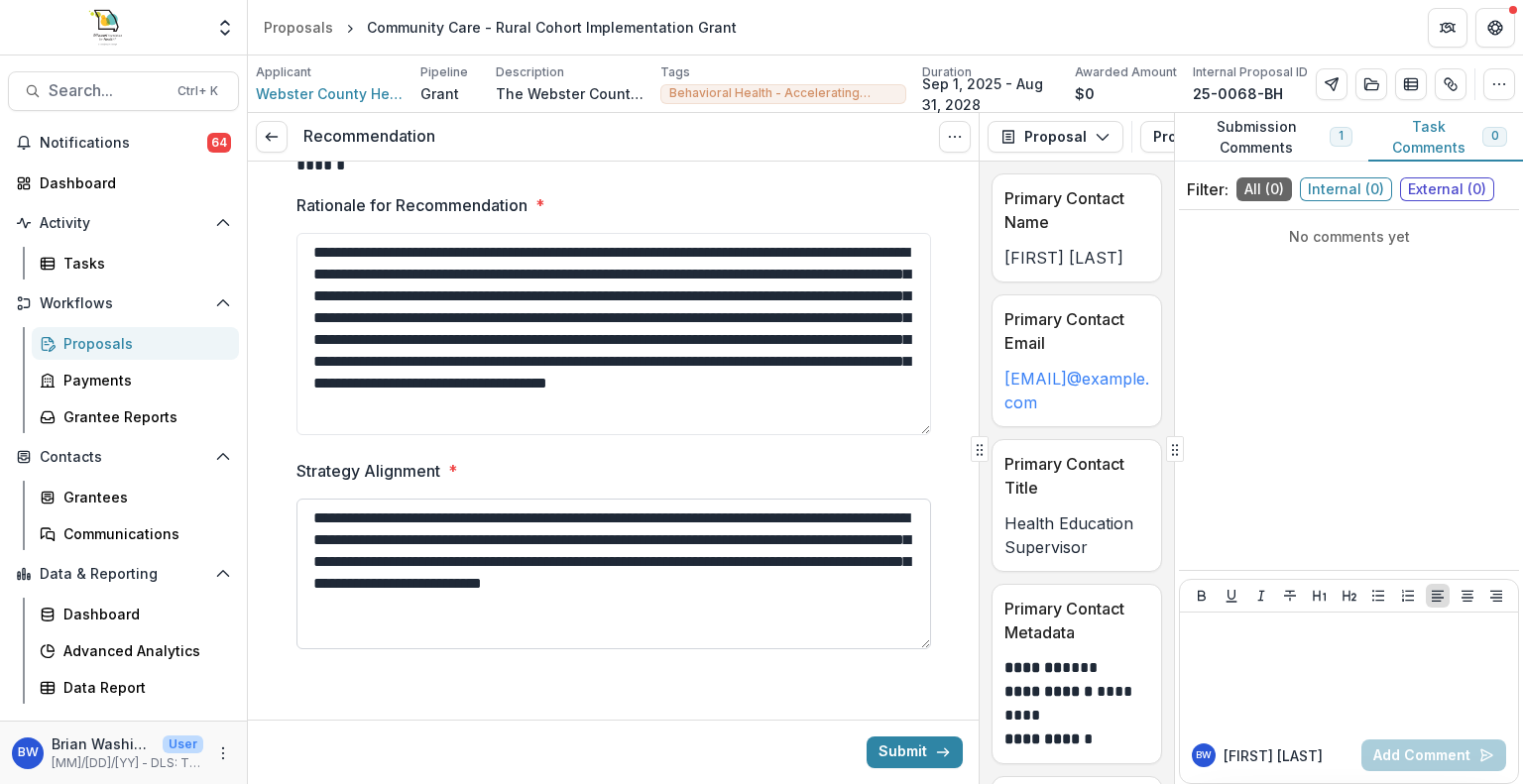click on "**********" at bounding box center [614, 574] 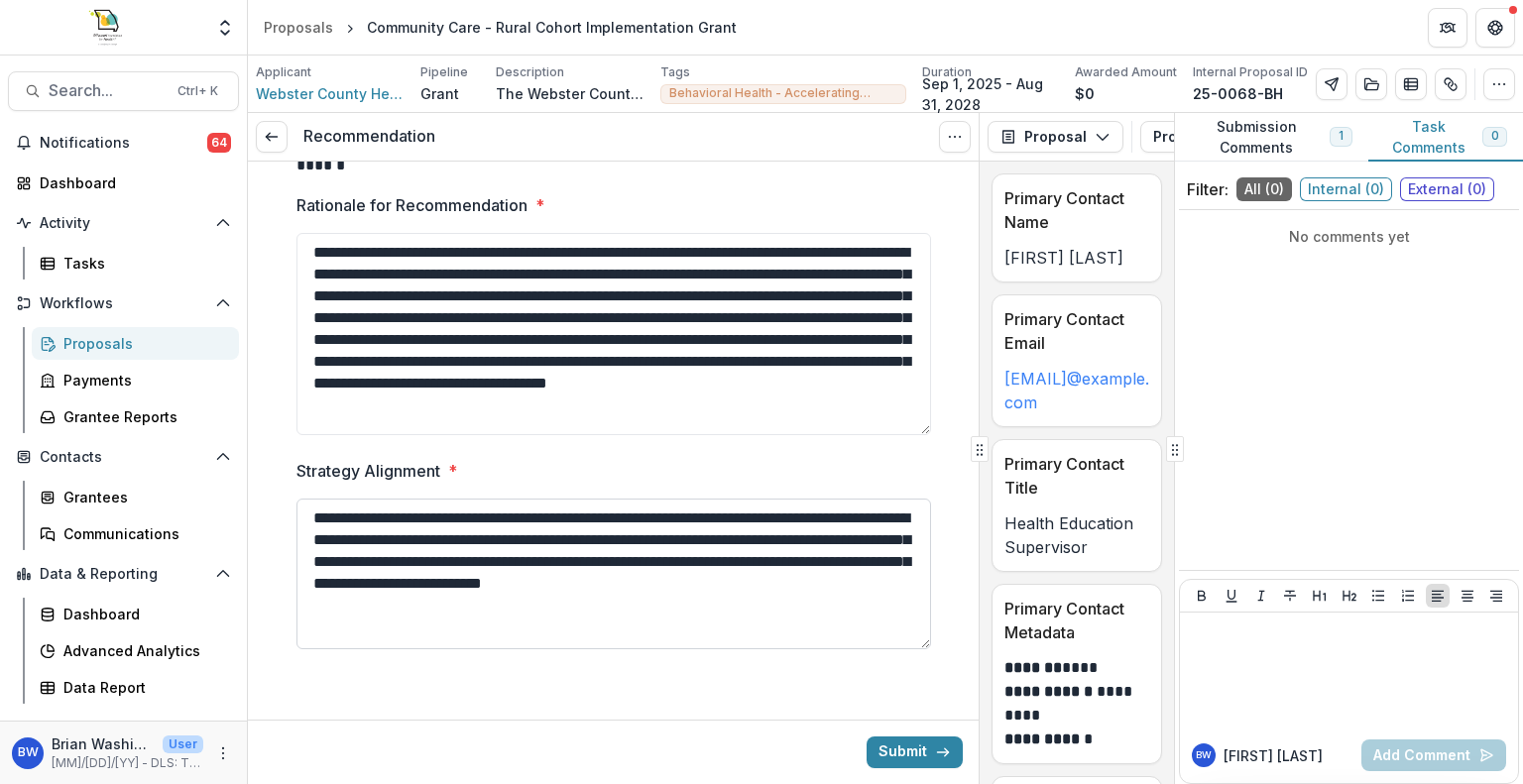 click on "**********" at bounding box center (614, 574) 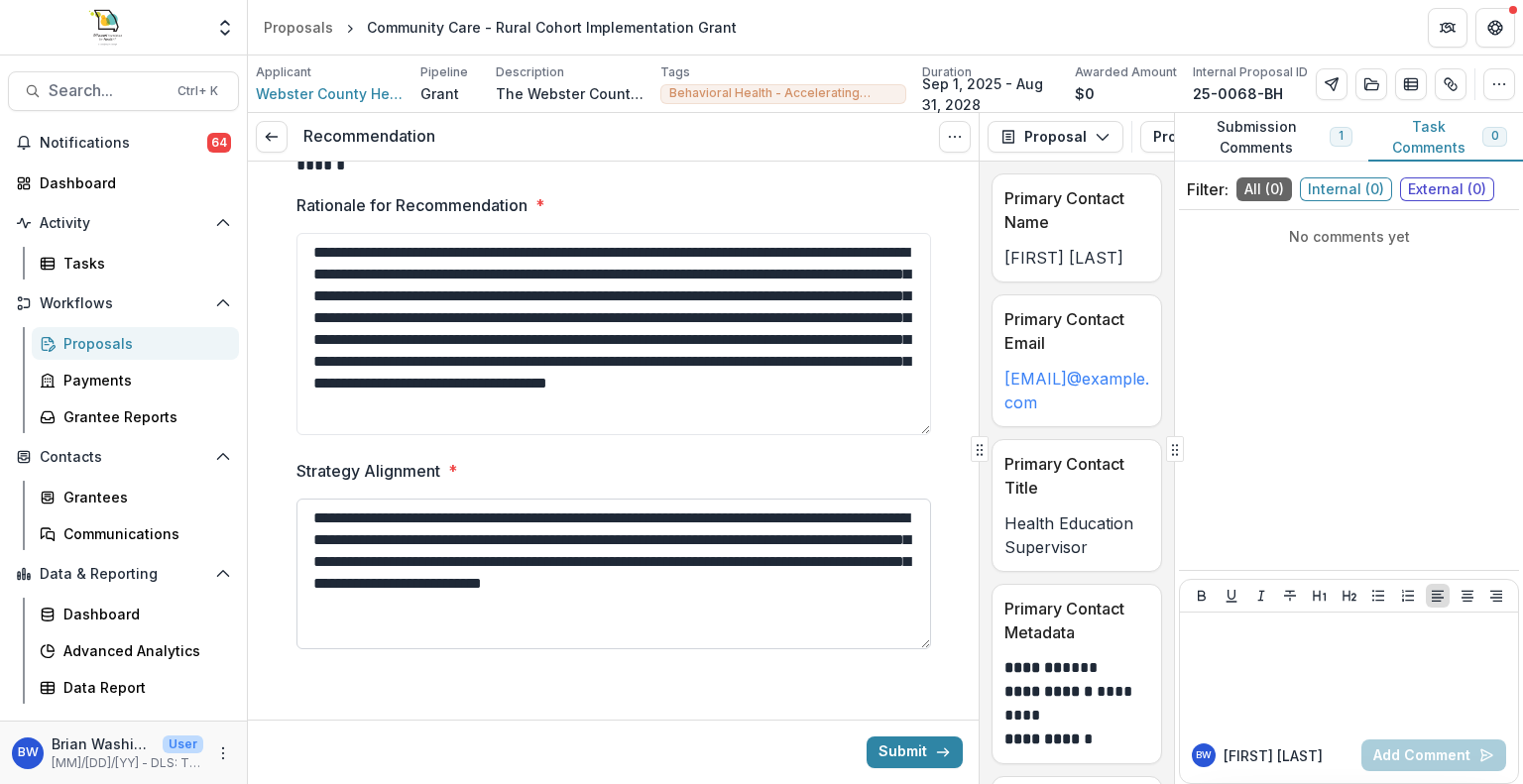 click on "**********" at bounding box center [614, 574] 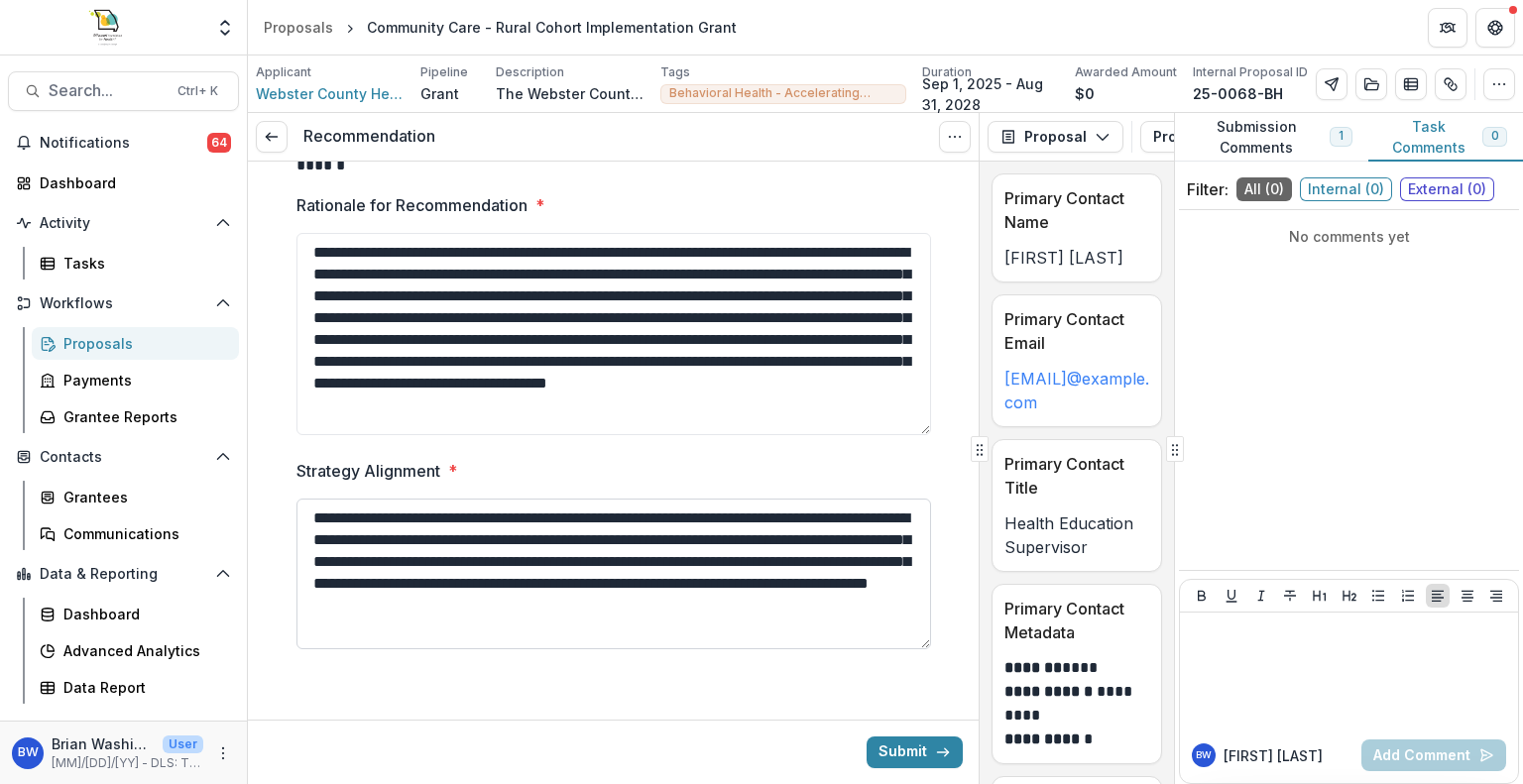 click on "**********" at bounding box center (614, 574) 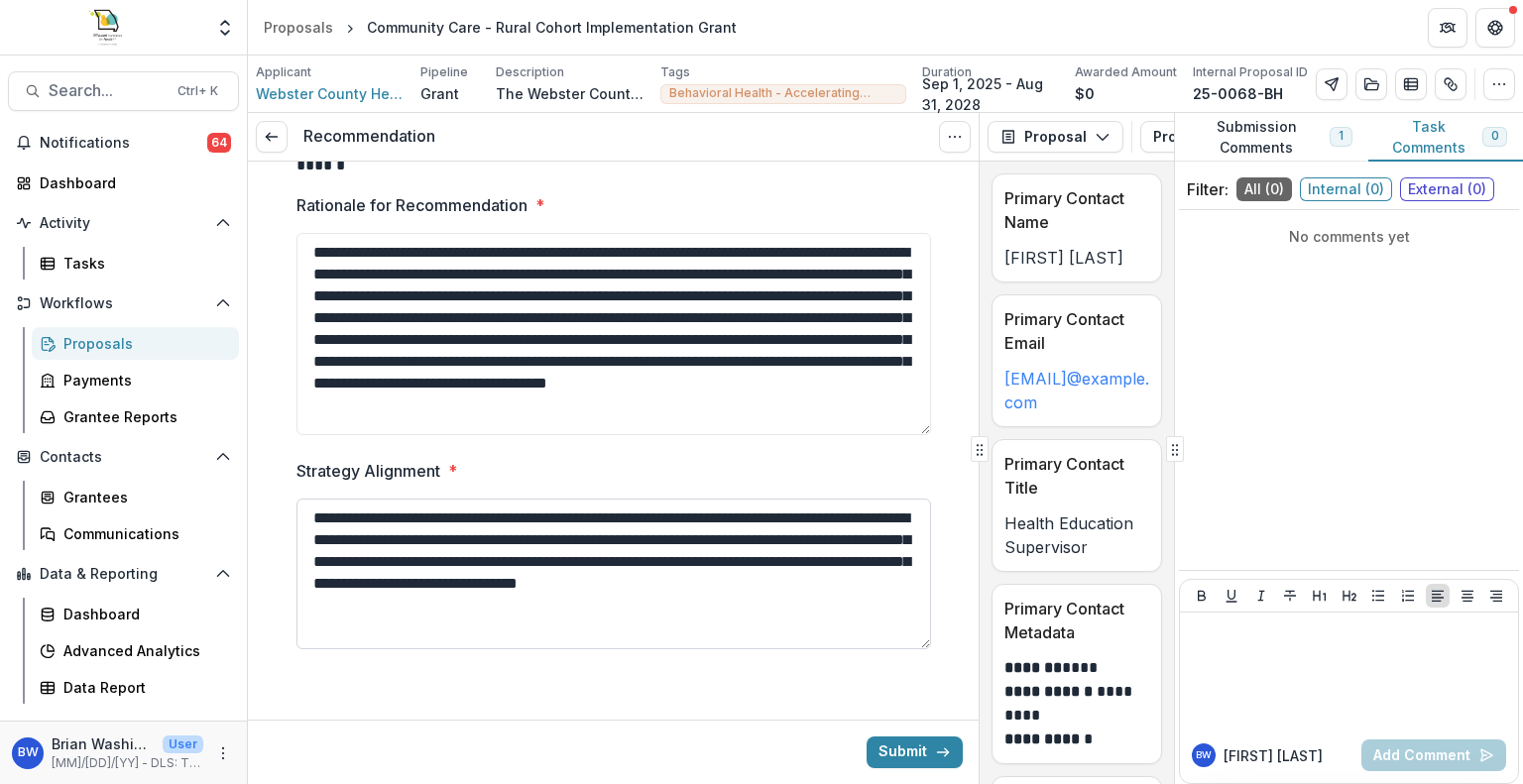 click on "**********" at bounding box center [614, 574] 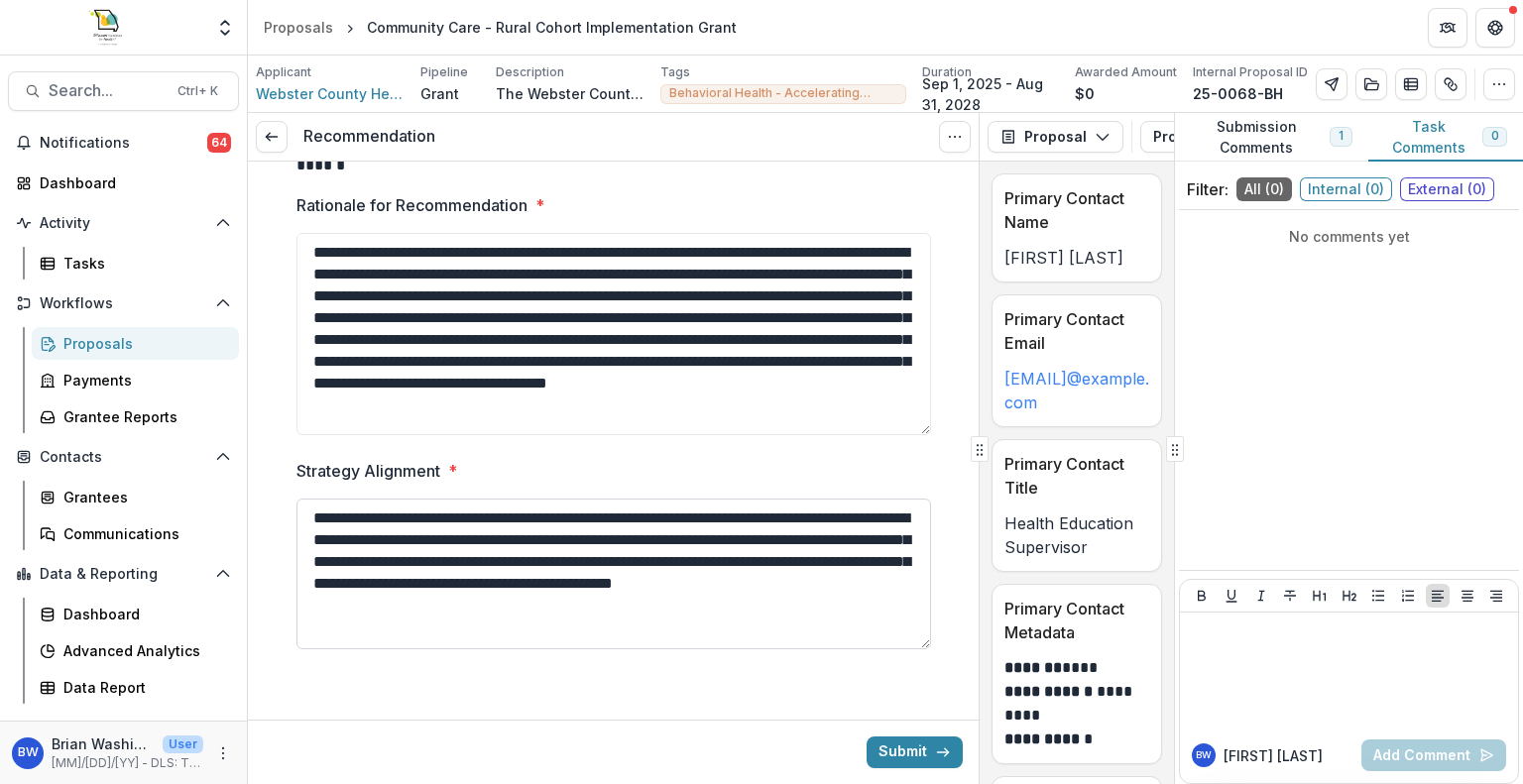click on "**********" at bounding box center [614, 574] 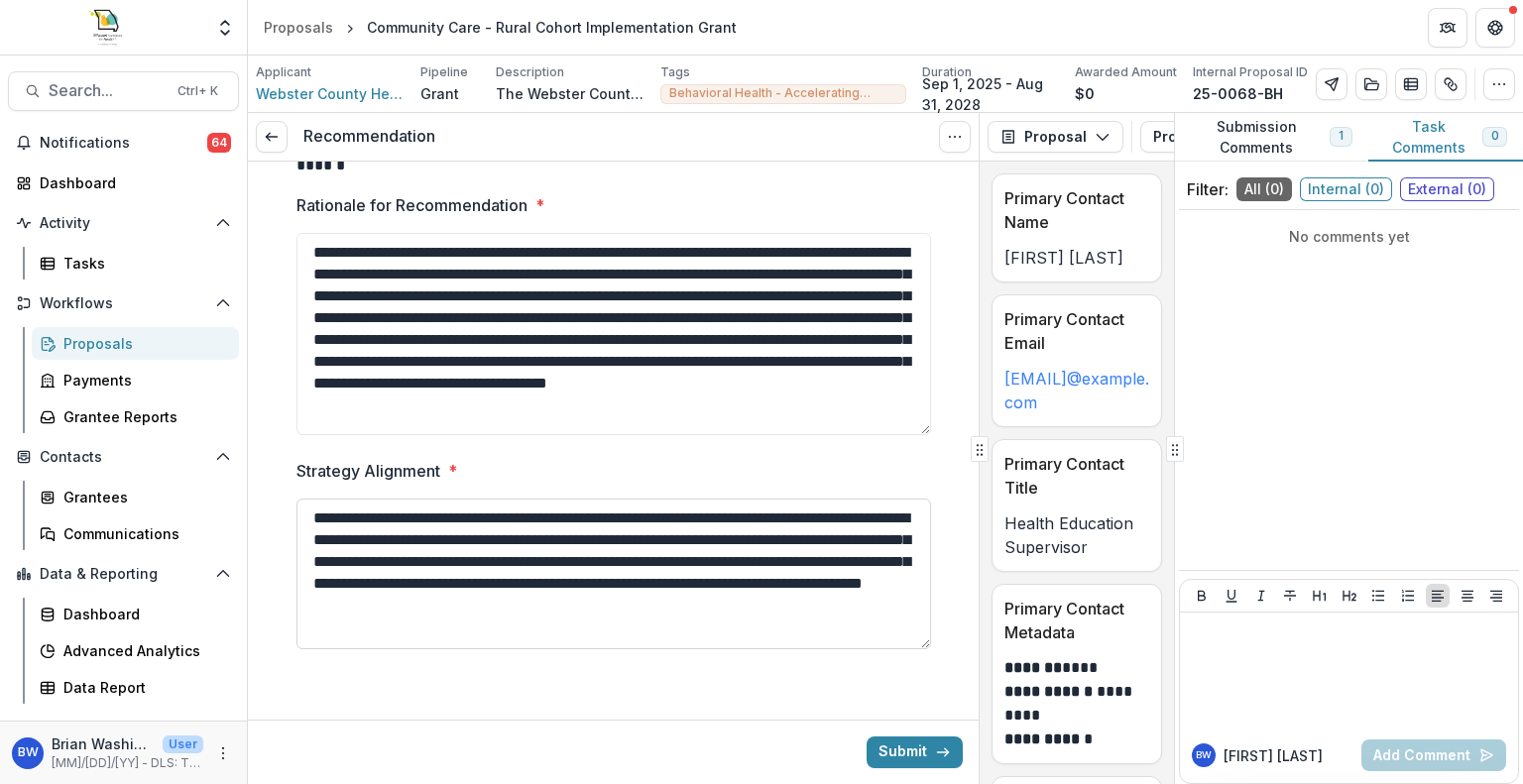 drag, startPoint x: 845, startPoint y: 562, endPoint x: 408, endPoint y: 555, distance: 437.05606 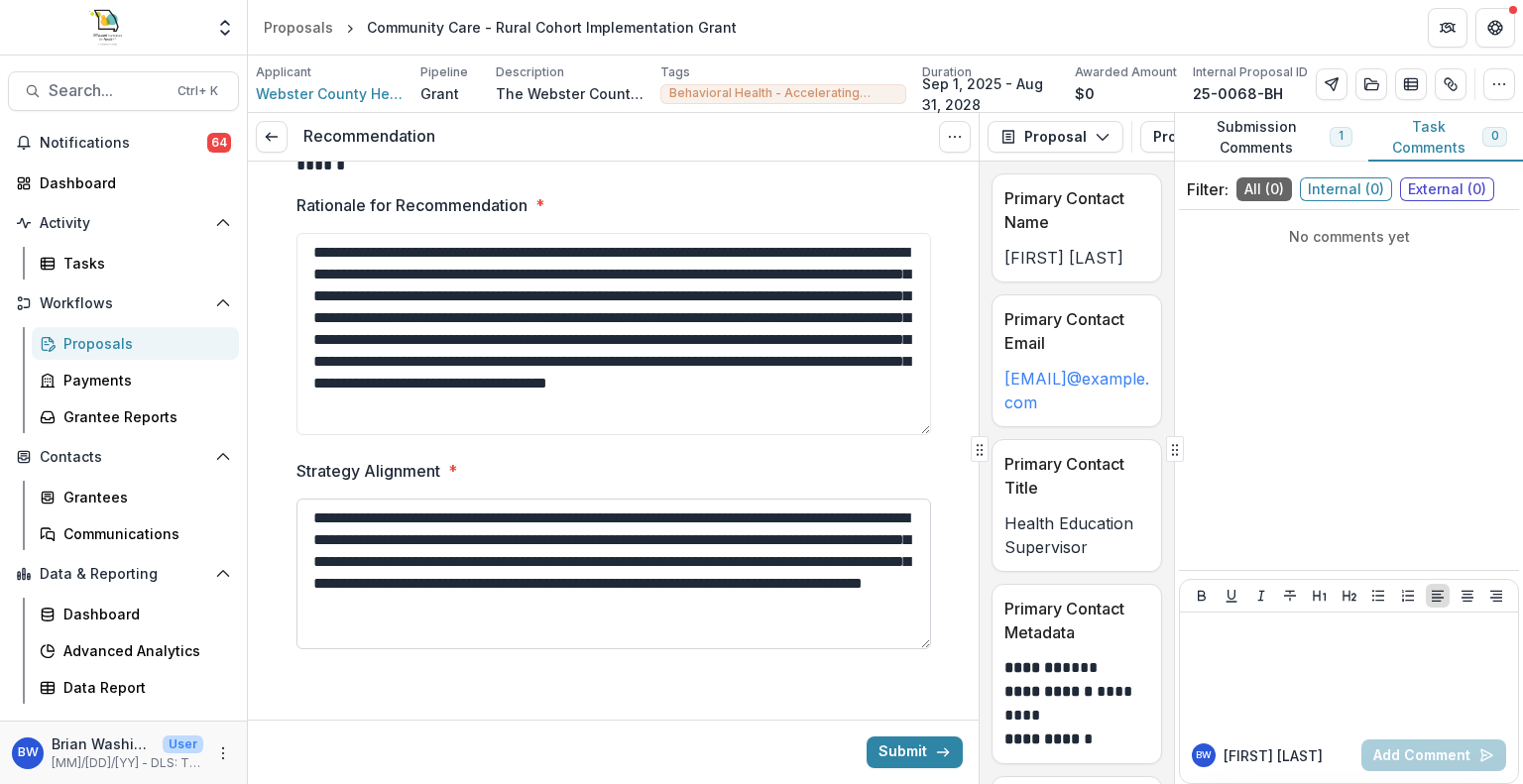 click on "**********" at bounding box center (614, 574) 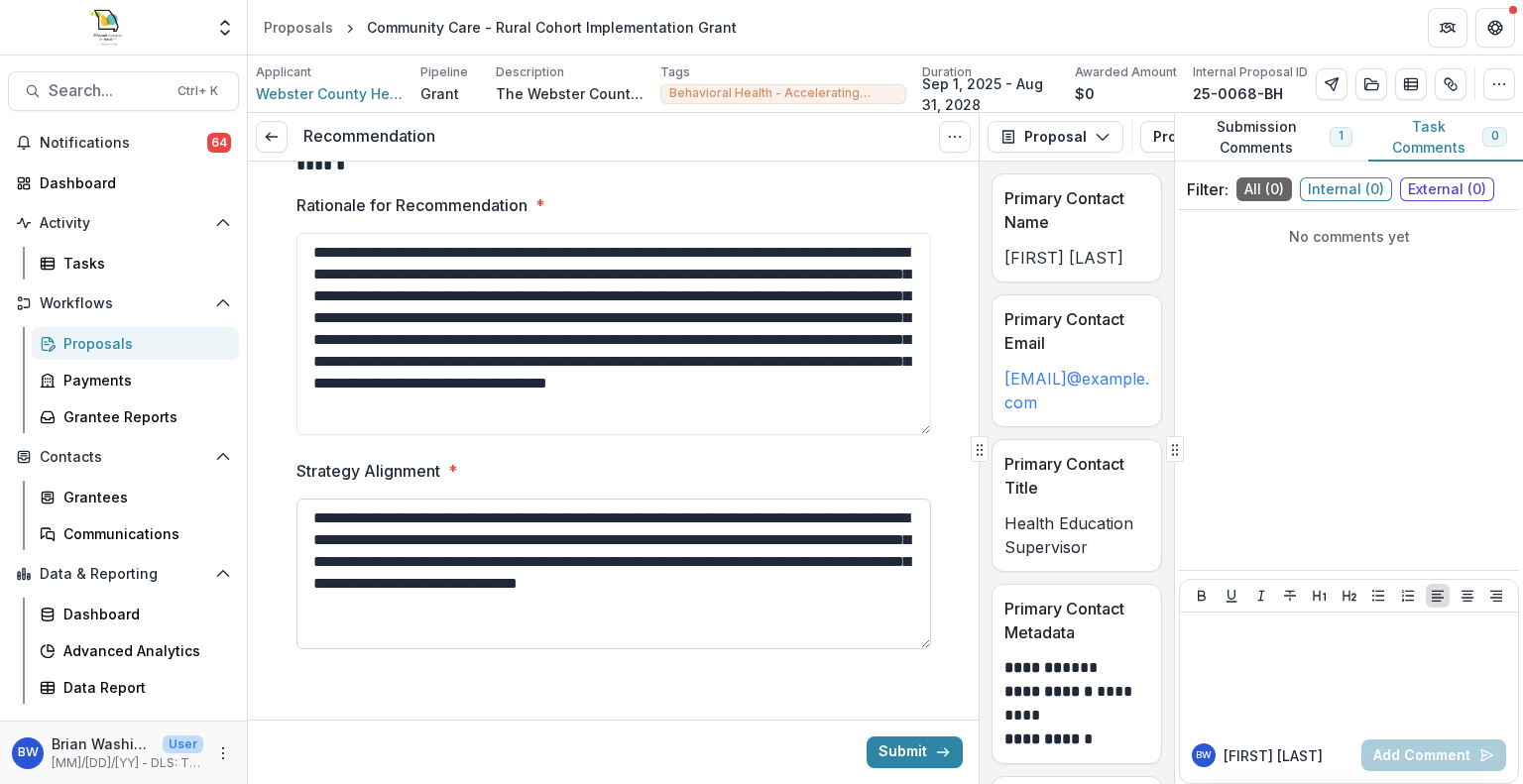 drag, startPoint x: 684, startPoint y: 536, endPoint x: 552, endPoint y: 533, distance: 132.03409 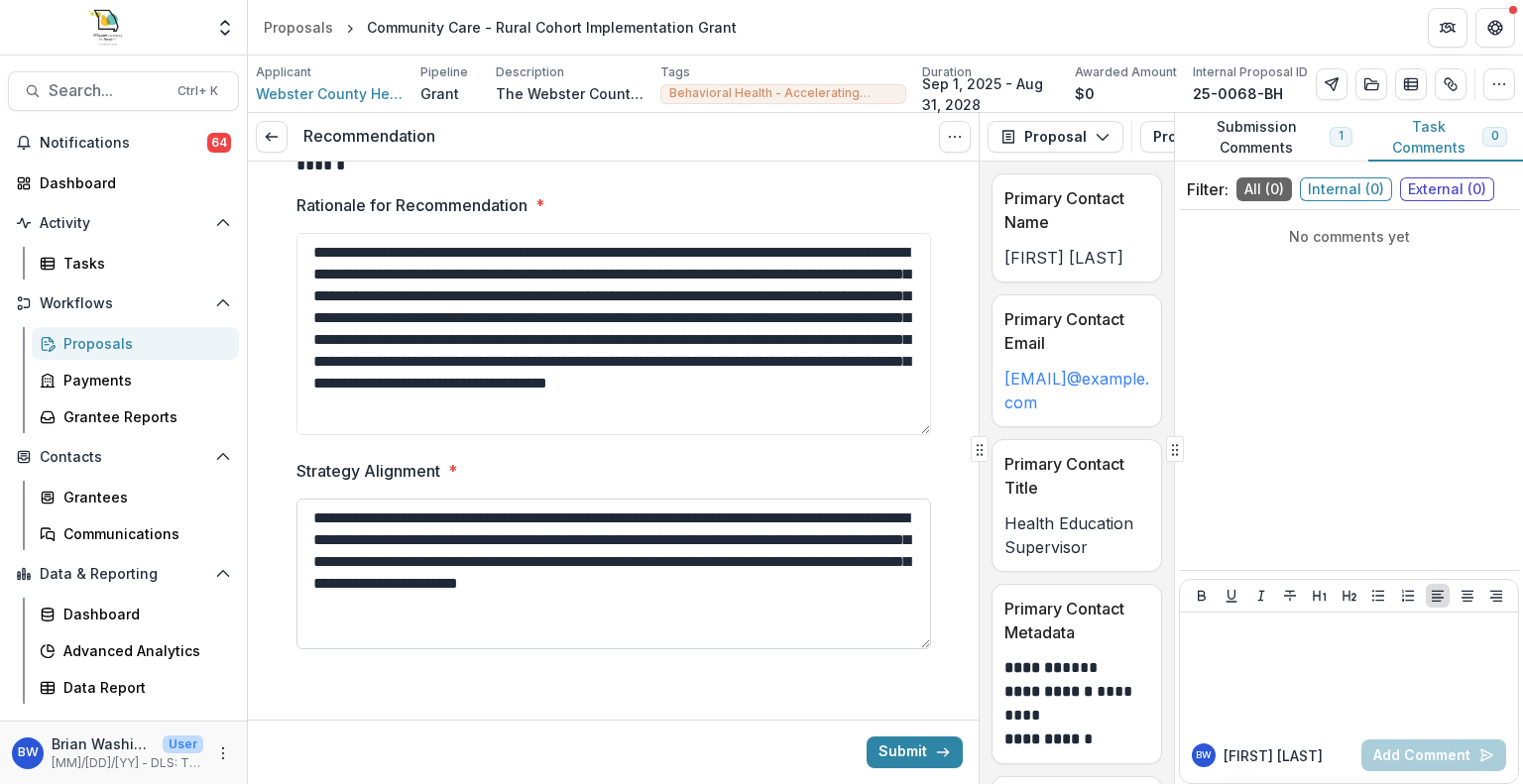 click on "**********" at bounding box center (614, 574) 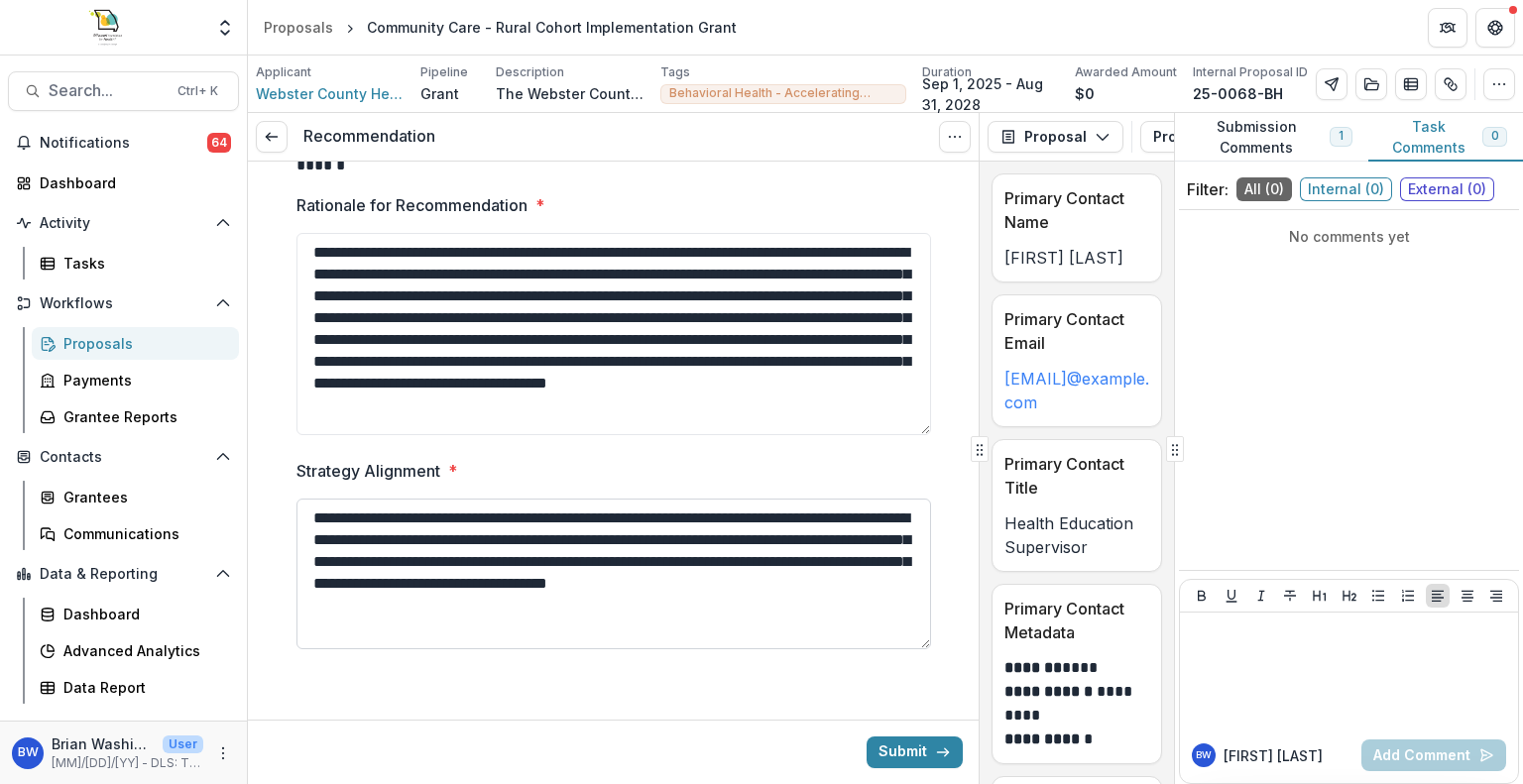 click on "**********" at bounding box center (614, 574) 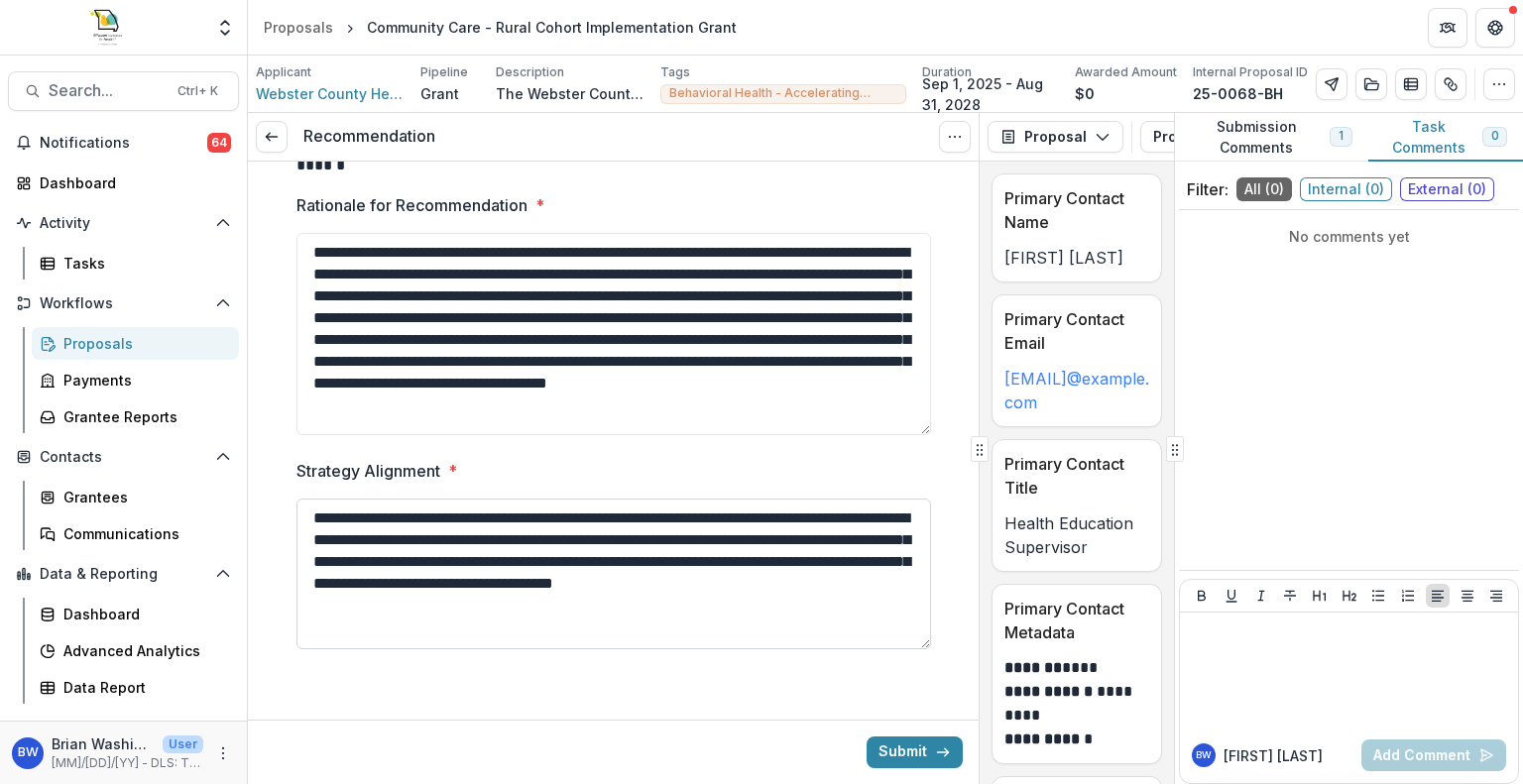 click on "**********" at bounding box center (614, 574) 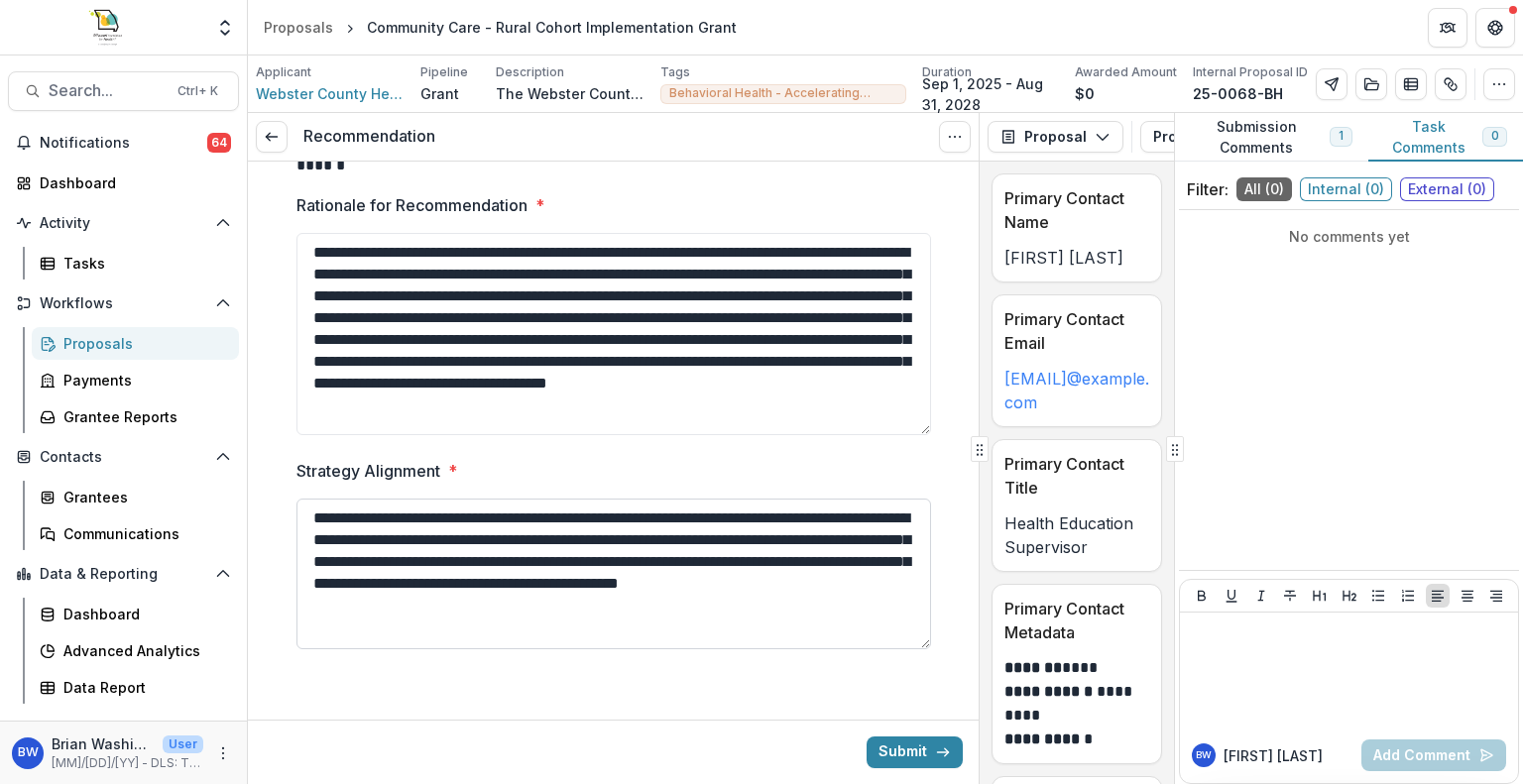 click on "**********" at bounding box center (614, 574) 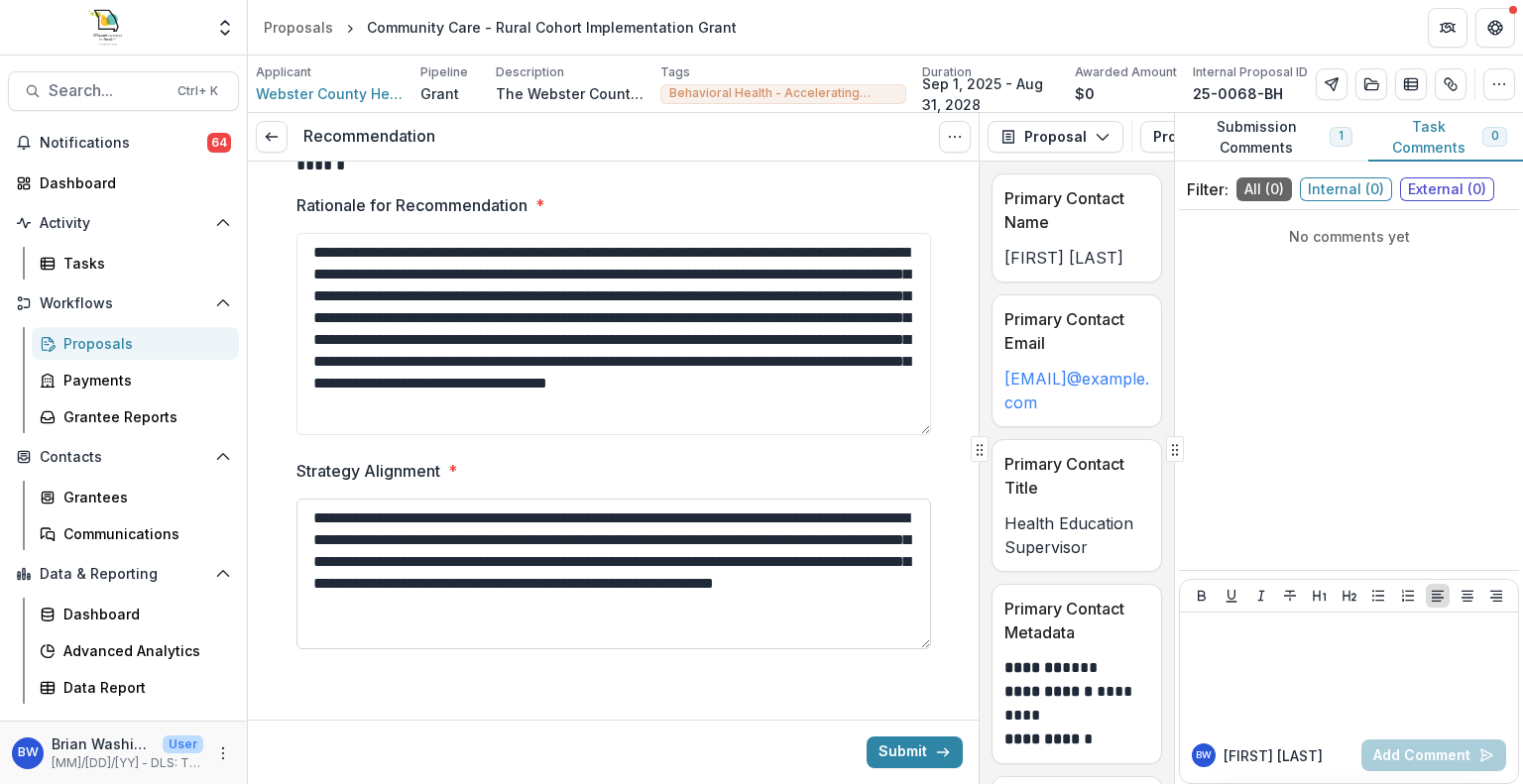 click on "**********" at bounding box center (614, 574) 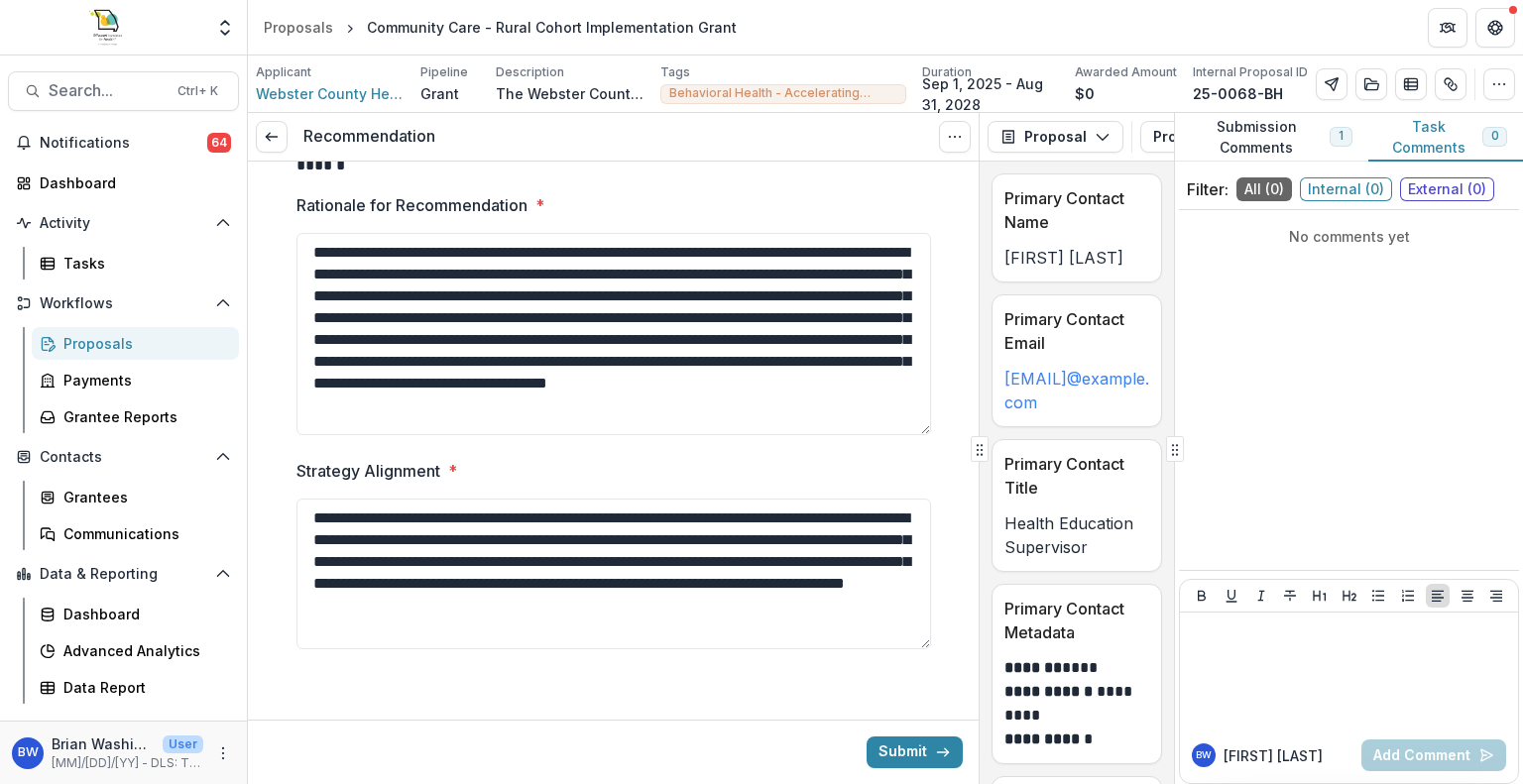 drag, startPoint x: 549, startPoint y: 629, endPoint x: 281, endPoint y: 471, distance: 311.1077 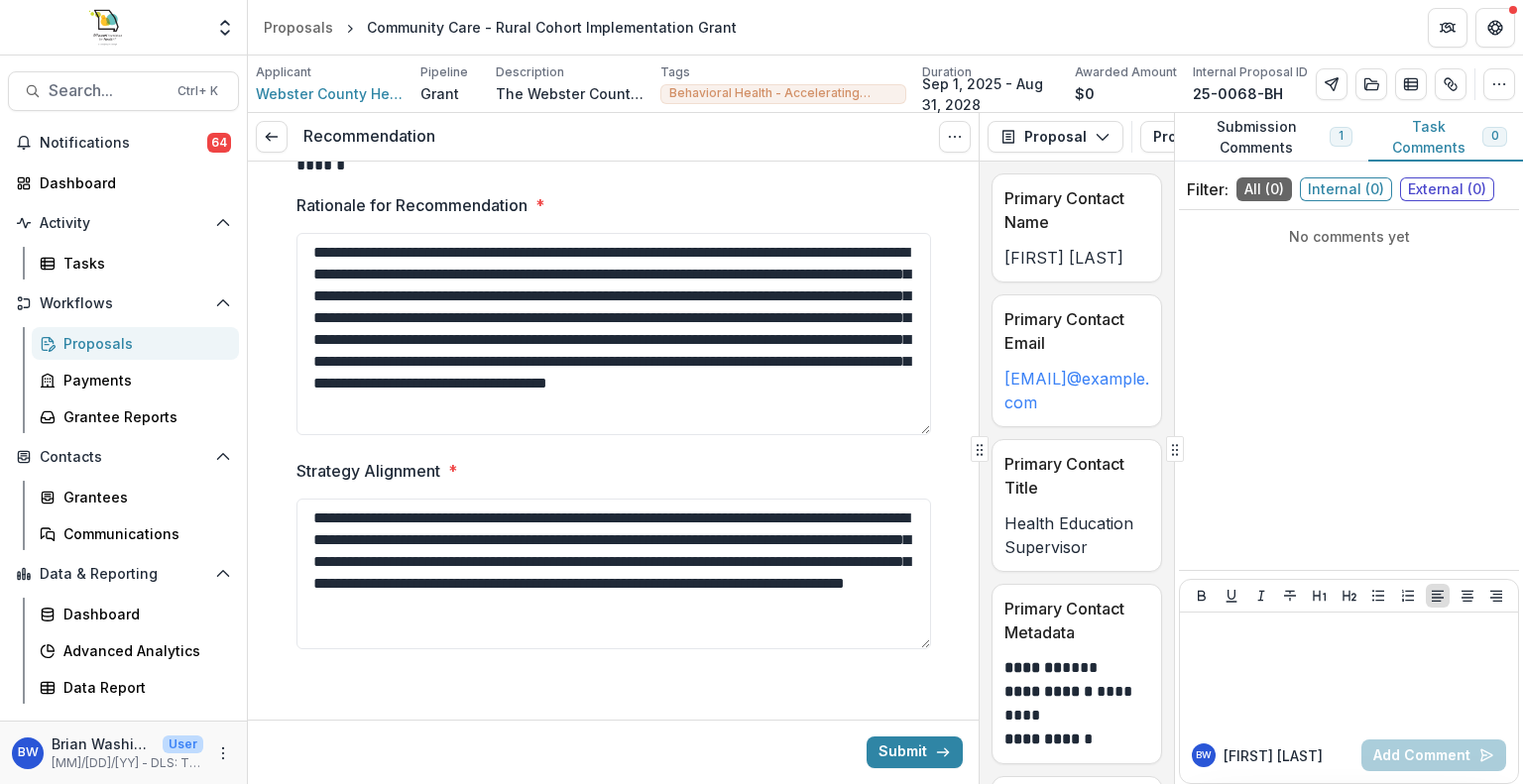 click on "**********" at bounding box center [614, 195] 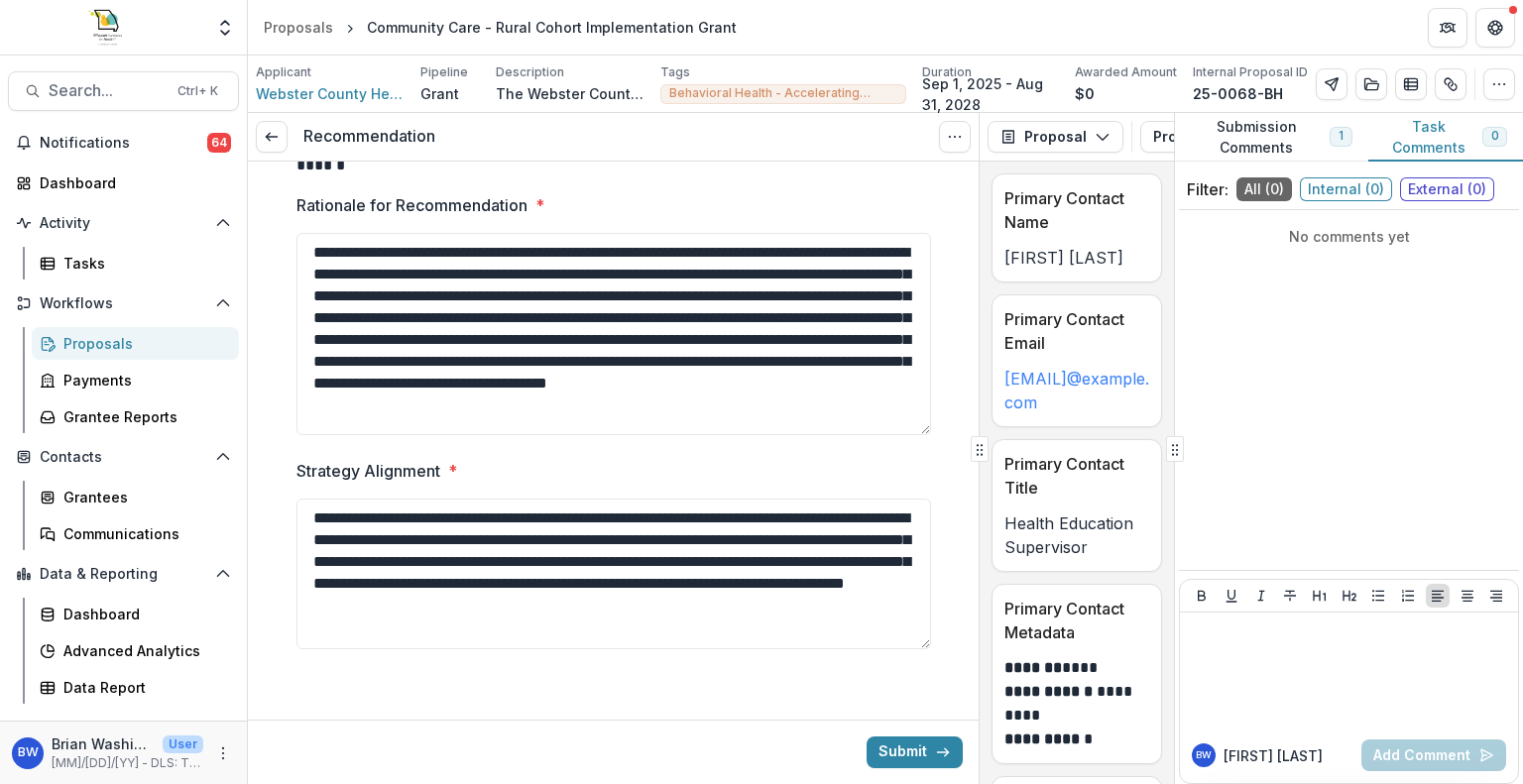 type on "**********" 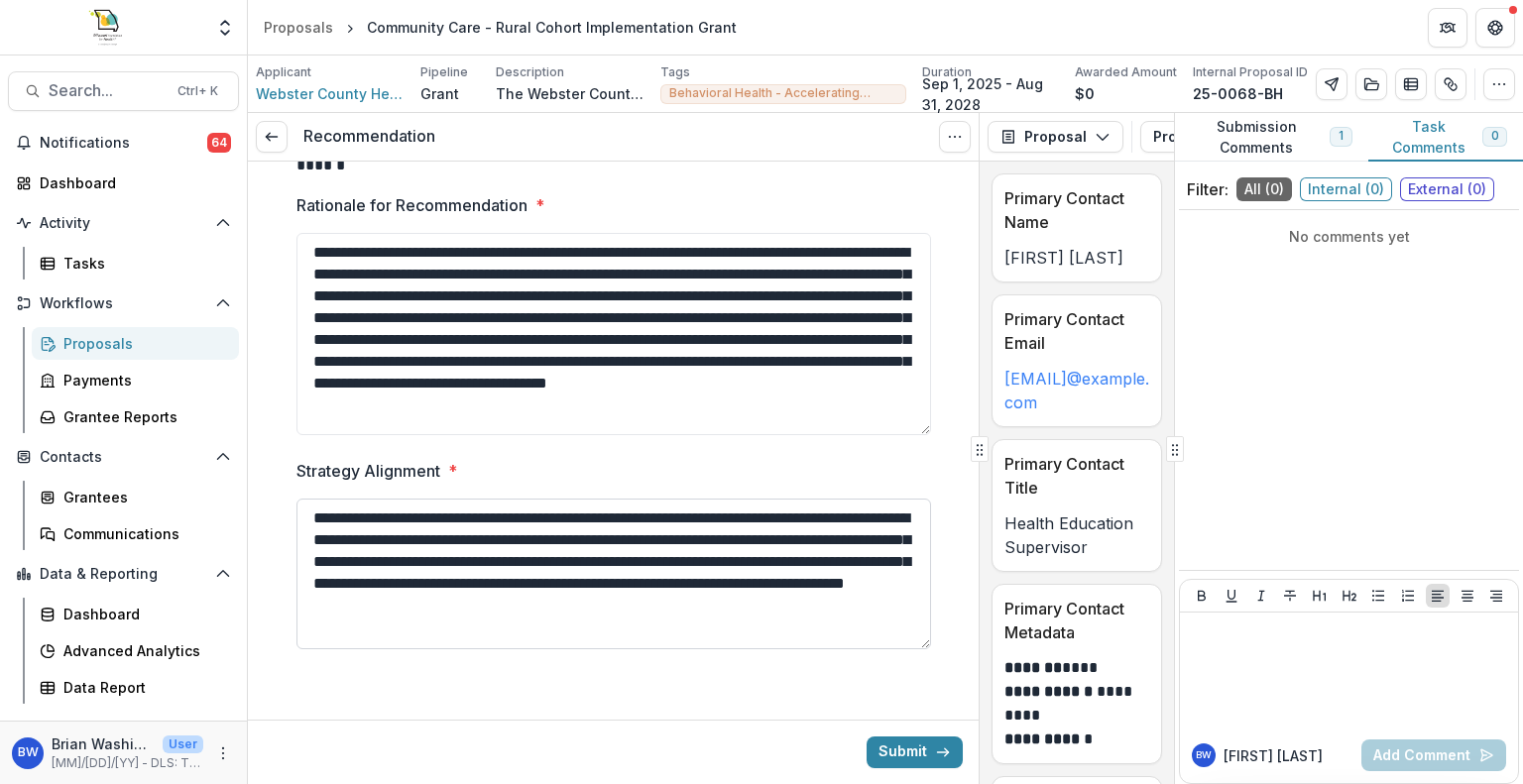 click on "**********" at bounding box center [614, 574] 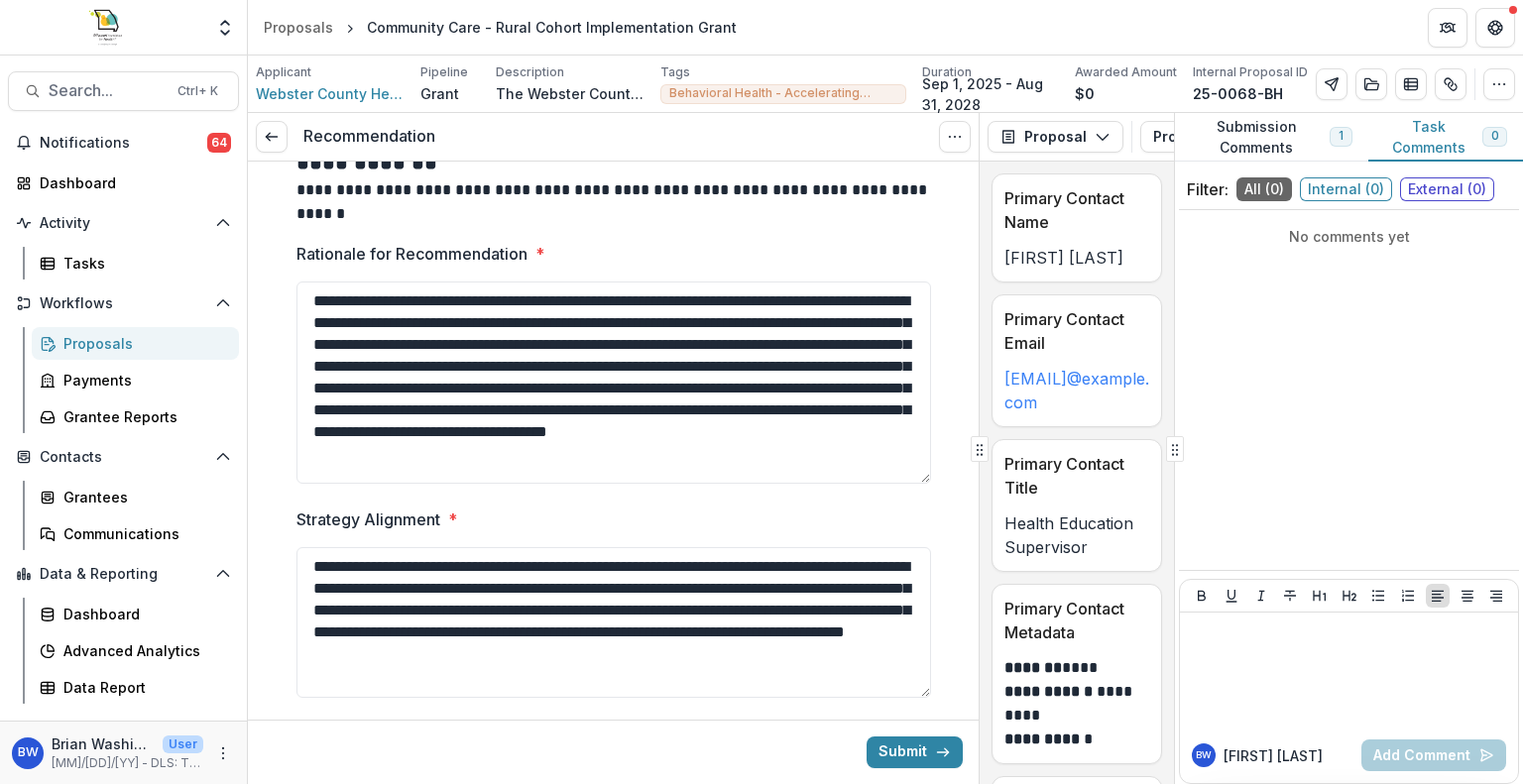 scroll, scrollTop: 459, scrollLeft: 0, axis: vertical 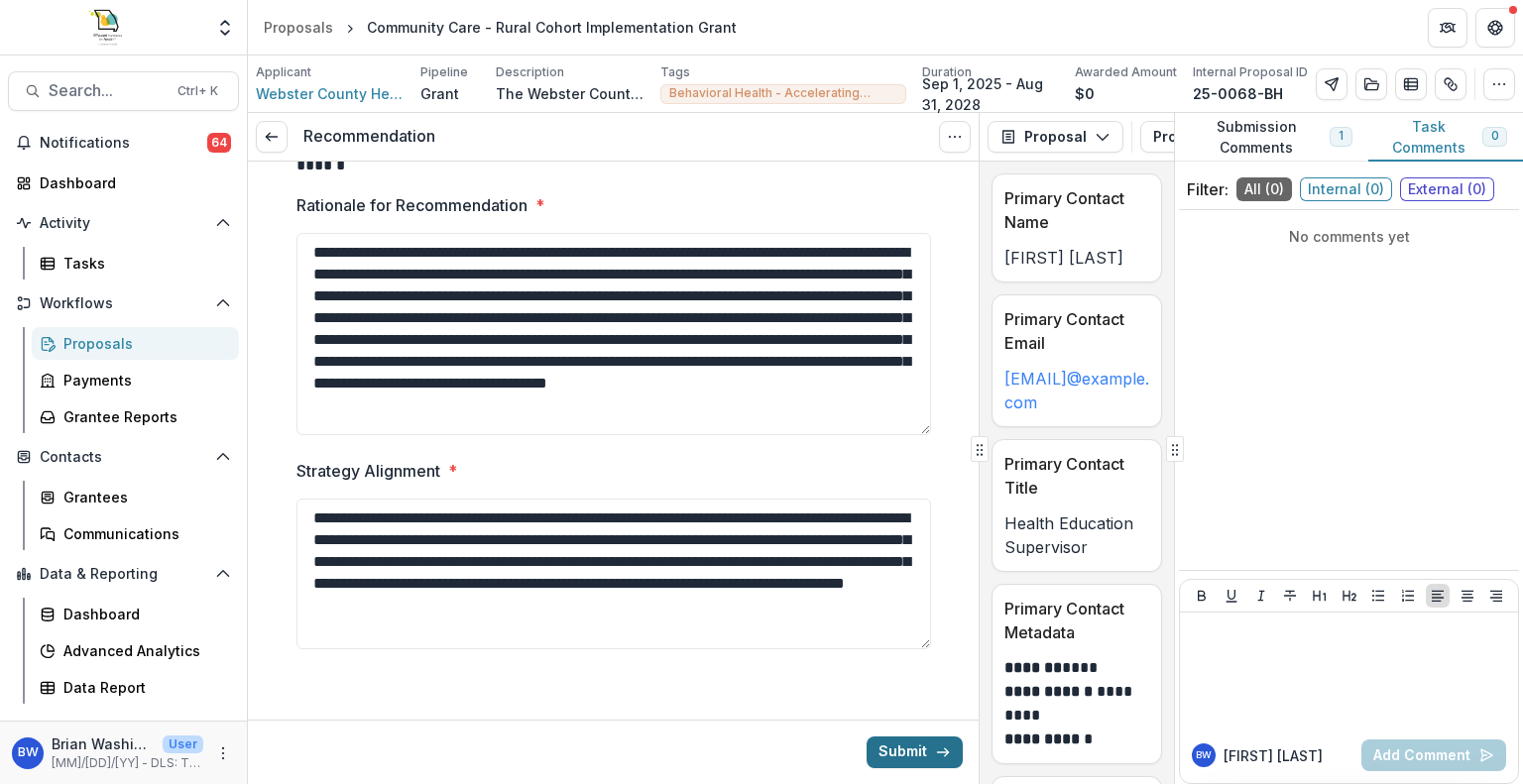 click on "Submit" at bounding box center [914, 752] 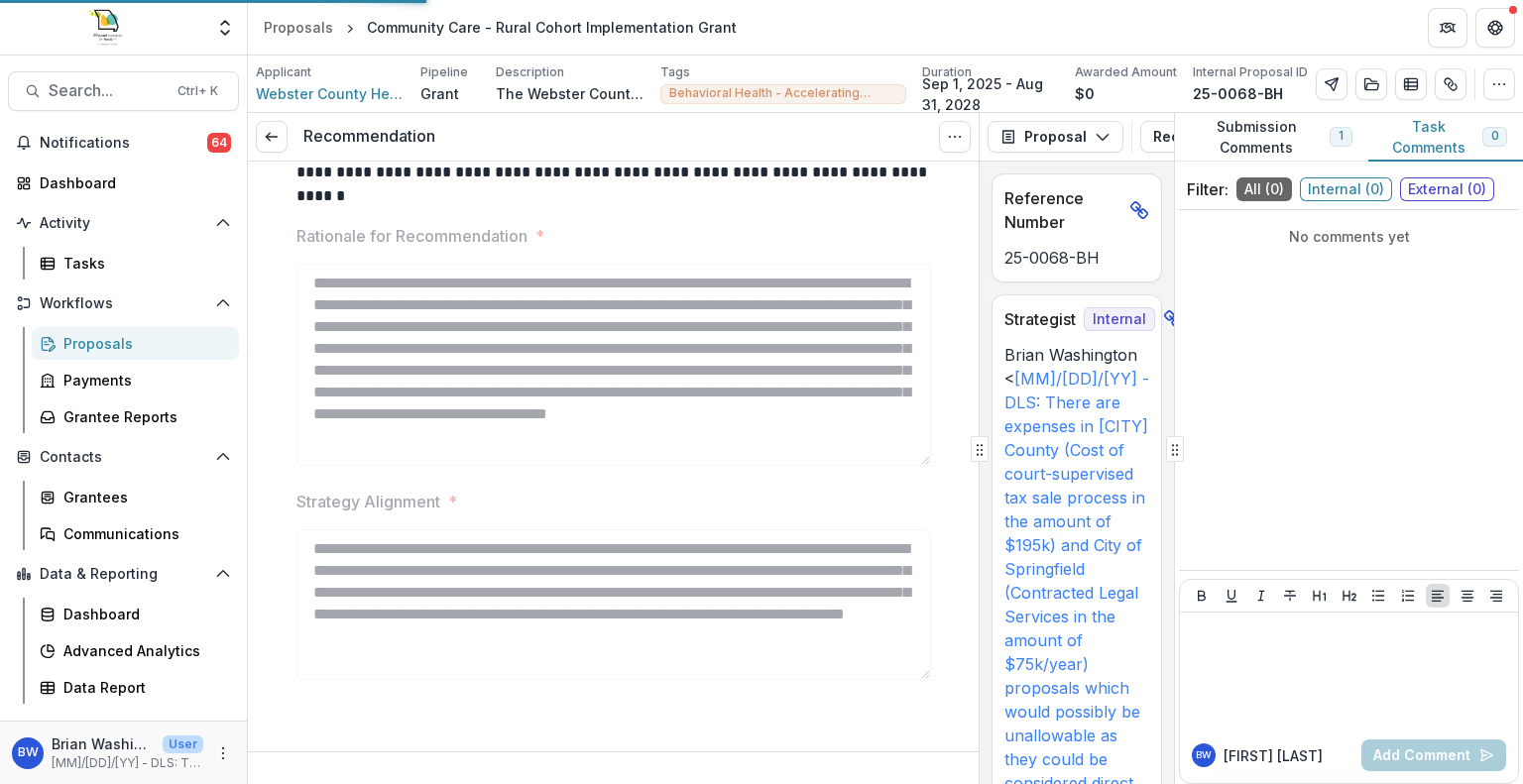 scroll, scrollTop: 427, scrollLeft: 0, axis: vertical 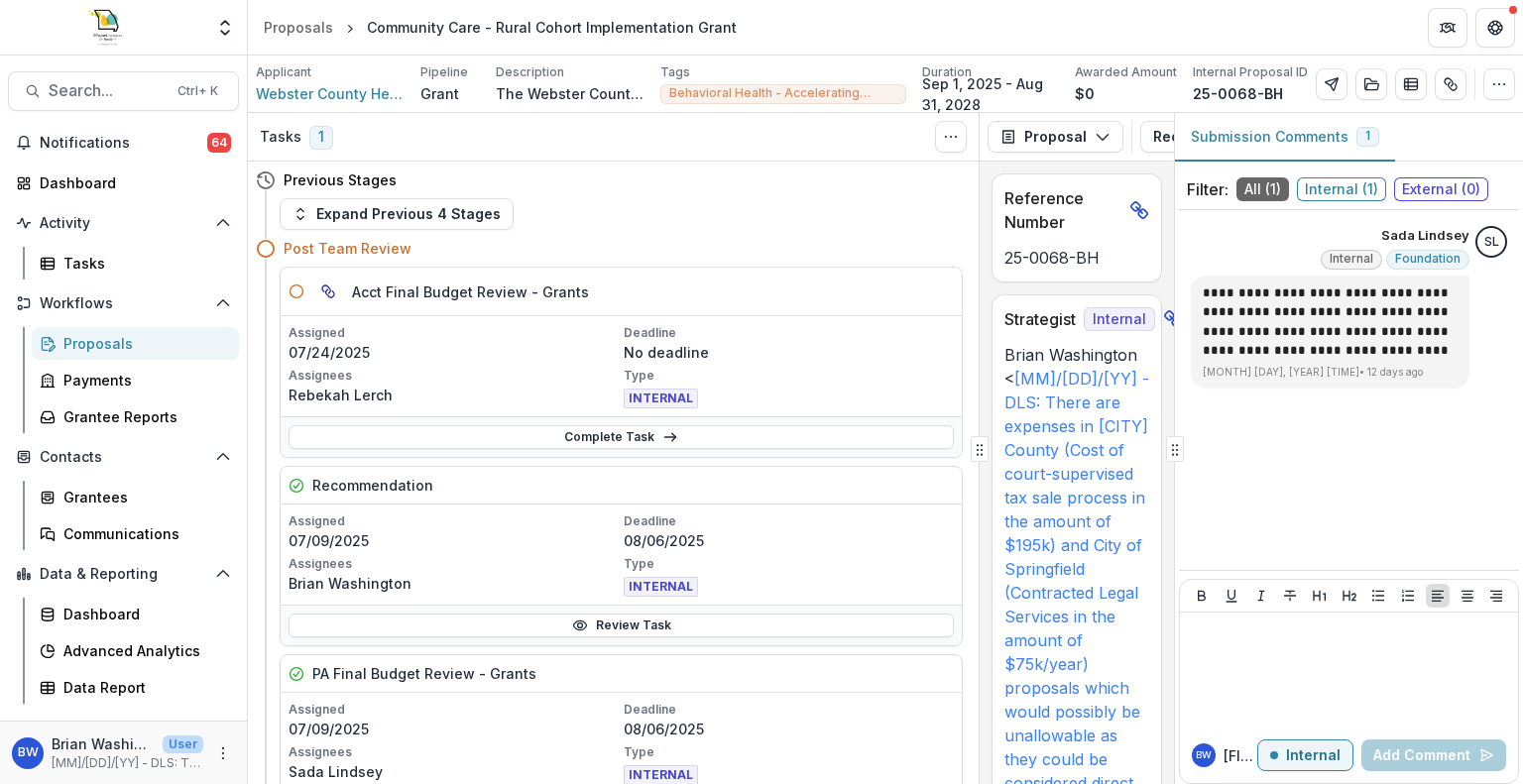 click on "Proposals" at bounding box center (143, 343) 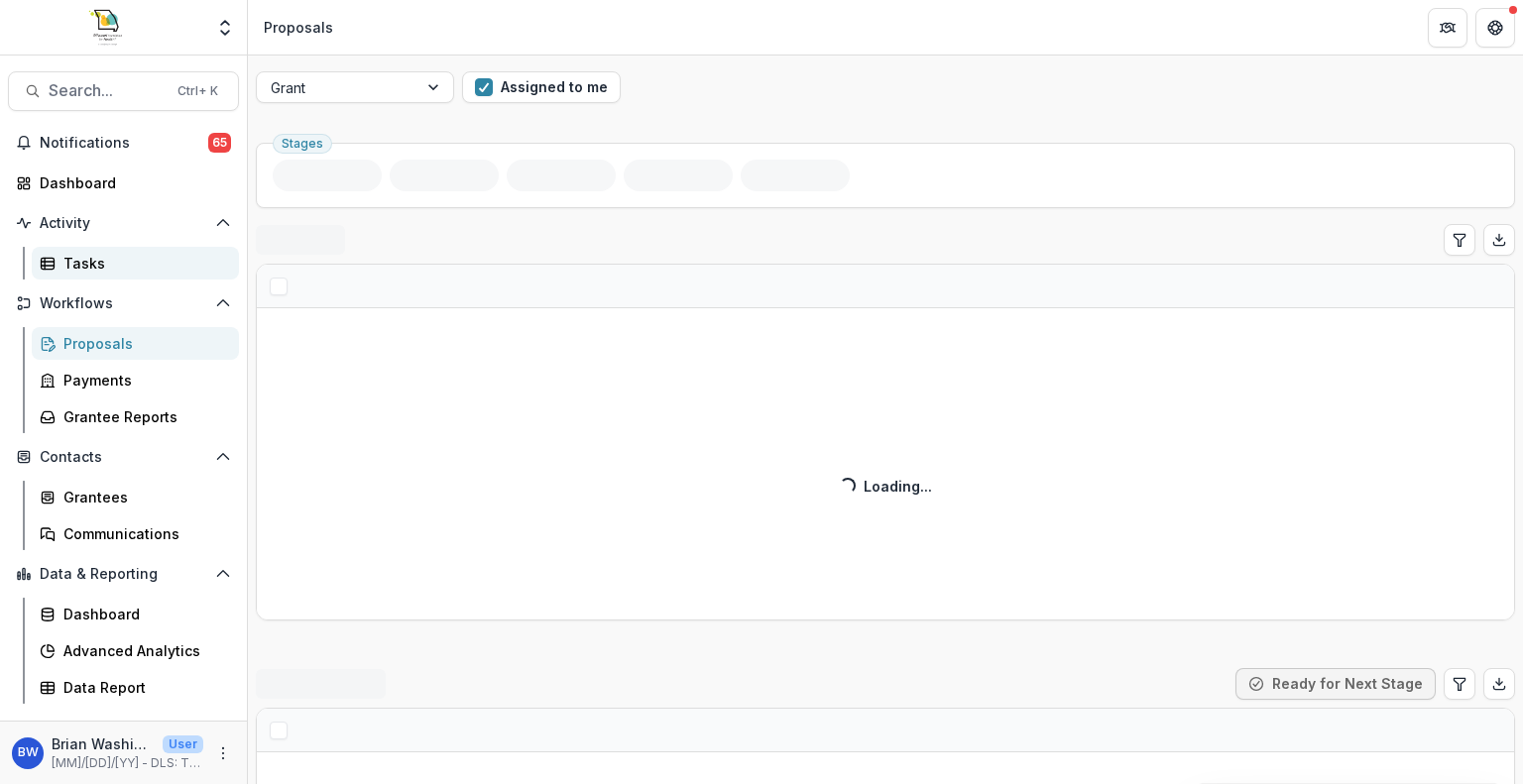 click on "Tasks" at bounding box center (143, 263) 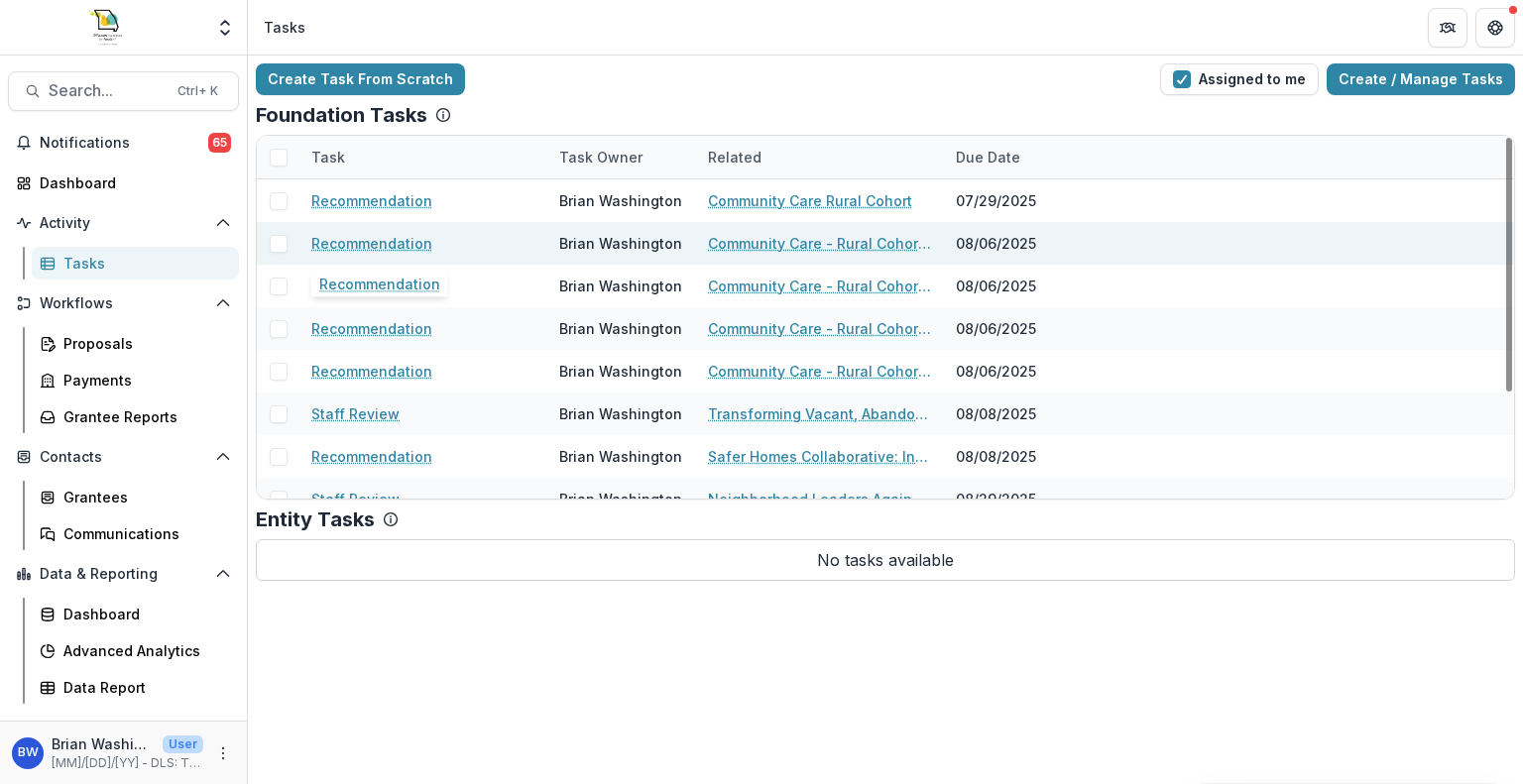 click on "Recommendation" at bounding box center (372, 243) 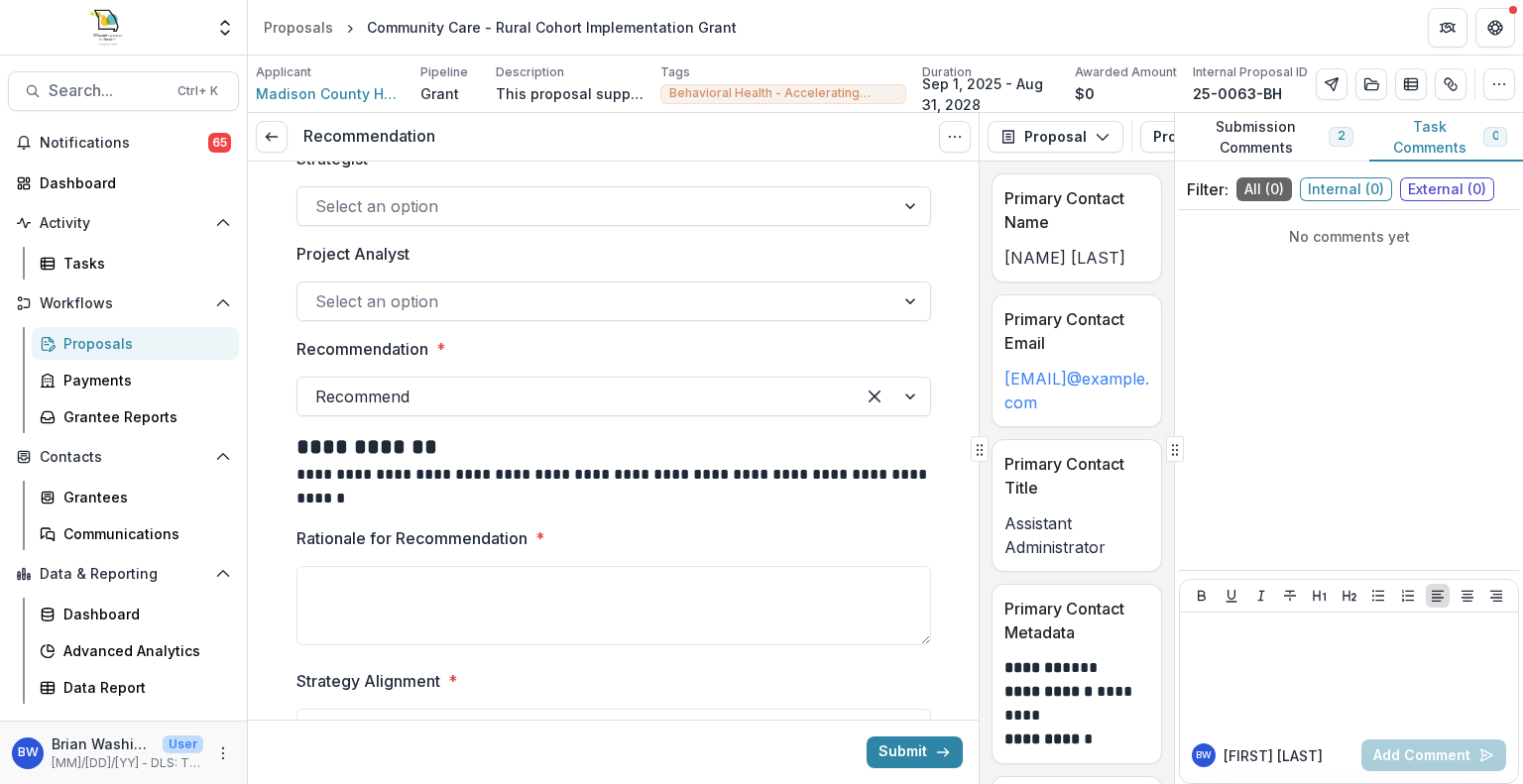 scroll, scrollTop: 127, scrollLeft: 0, axis: vertical 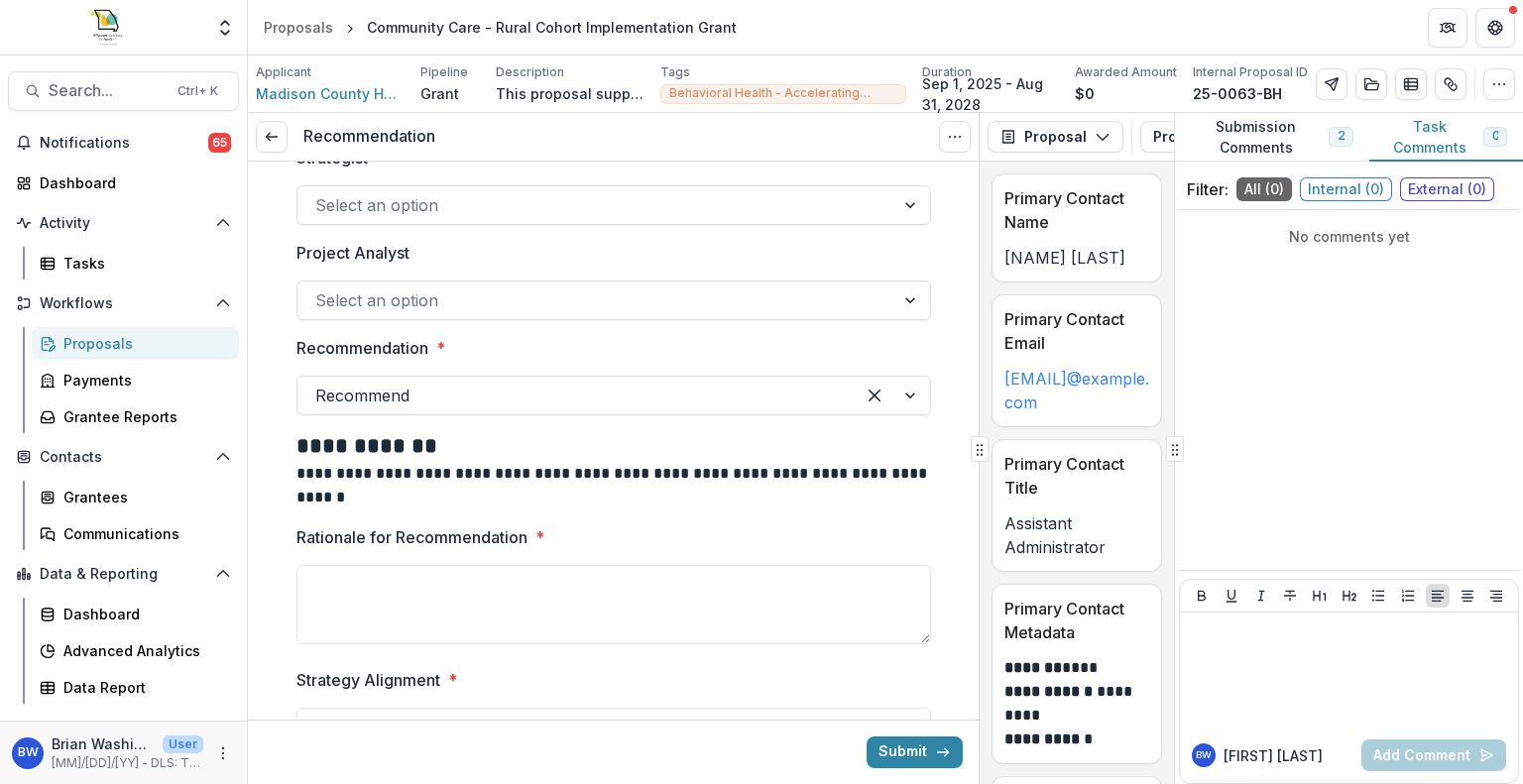 click at bounding box center [596, 300] 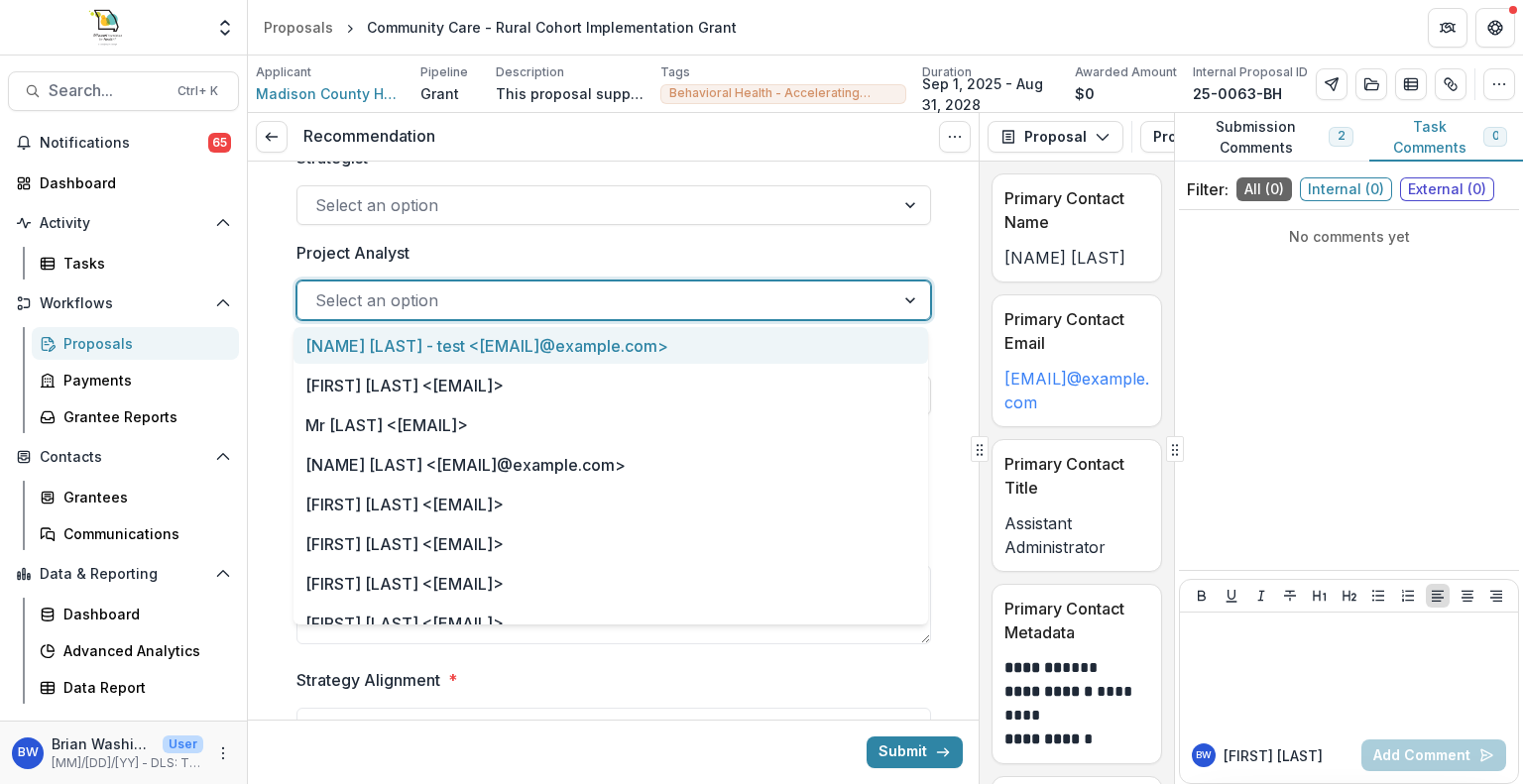 click on "Project Analyst" at bounding box center (608, 253) 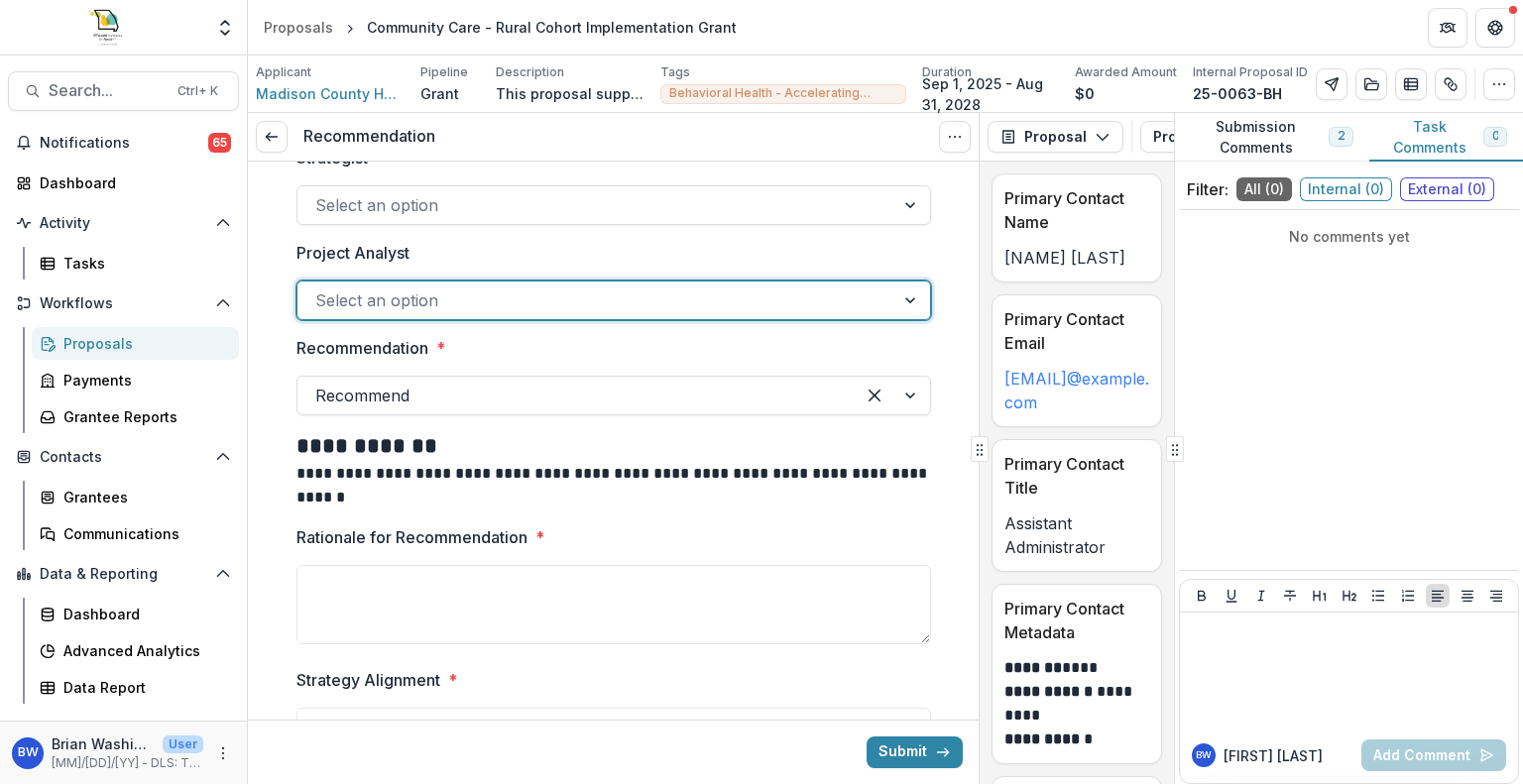 click at bounding box center [576, 395] 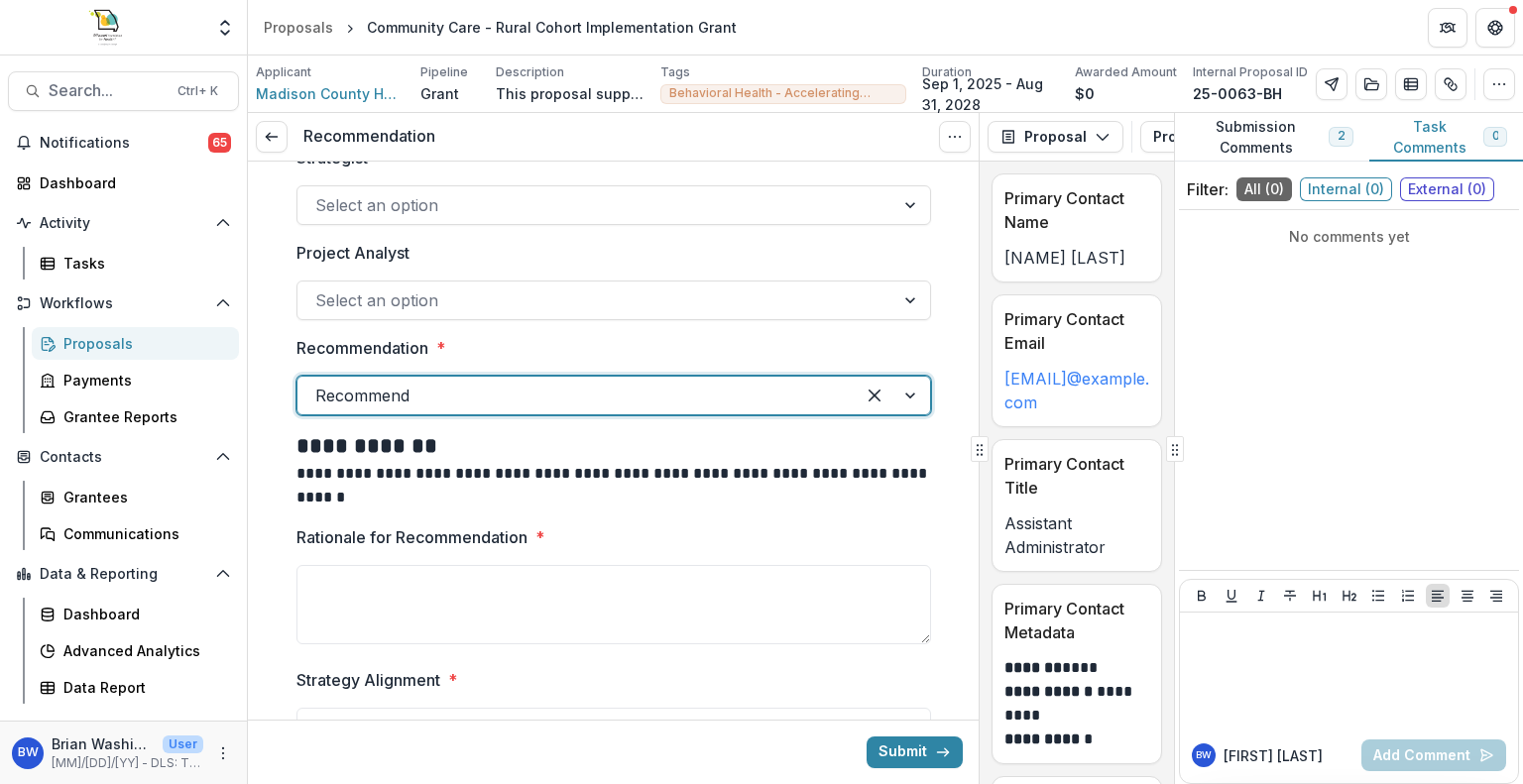 click at bounding box center [576, 395] 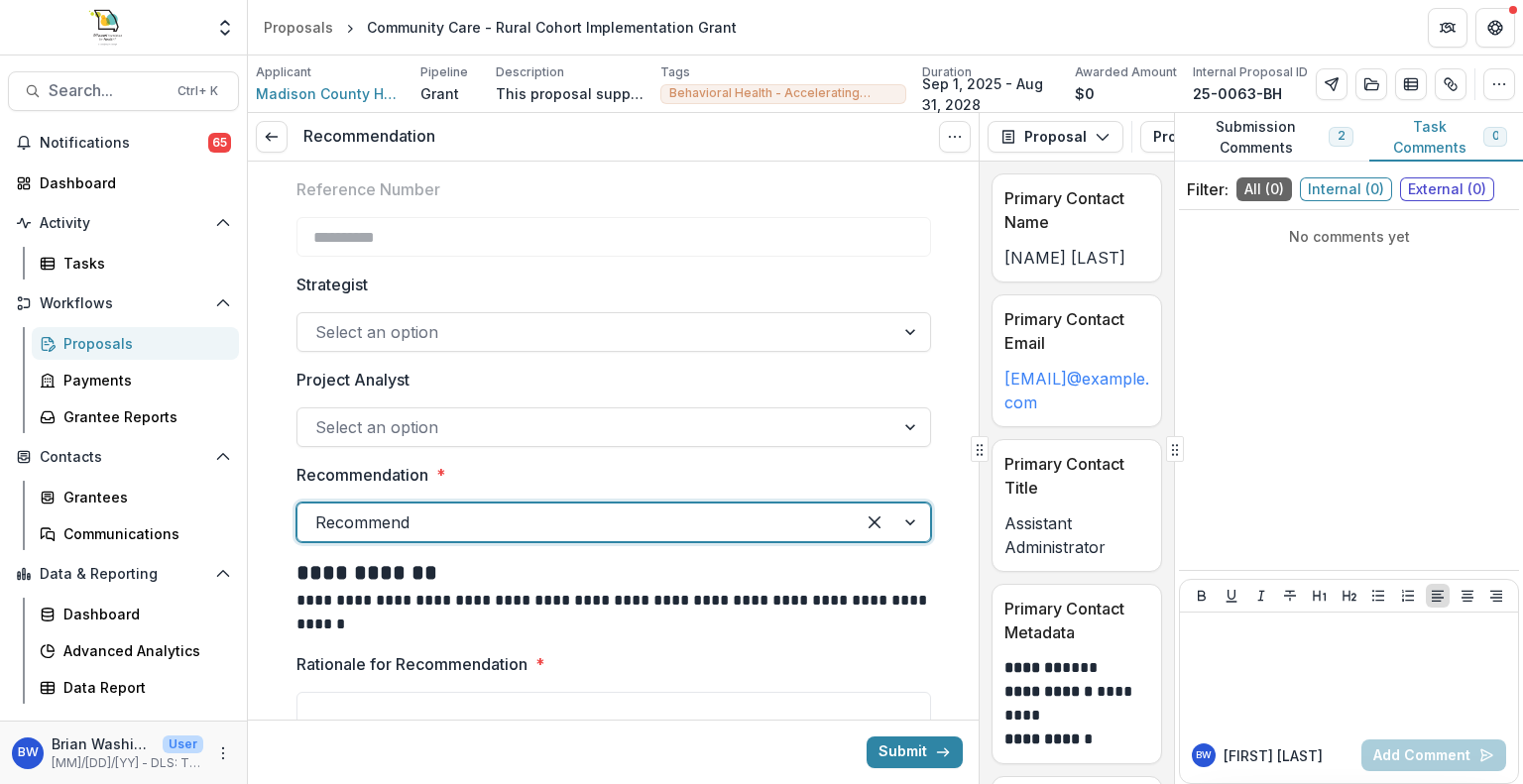 click at bounding box center [912, 332] 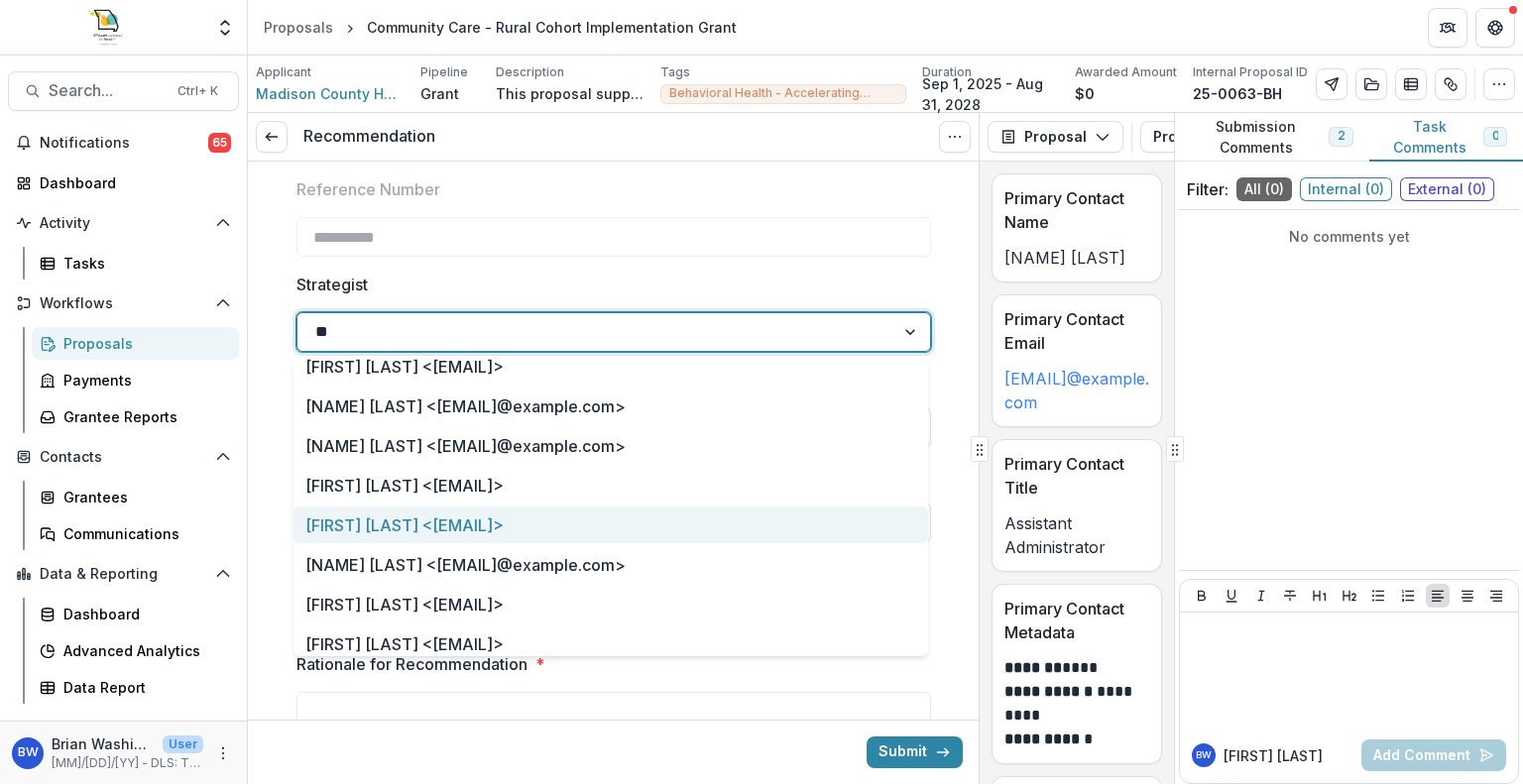 scroll, scrollTop: 0, scrollLeft: 0, axis: both 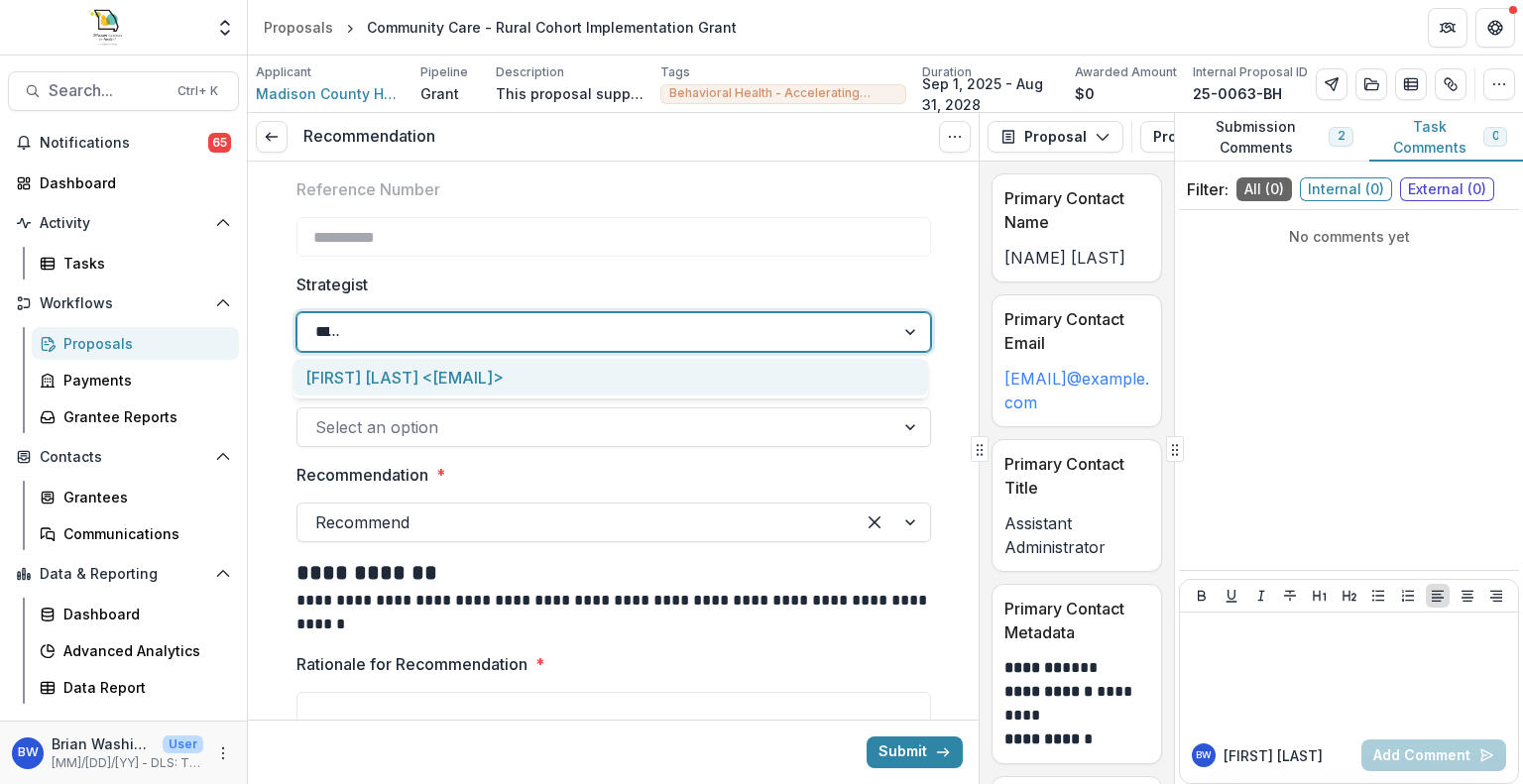 type on "*****" 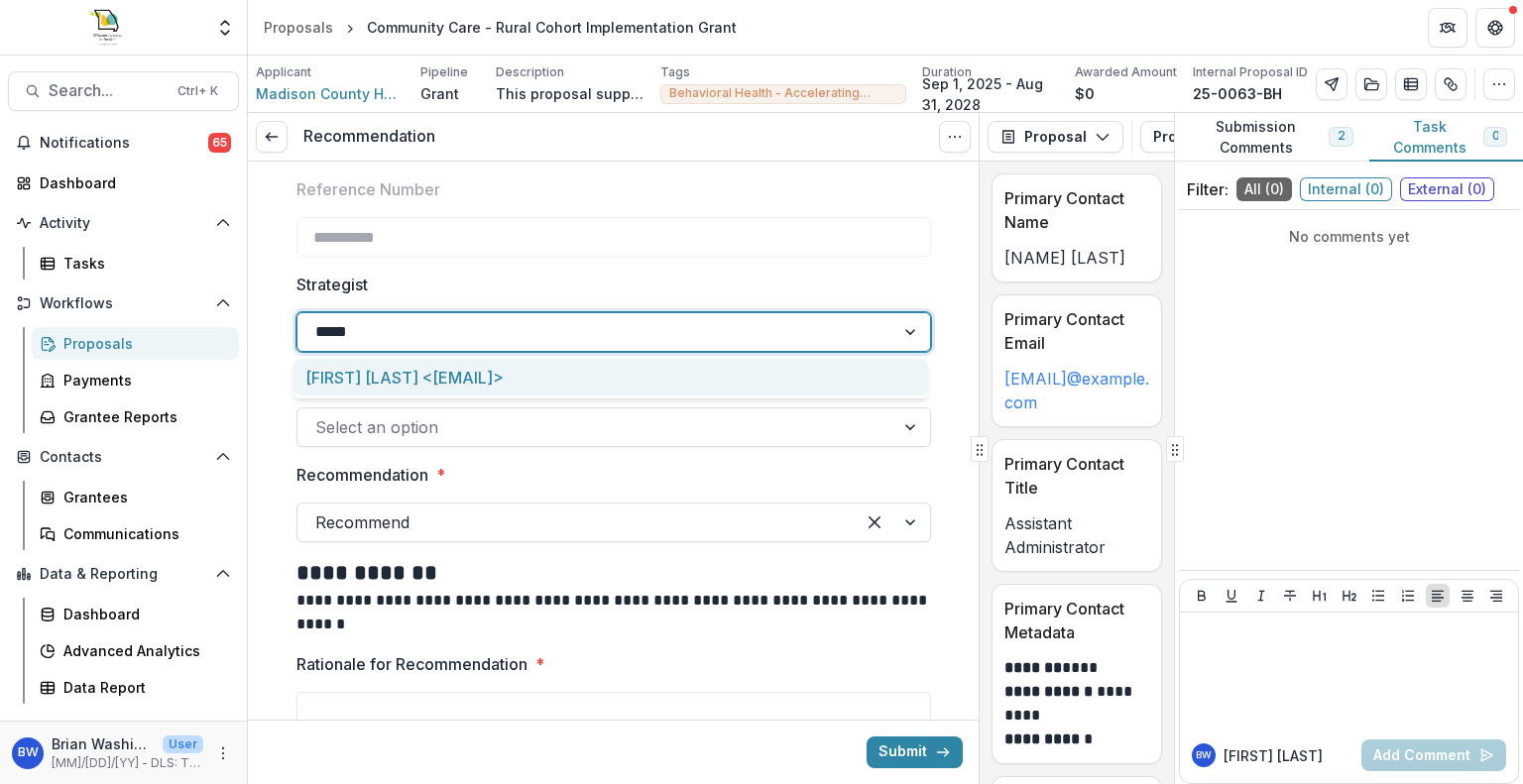 click on "[FIRST] [LAST] <[EMAIL]>" at bounding box center (611, 377) 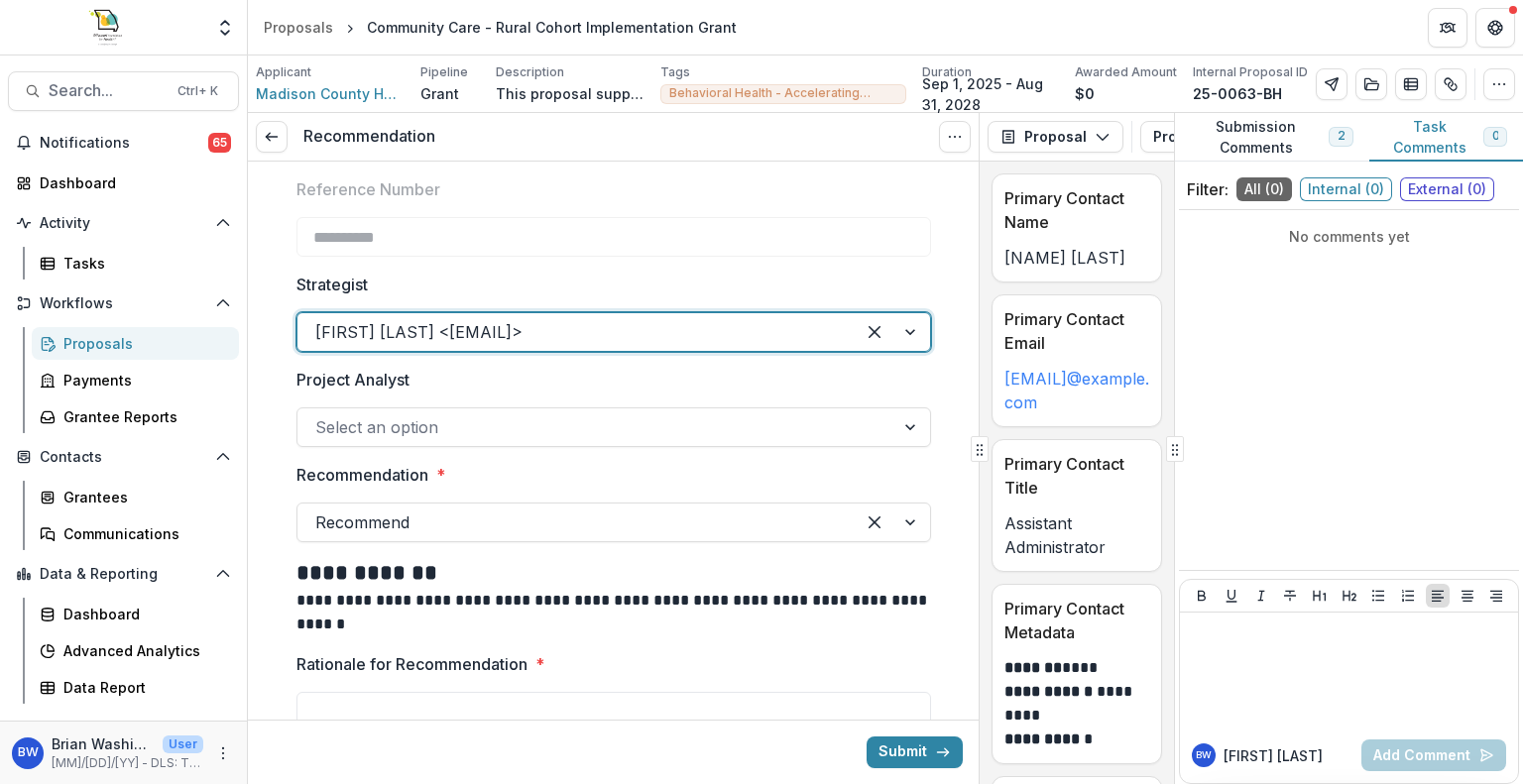 click on "Select an option" at bounding box center [596, 427] 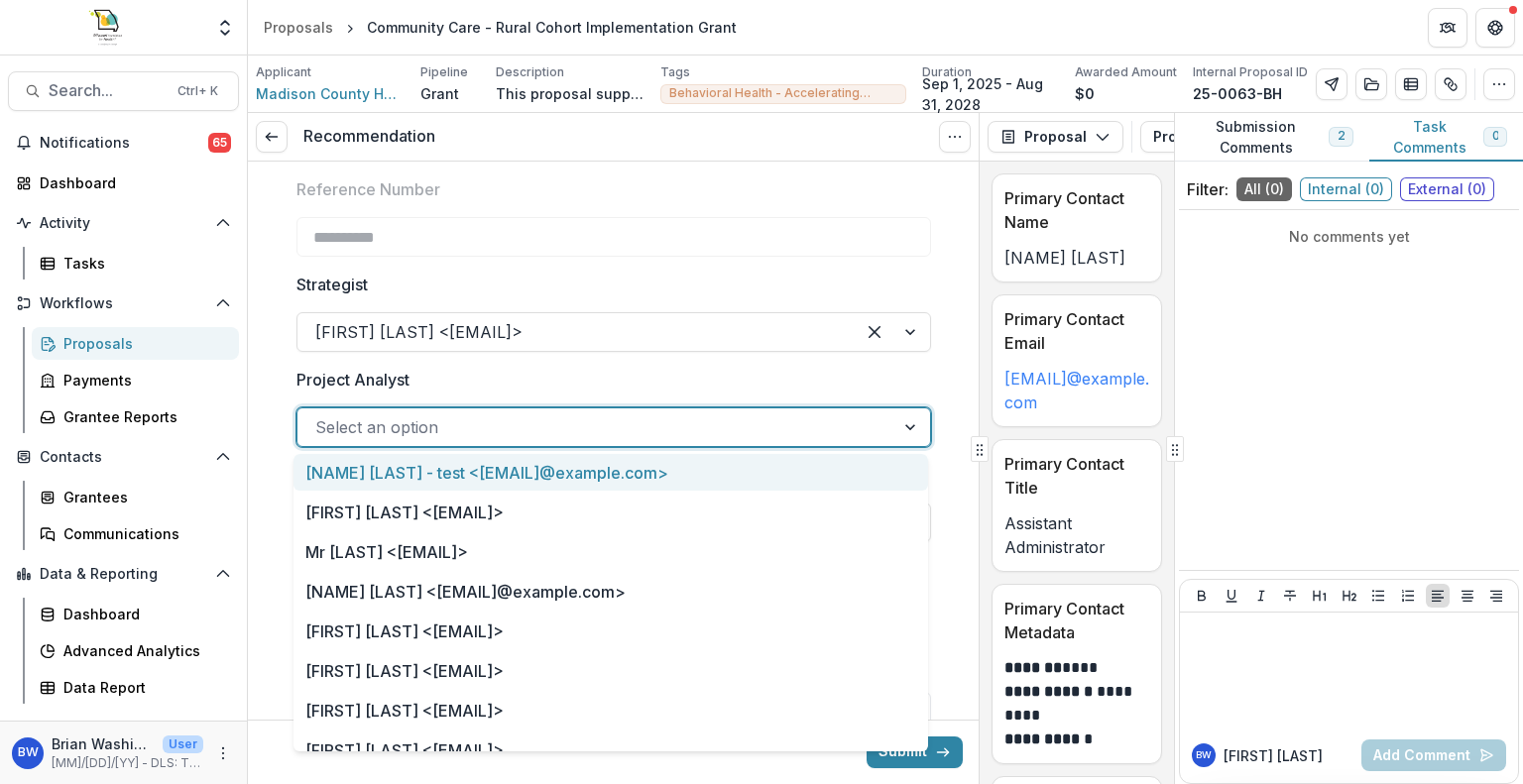 click on "**********" at bounding box center [613, 557] 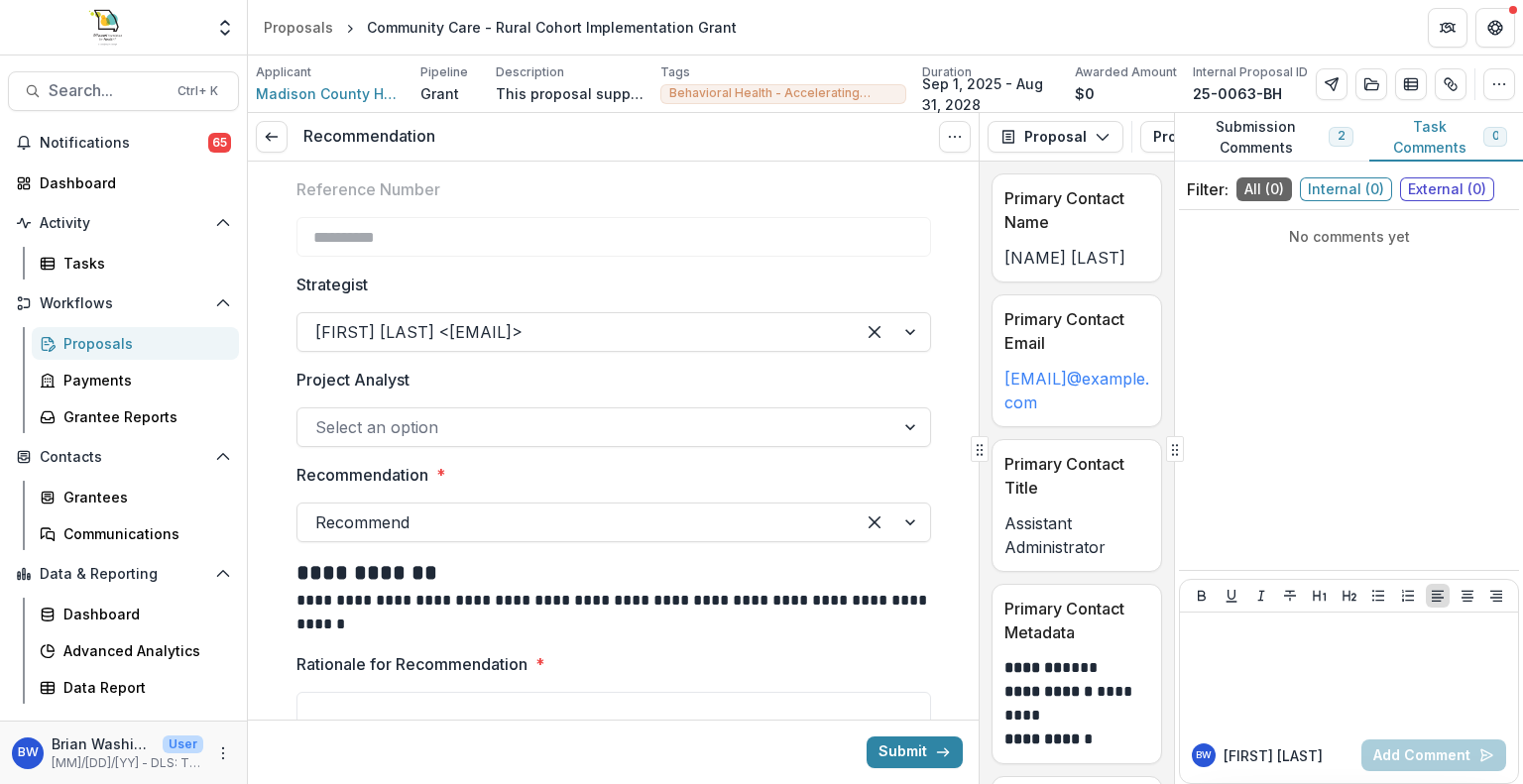 scroll, scrollTop: 265, scrollLeft: 0, axis: vertical 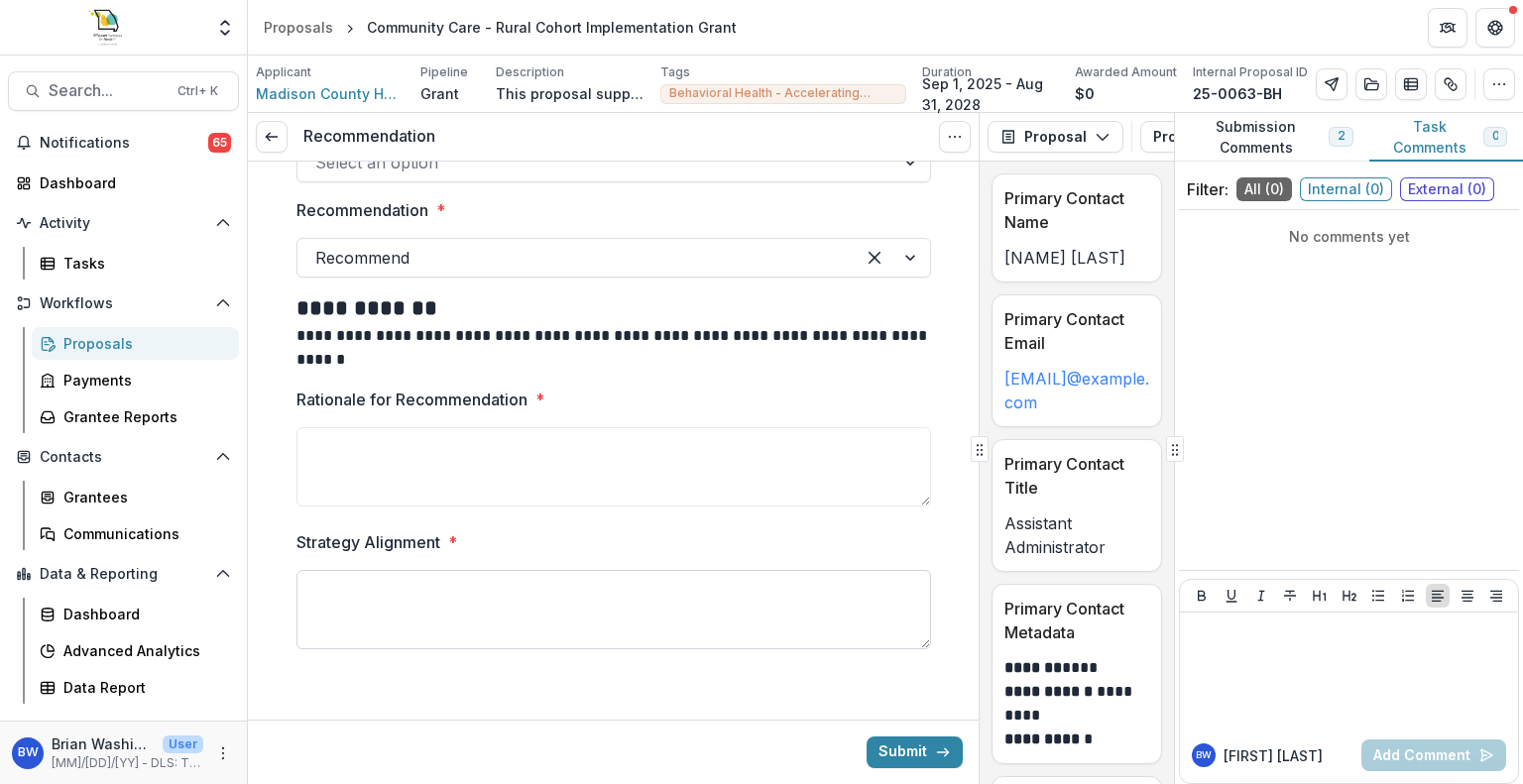 click on "Strategy Alignment *" at bounding box center (614, 610) 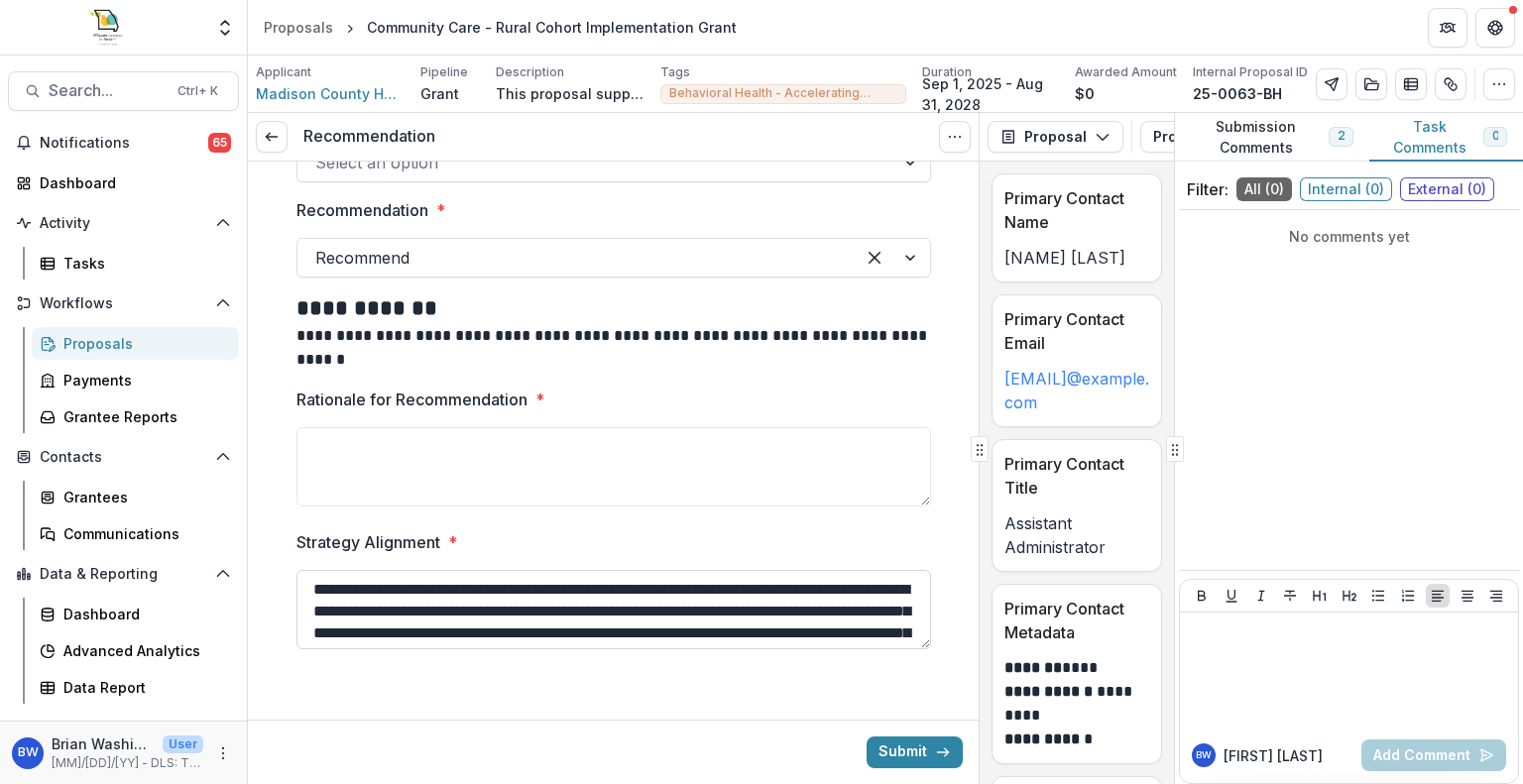 scroll, scrollTop: 59, scrollLeft: 0, axis: vertical 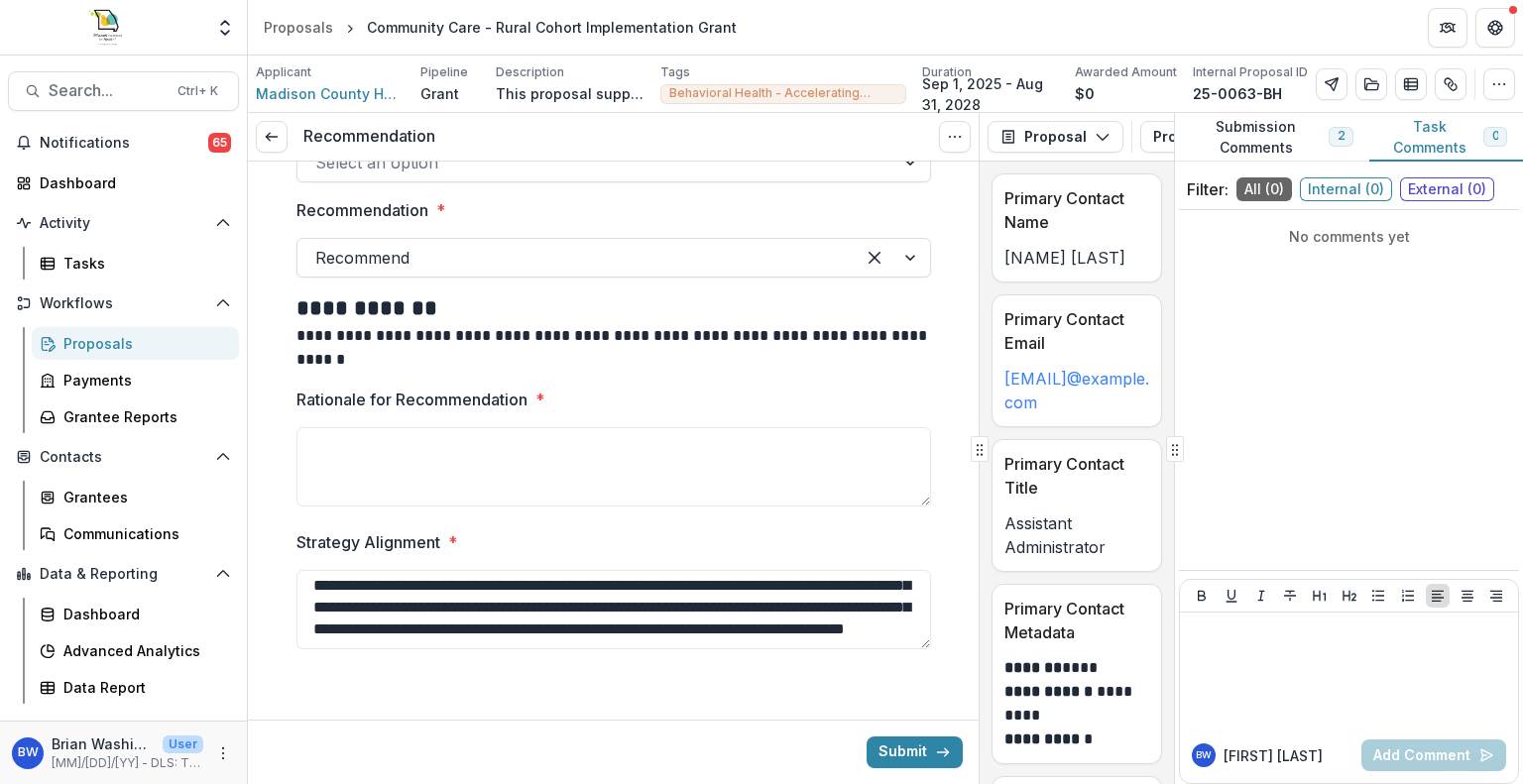 type on "**********" 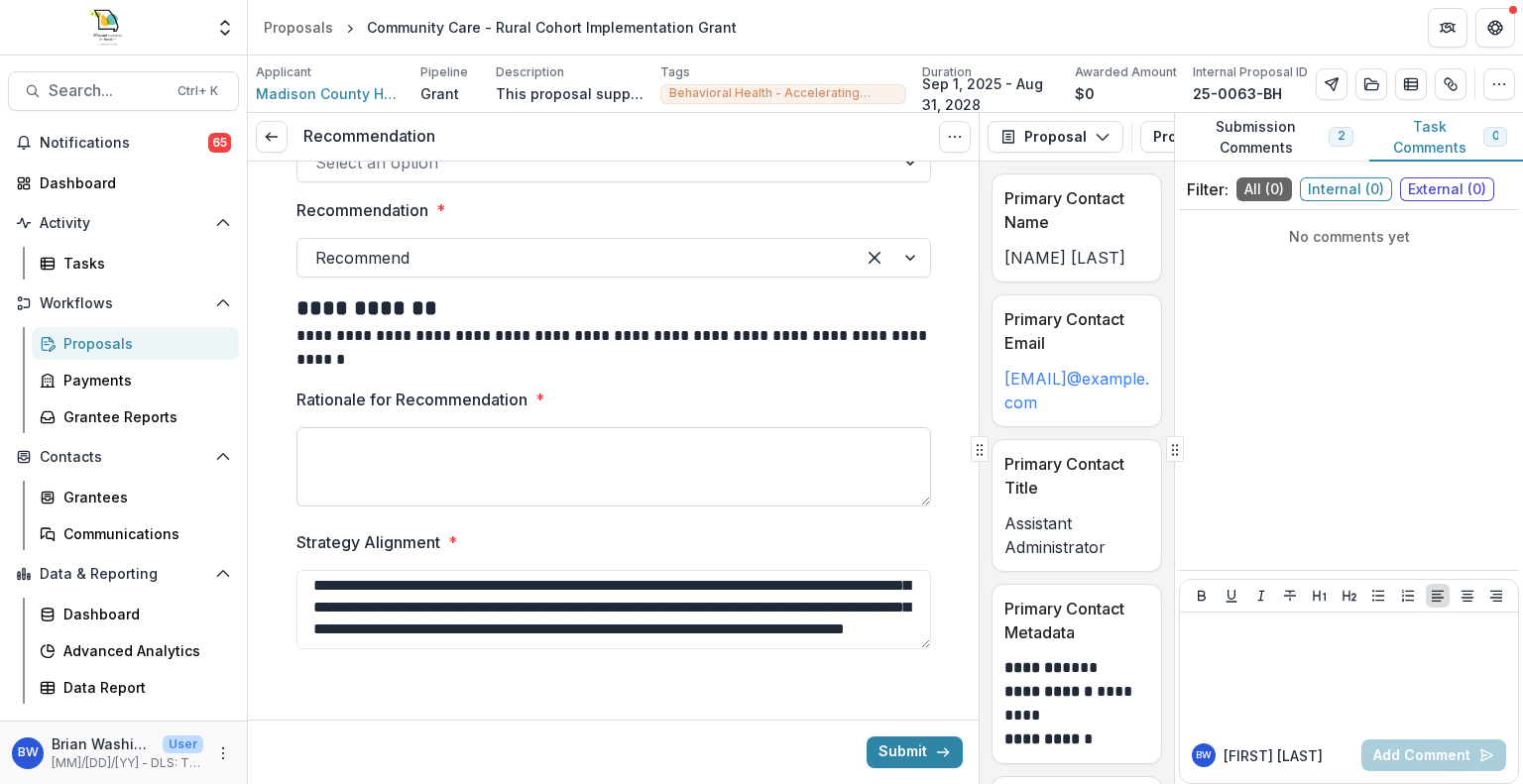 click on "Rationale for Recommendation *" at bounding box center (614, 467) 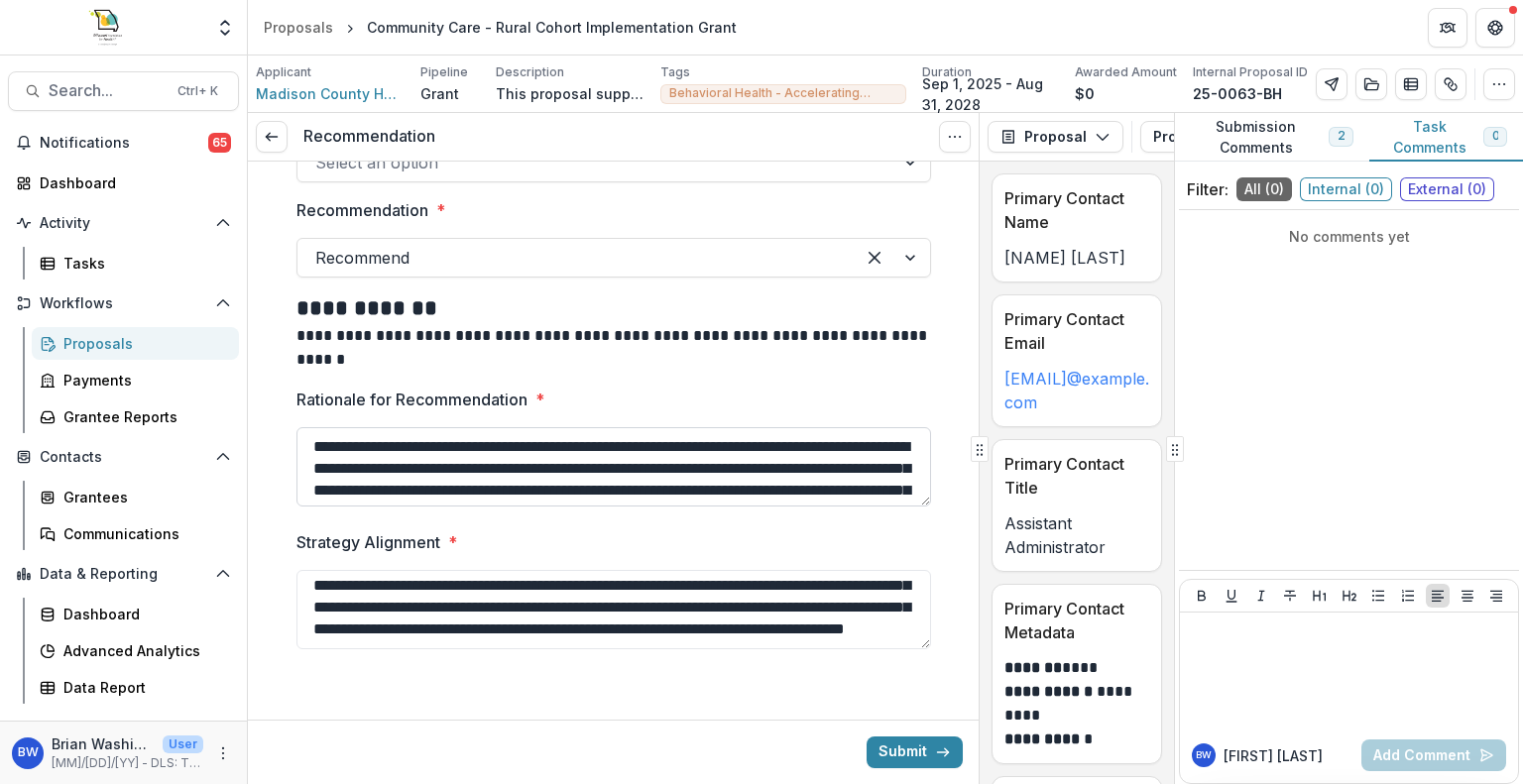 scroll, scrollTop: 125, scrollLeft: 0, axis: vertical 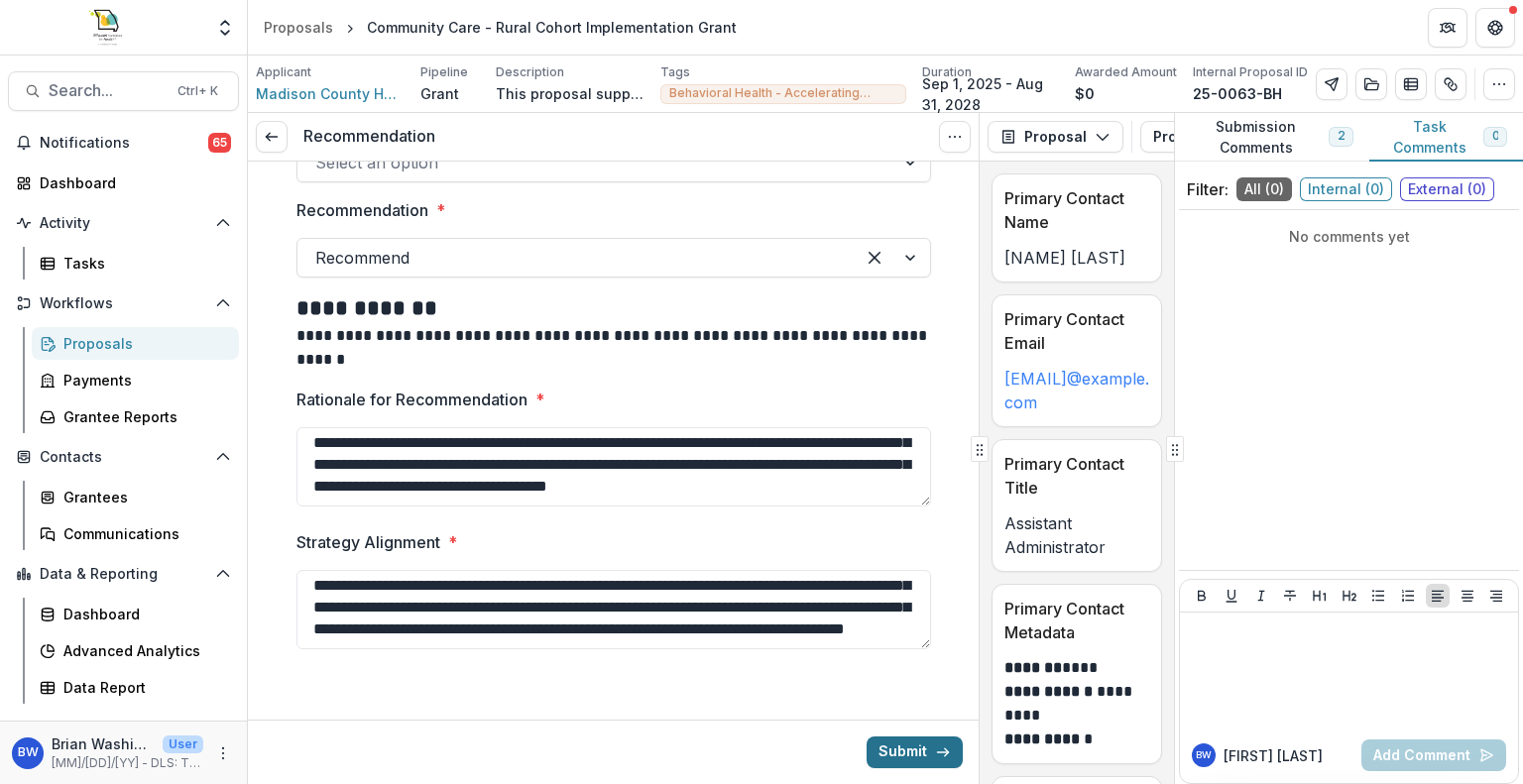 type on "**********" 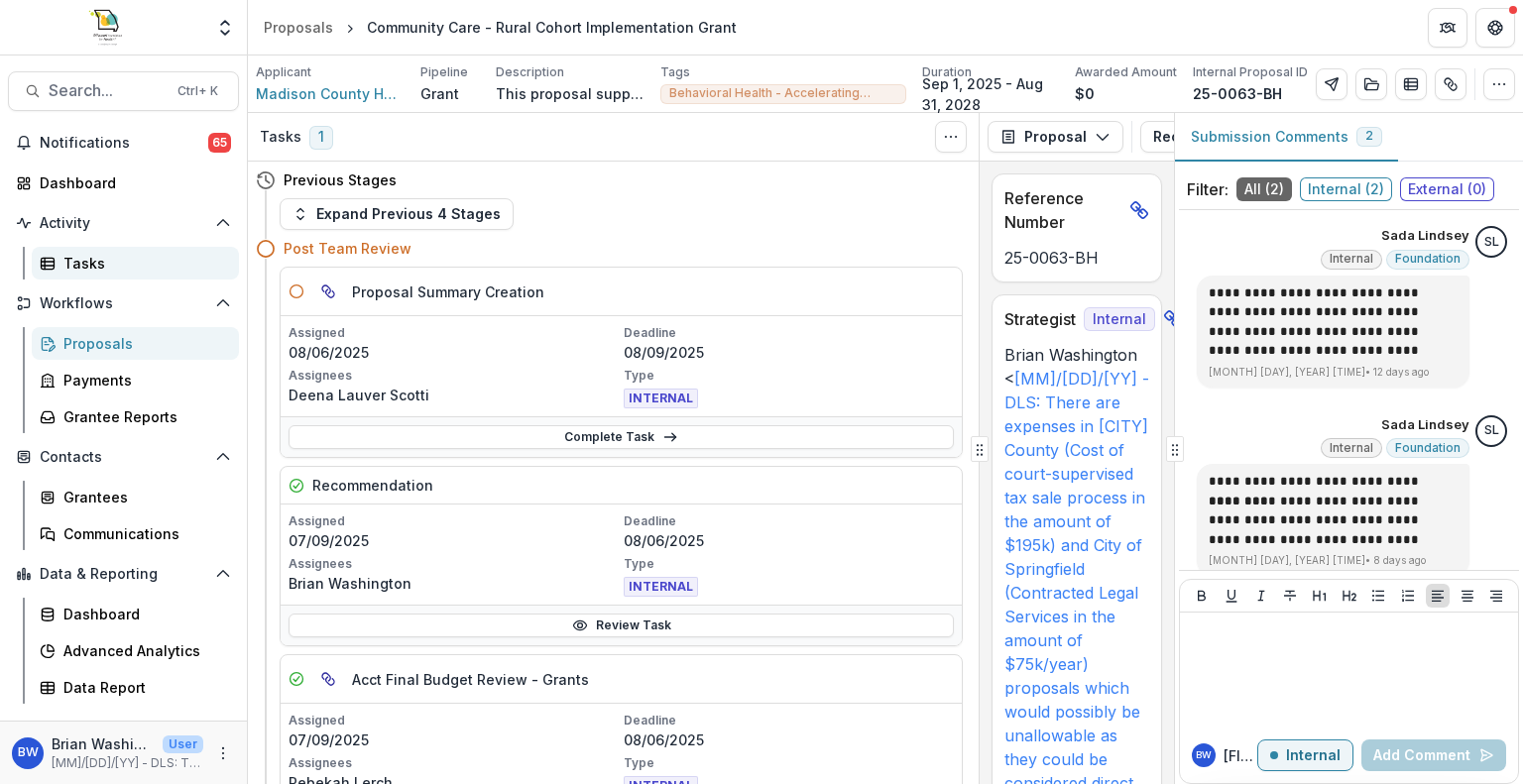 click on "Tasks" at bounding box center (143, 263) 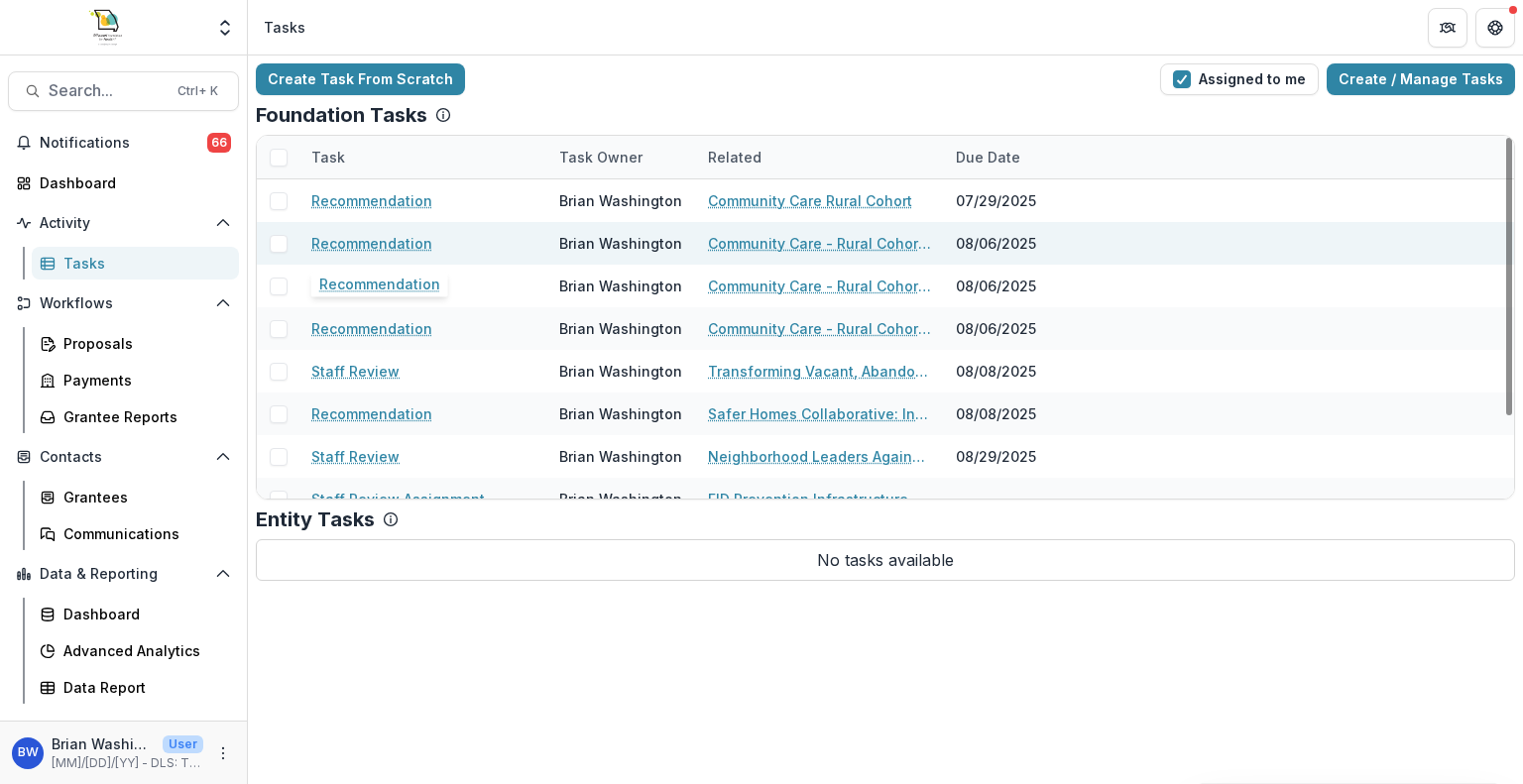 click on "Recommendation" at bounding box center [372, 243] 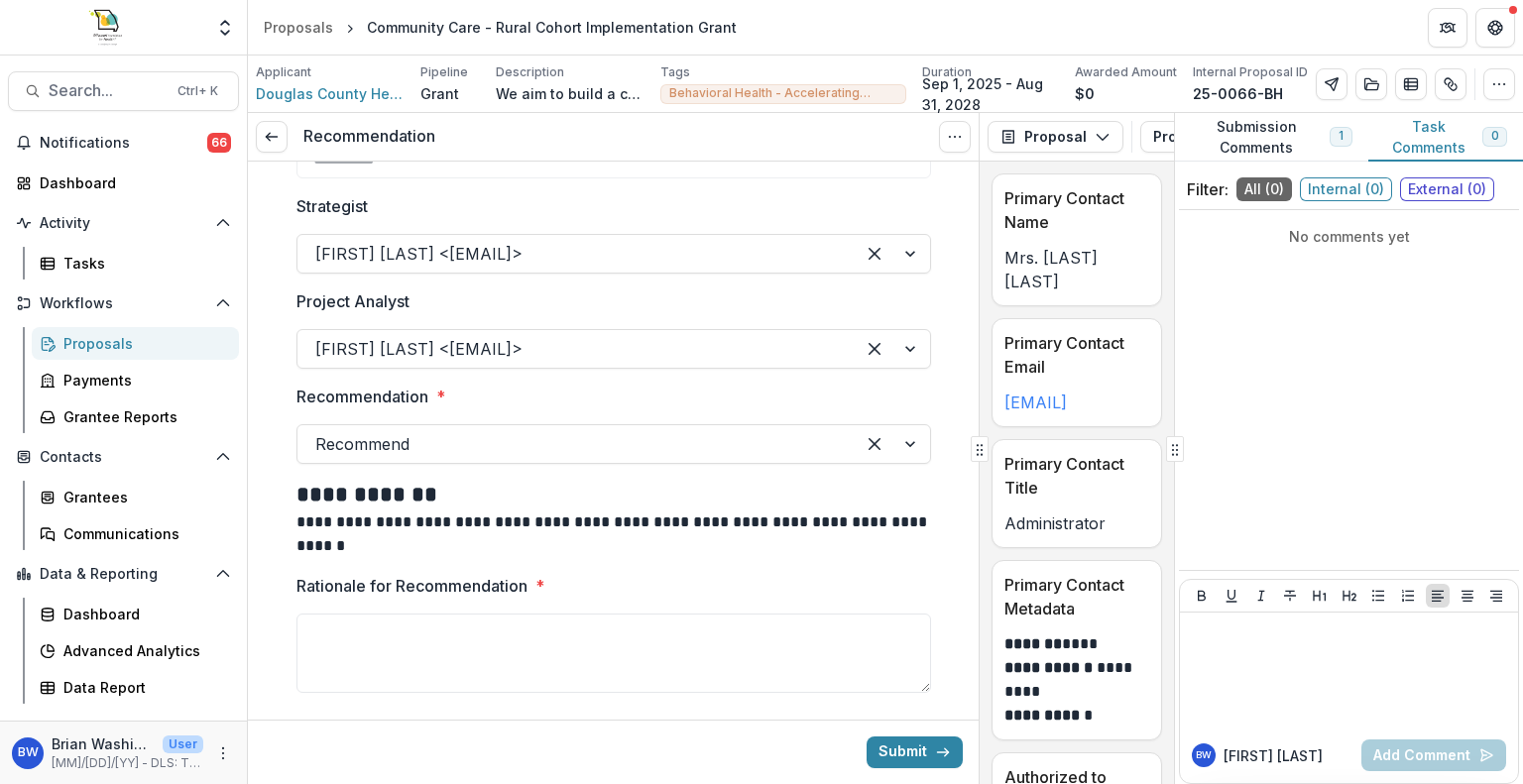 scroll, scrollTop: 214, scrollLeft: 0, axis: vertical 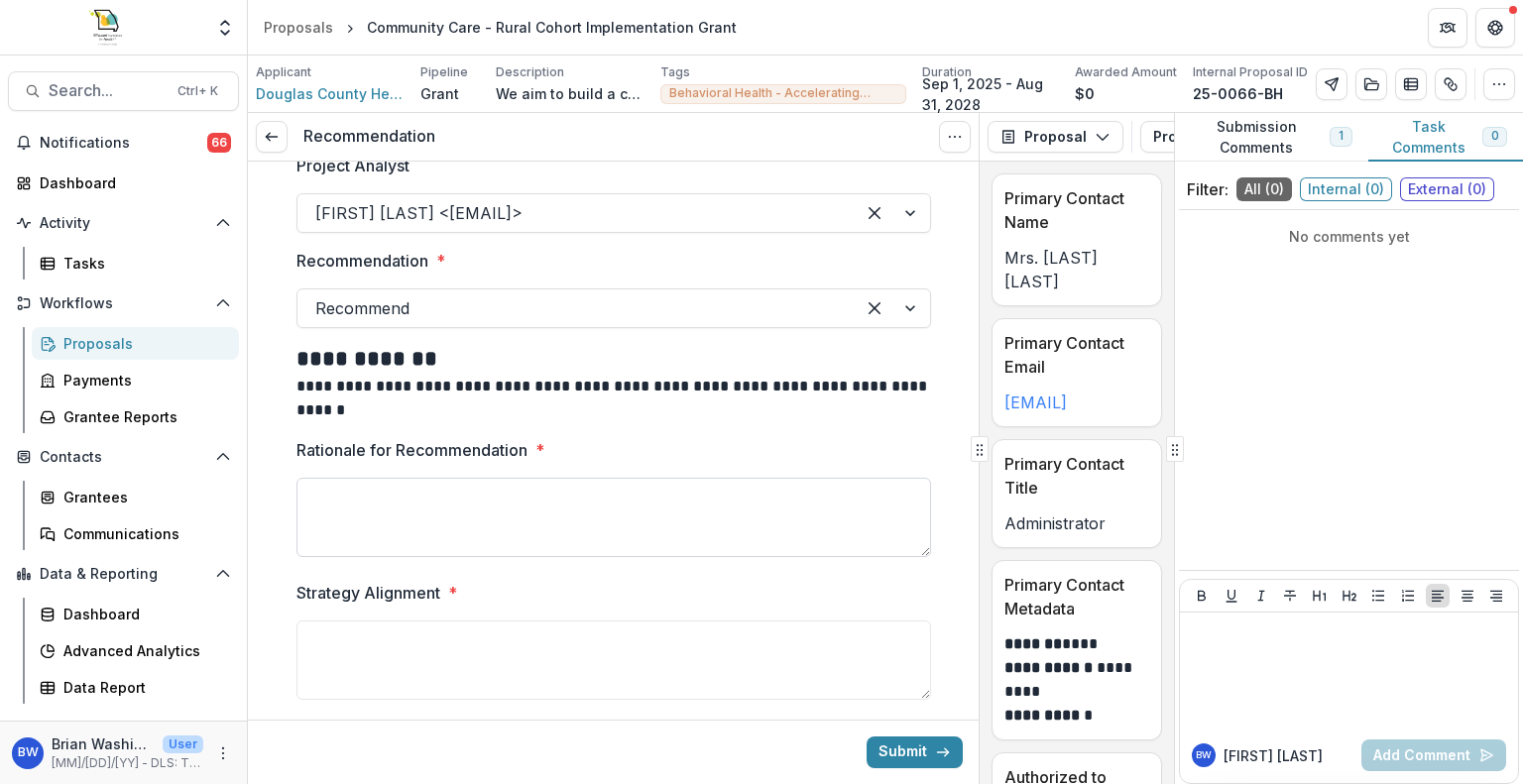 click on "Rationale for Recommendation *" at bounding box center [614, 517] 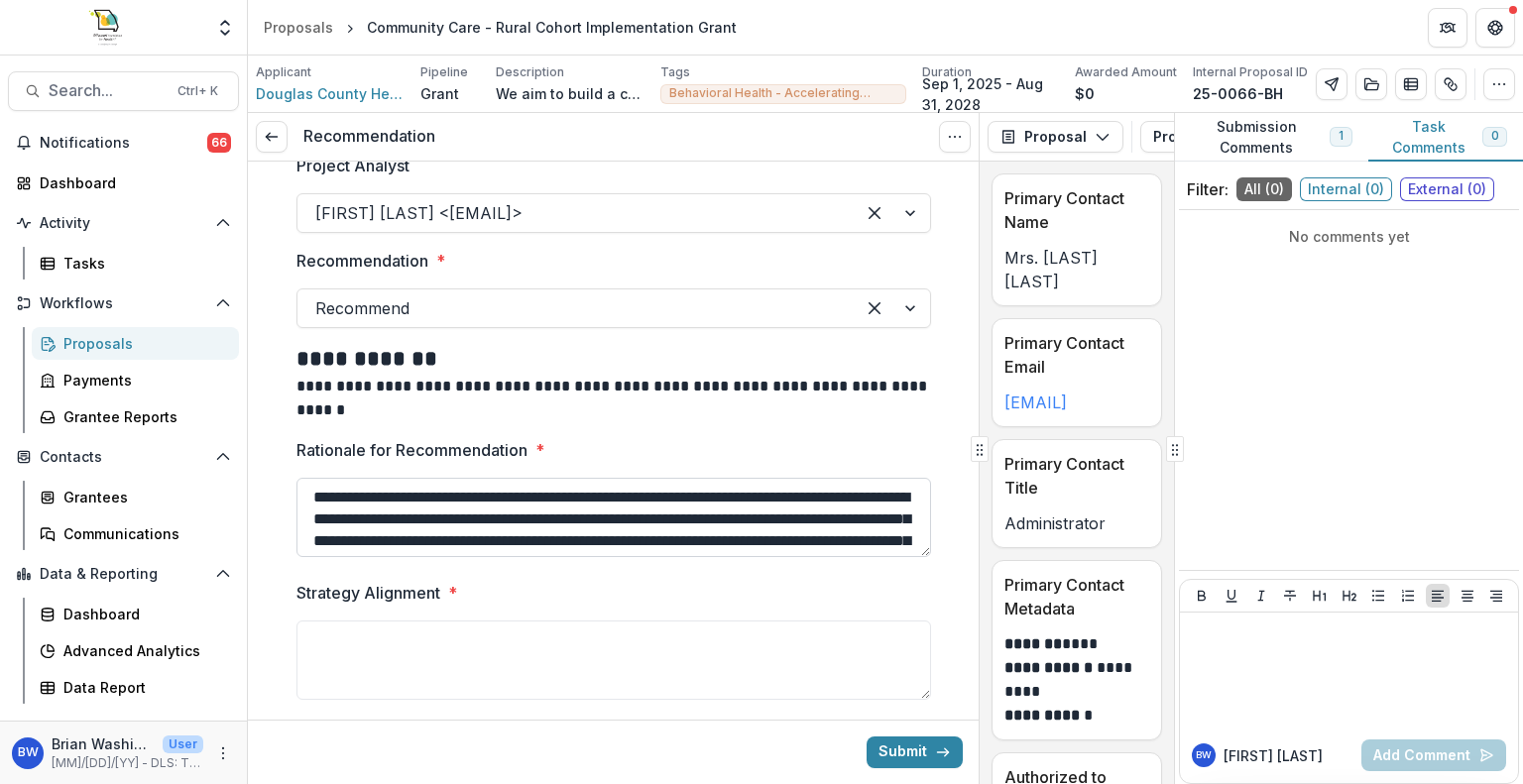 scroll, scrollTop: 125, scrollLeft: 0, axis: vertical 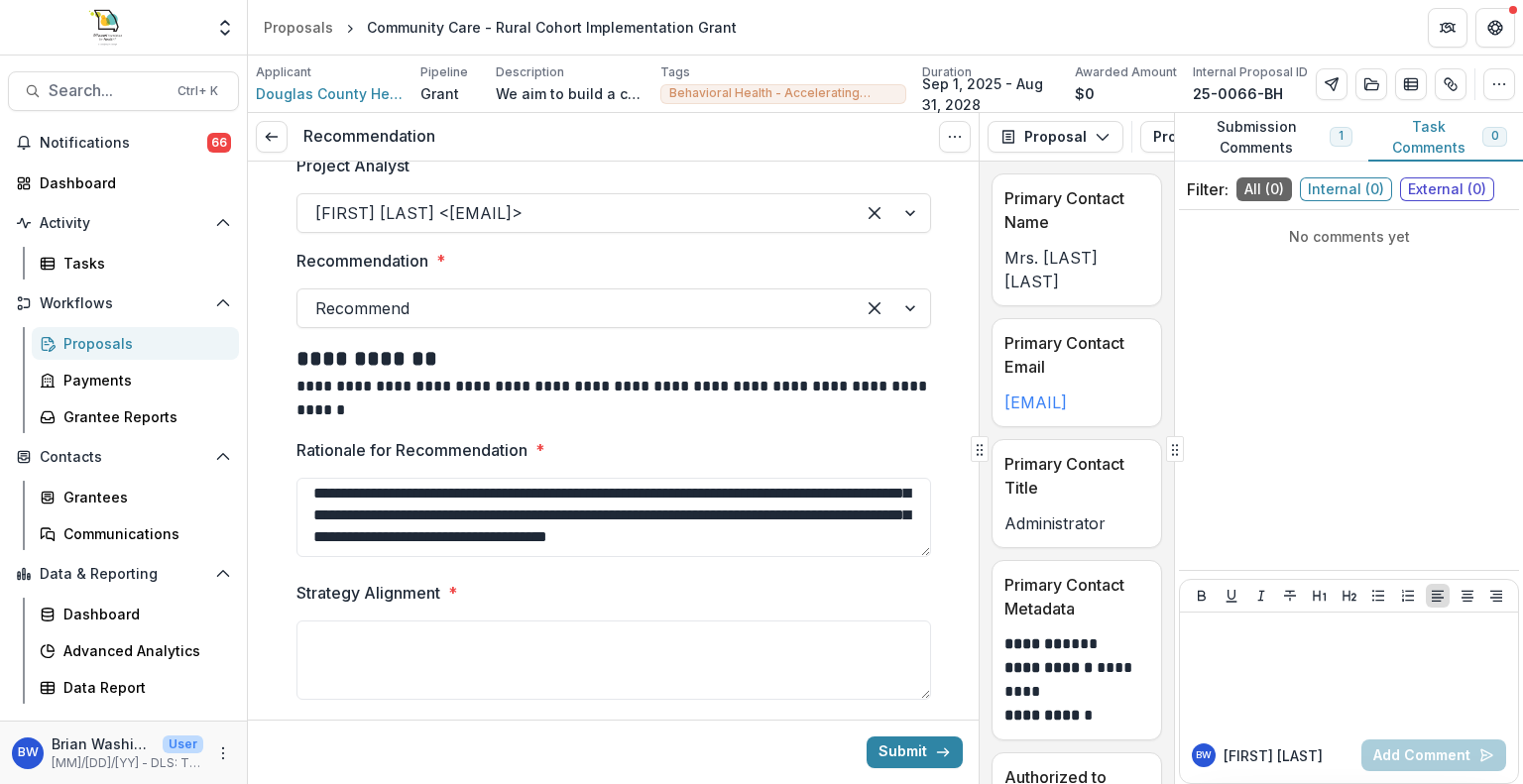 type on "**********" 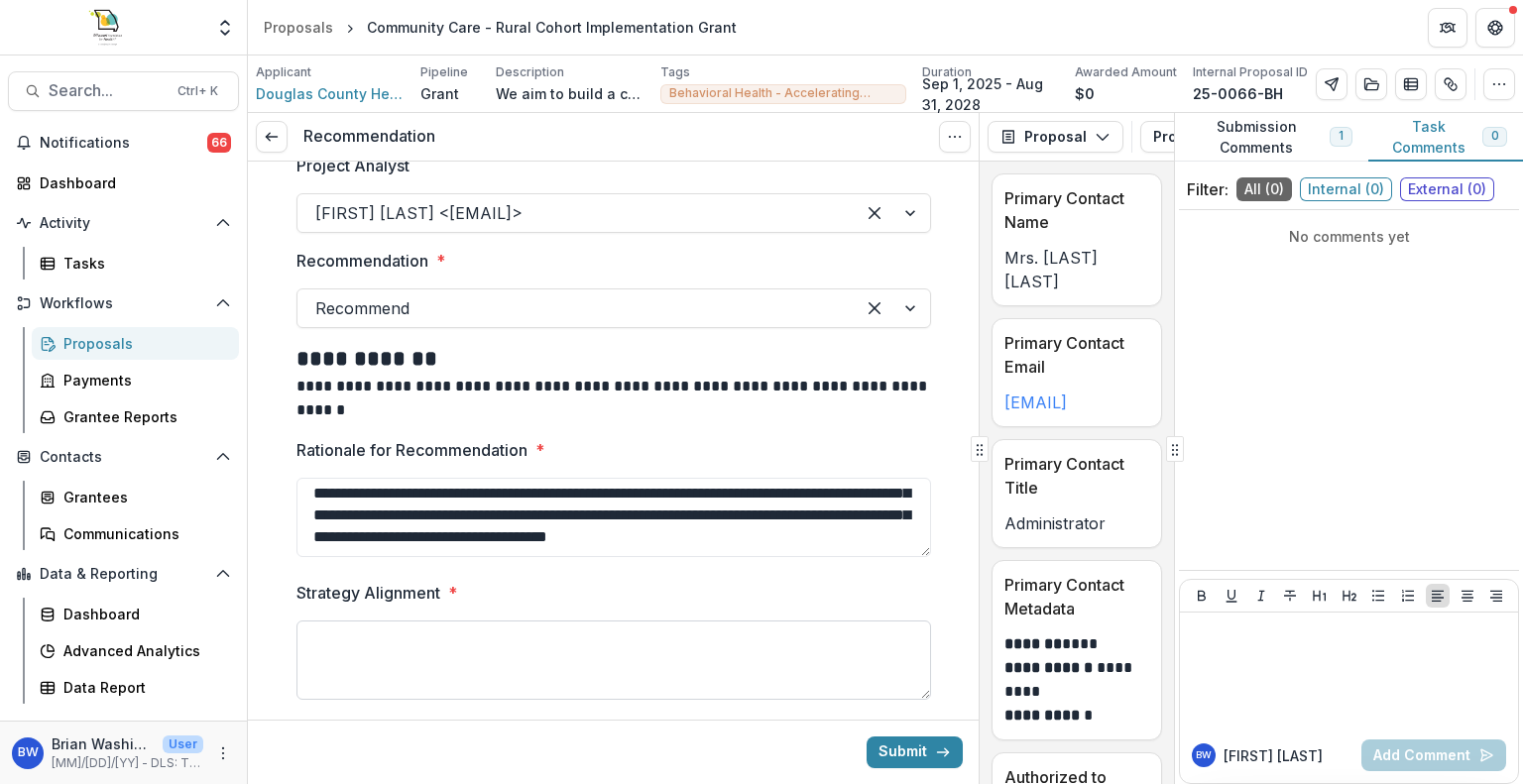 click on "Strategy Alignment *" at bounding box center (614, 660) 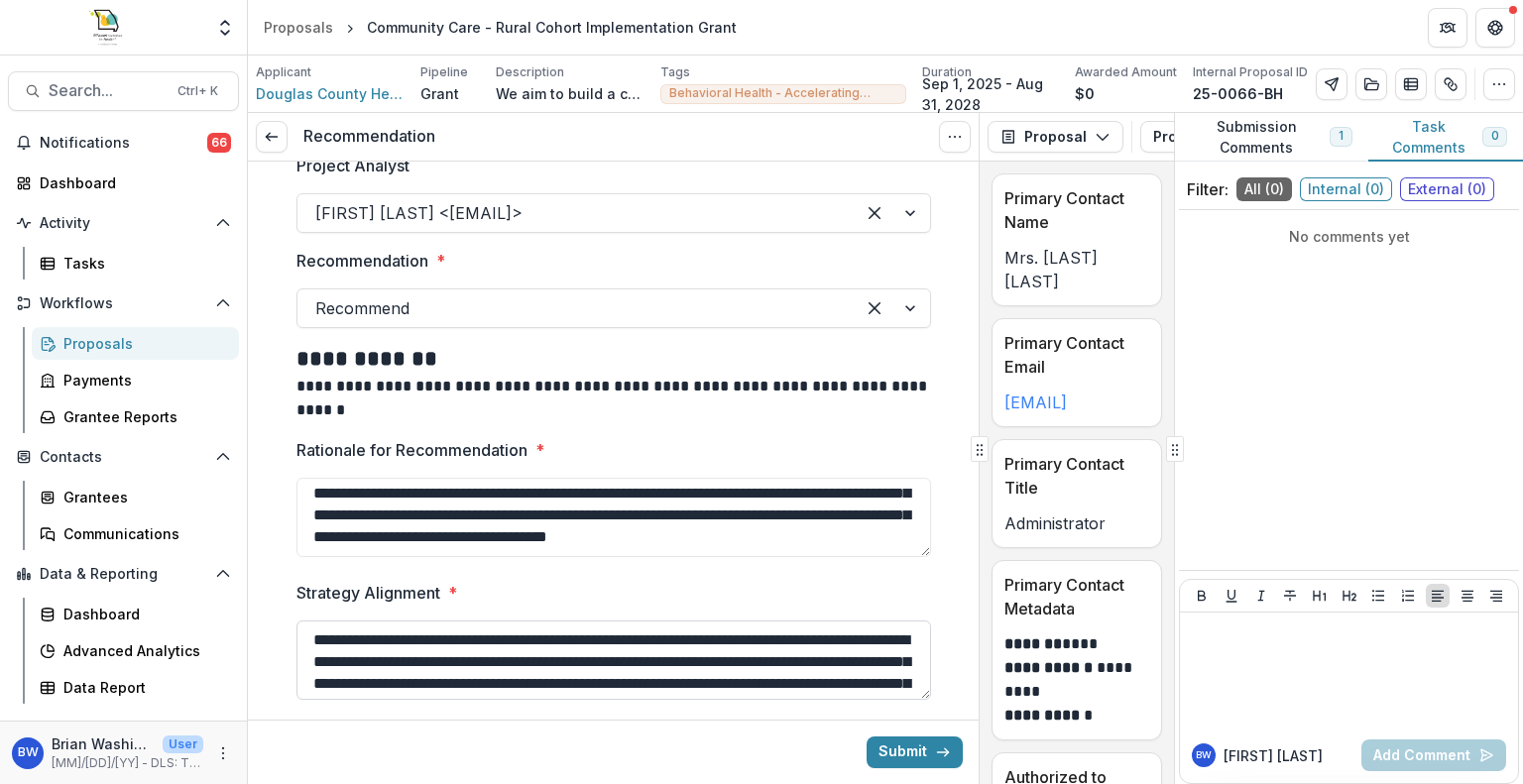 scroll, scrollTop: 59, scrollLeft: 0, axis: vertical 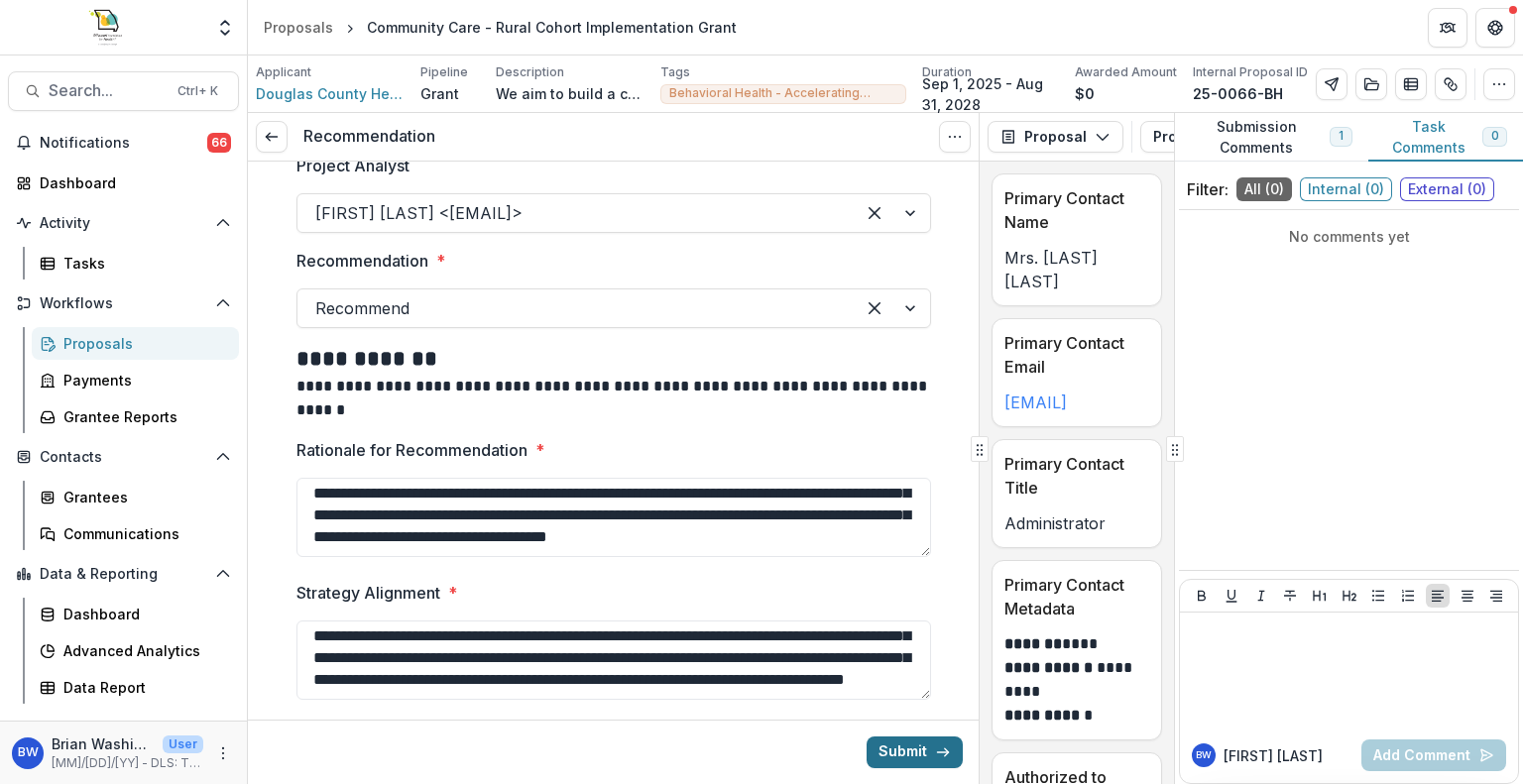 type on "**********" 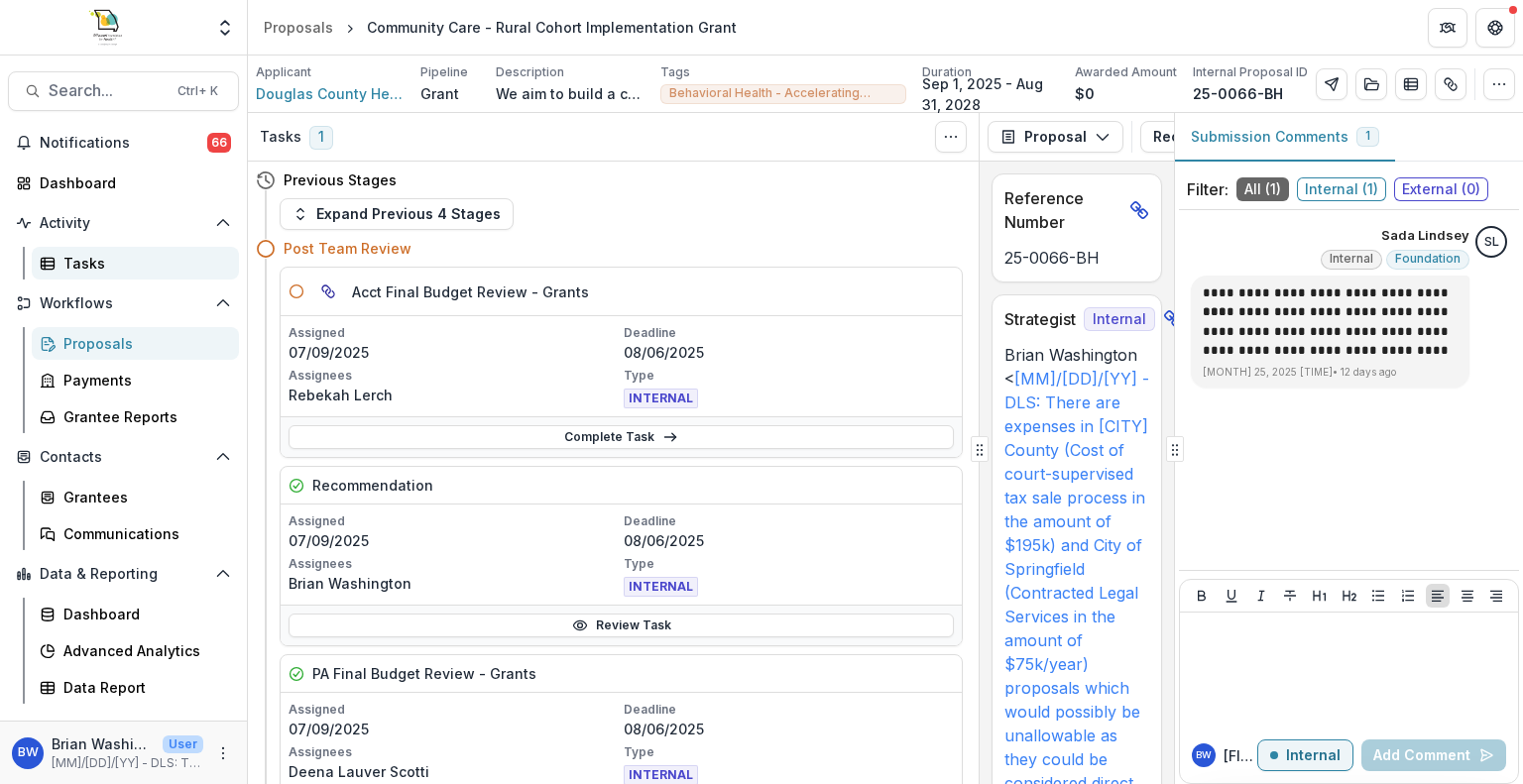 click on "Tasks" at bounding box center (143, 263) 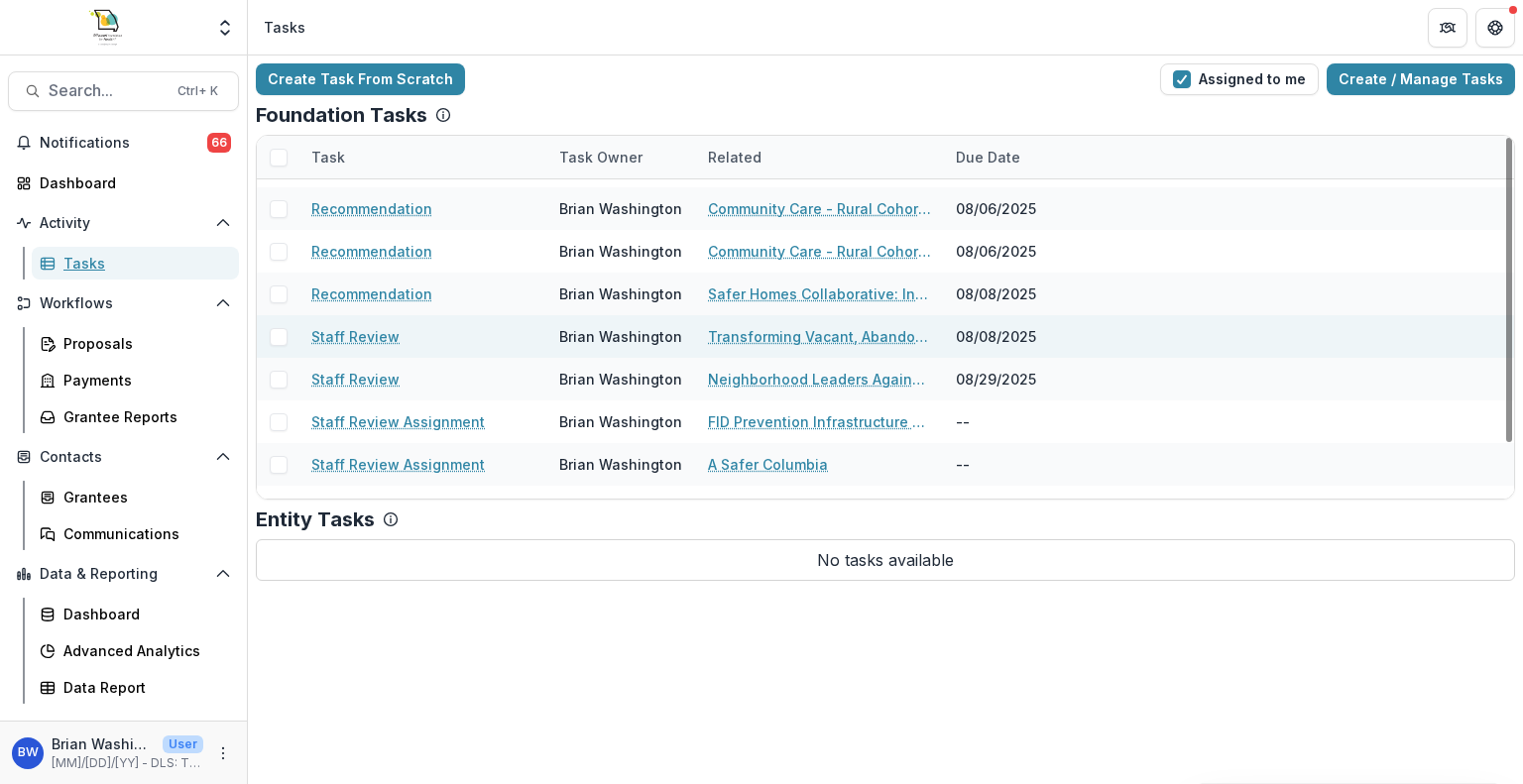 scroll, scrollTop: 0, scrollLeft: 0, axis: both 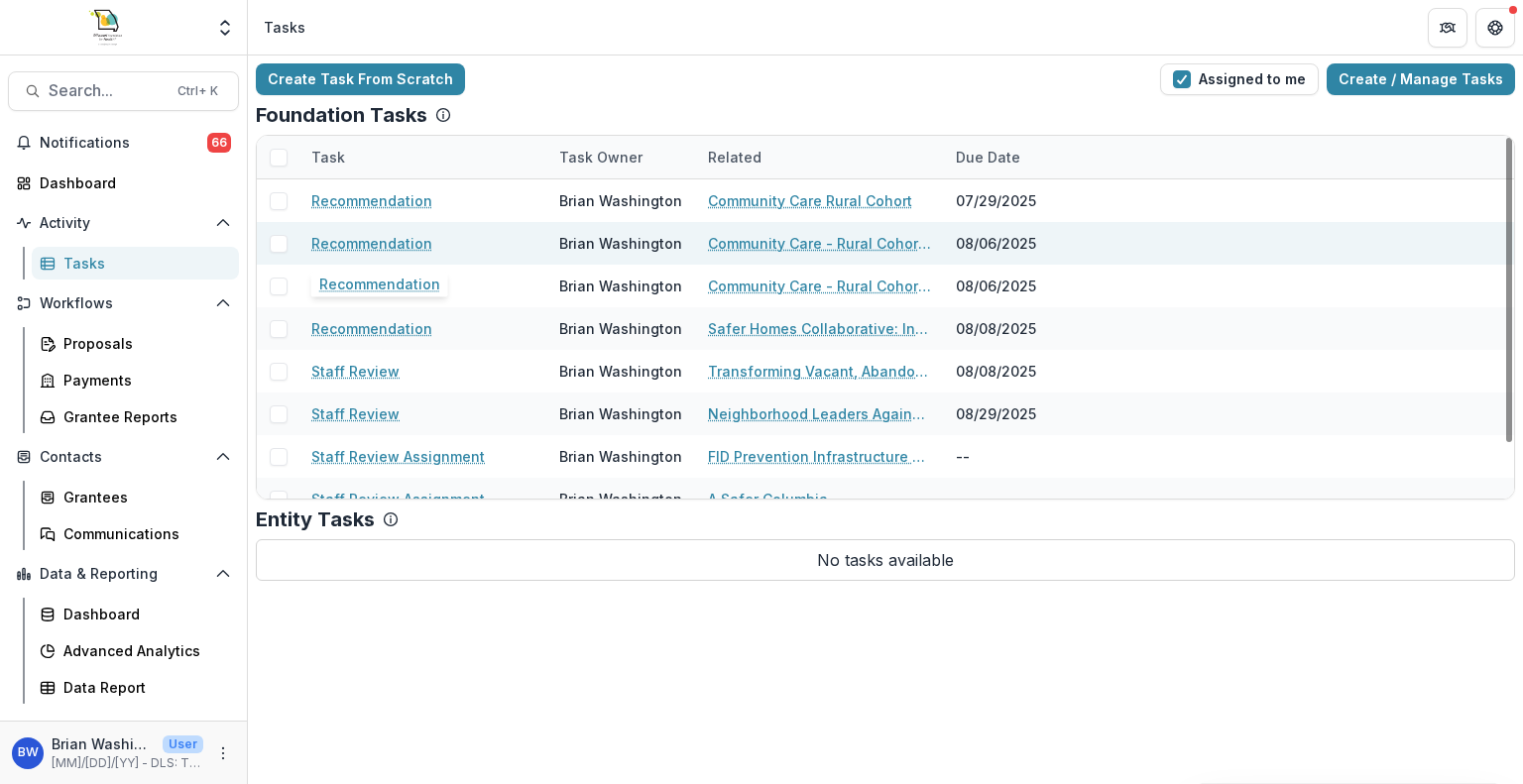 click on "Recommendation" at bounding box center [372, 243] 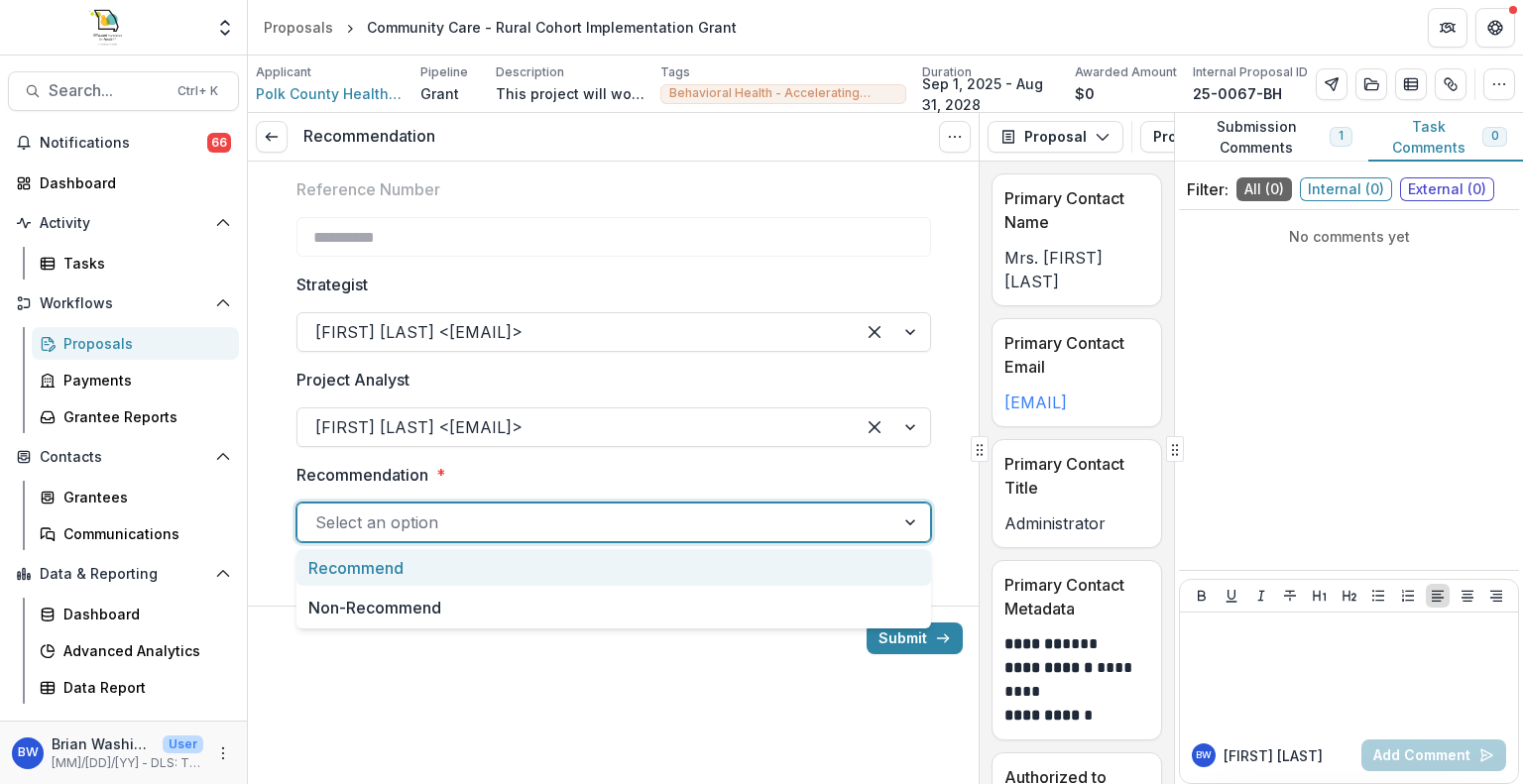 click at bounding box center (596, 522) 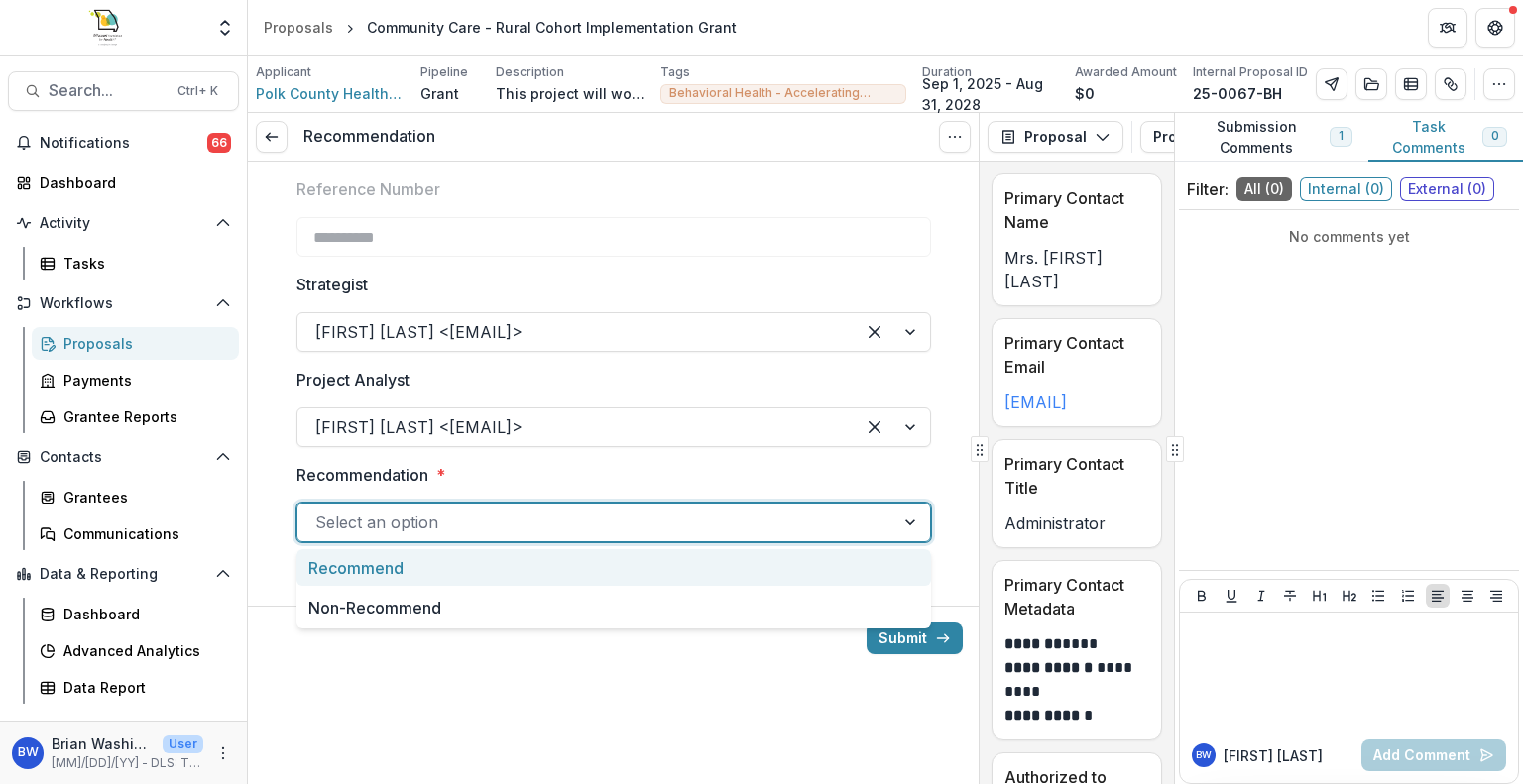 click on "Recommend" at bounding box center (614, 567) 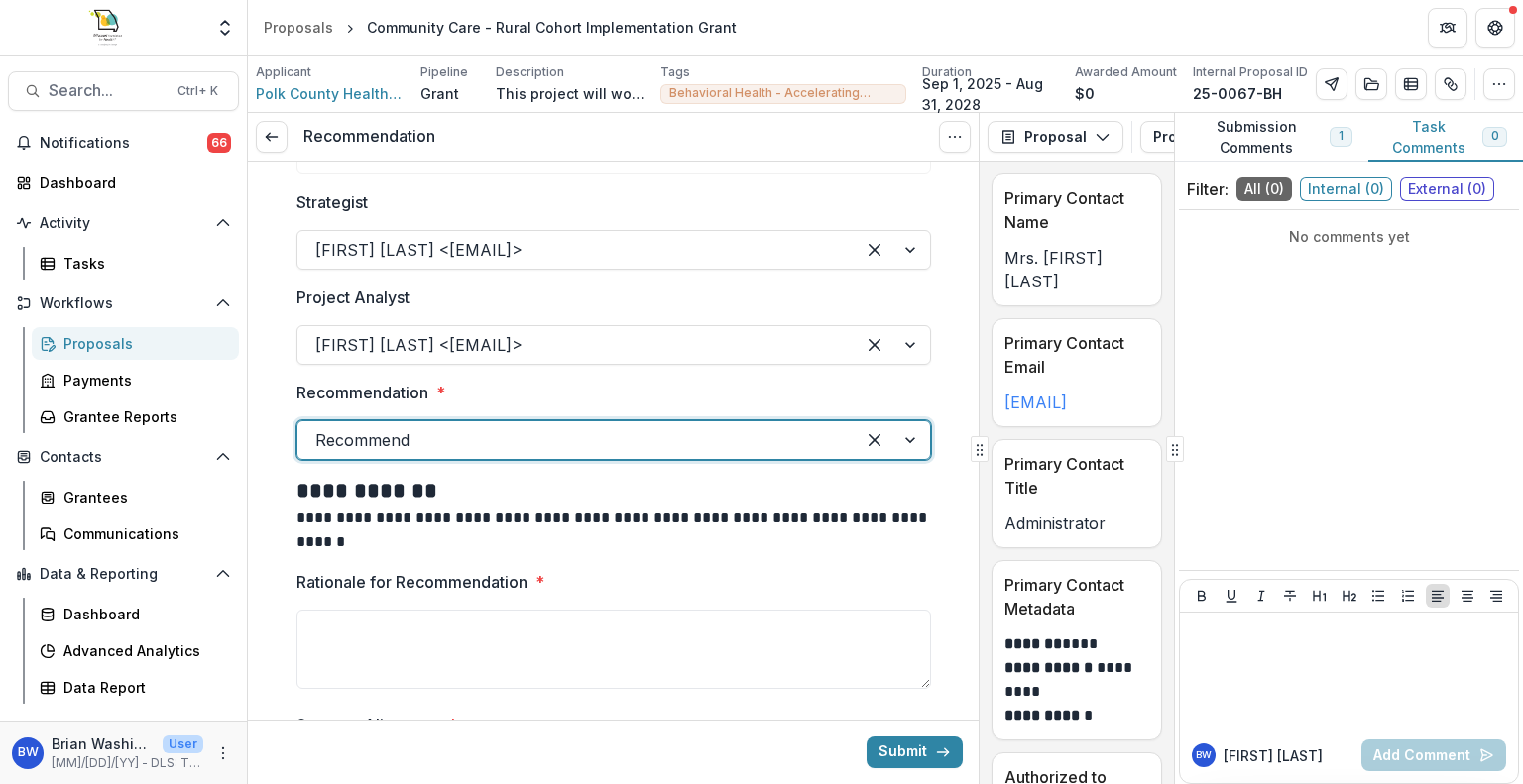 scroll, scrollTop: 265, scrollLeft: 0, axis: vertical 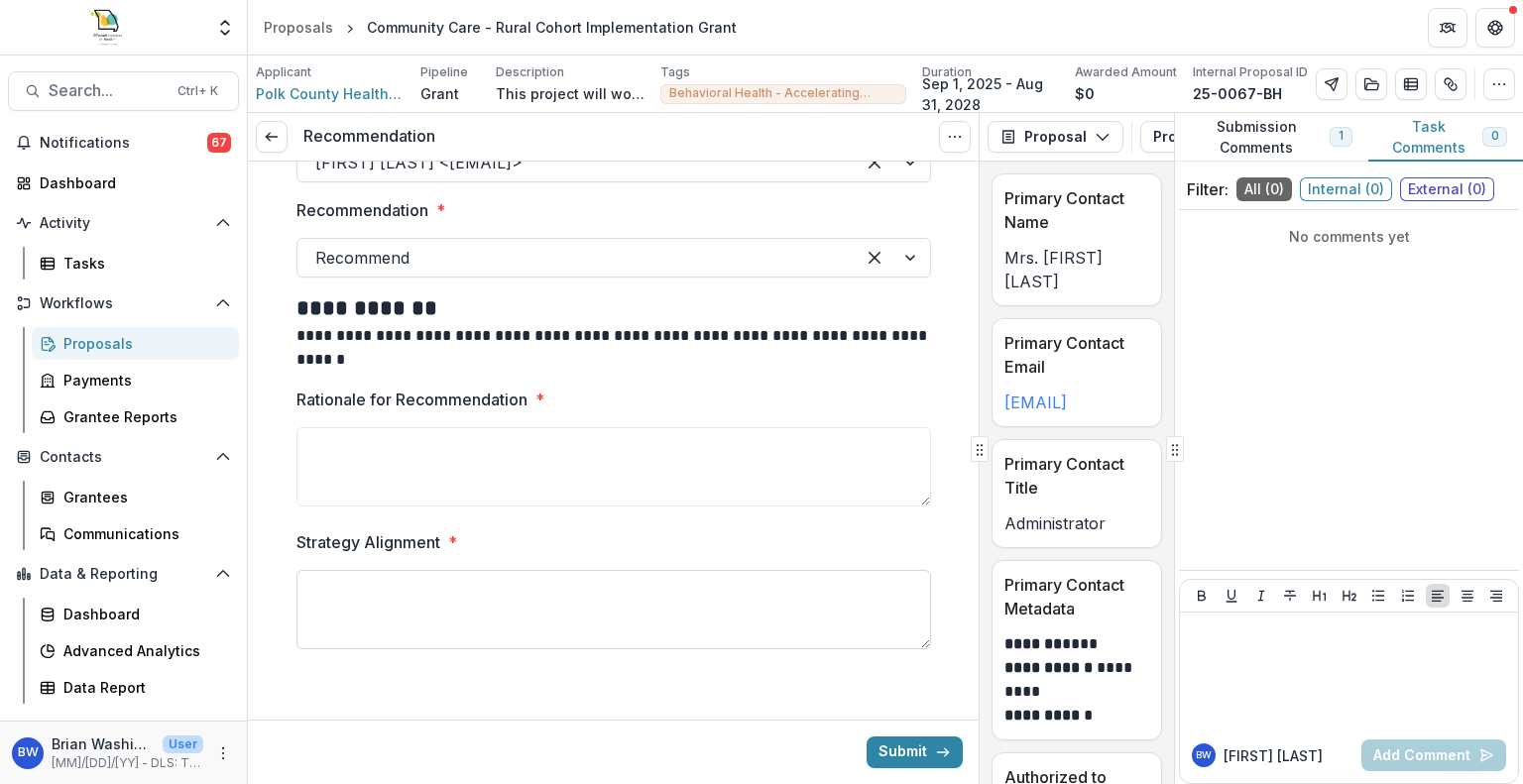 click on "Strategy Alignment *" at bounding box center (614, 610) 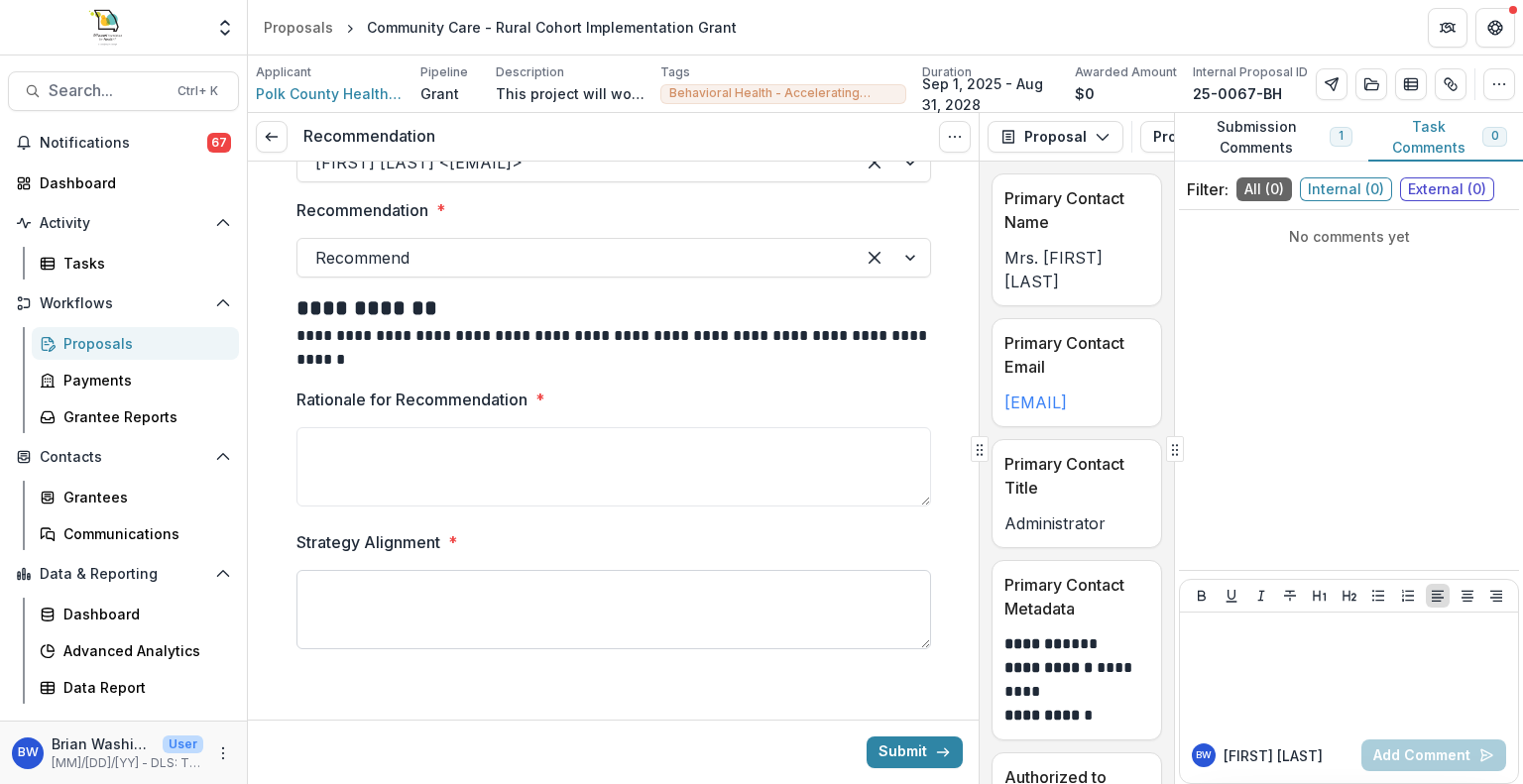 paste on "**********" 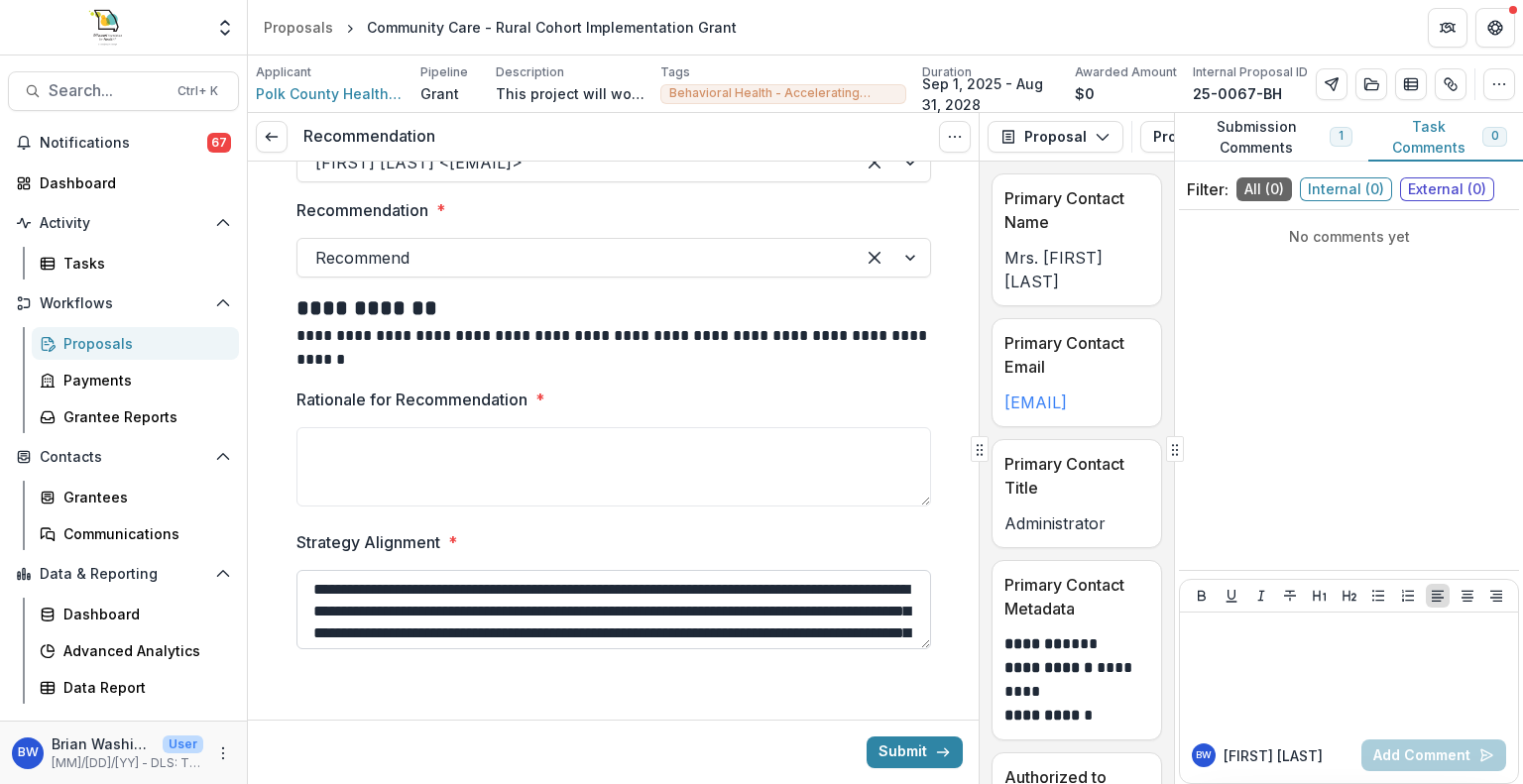 scroll, scrollTop: 59, scrollLeft: 0, axis: vertical 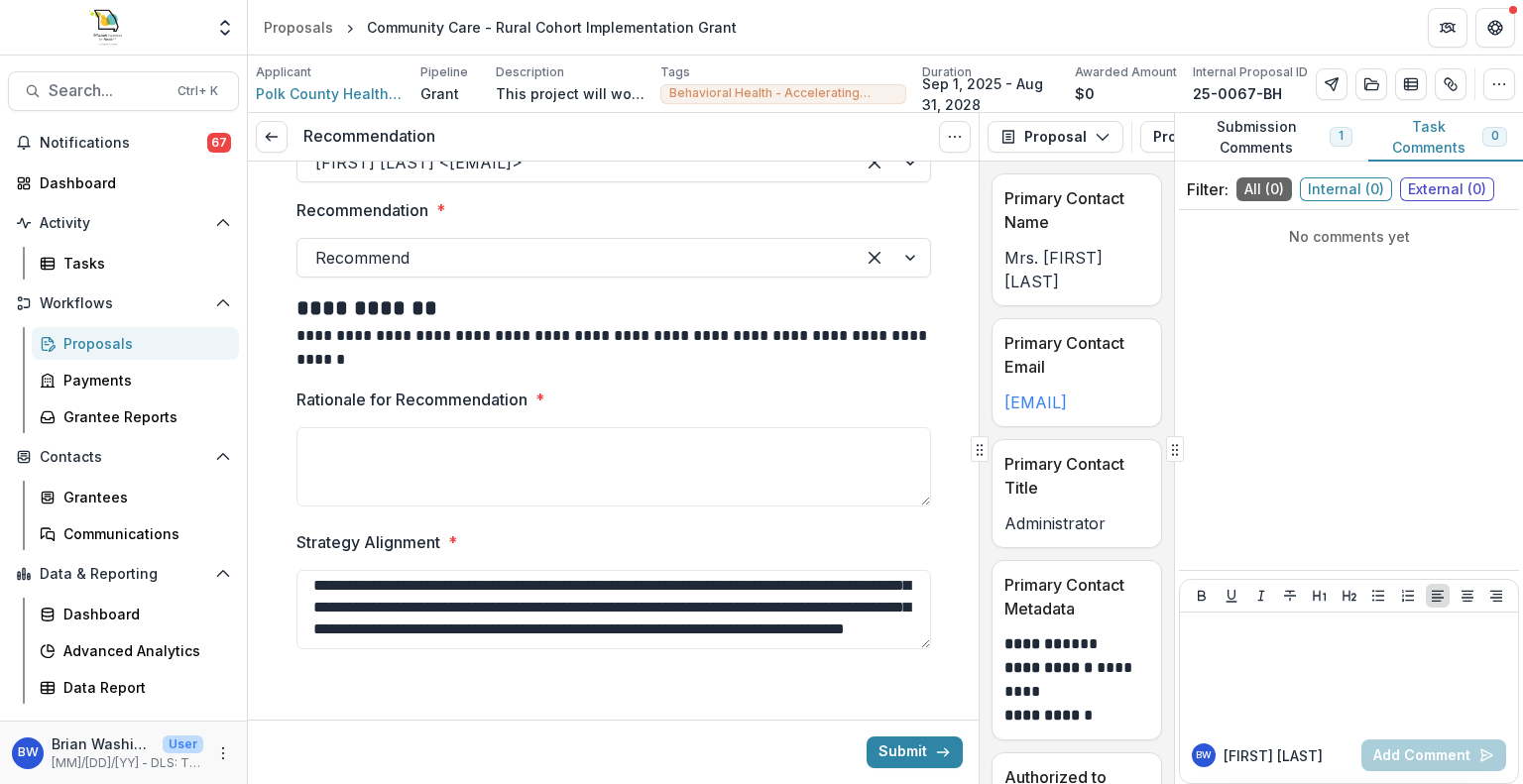 type on "**********" 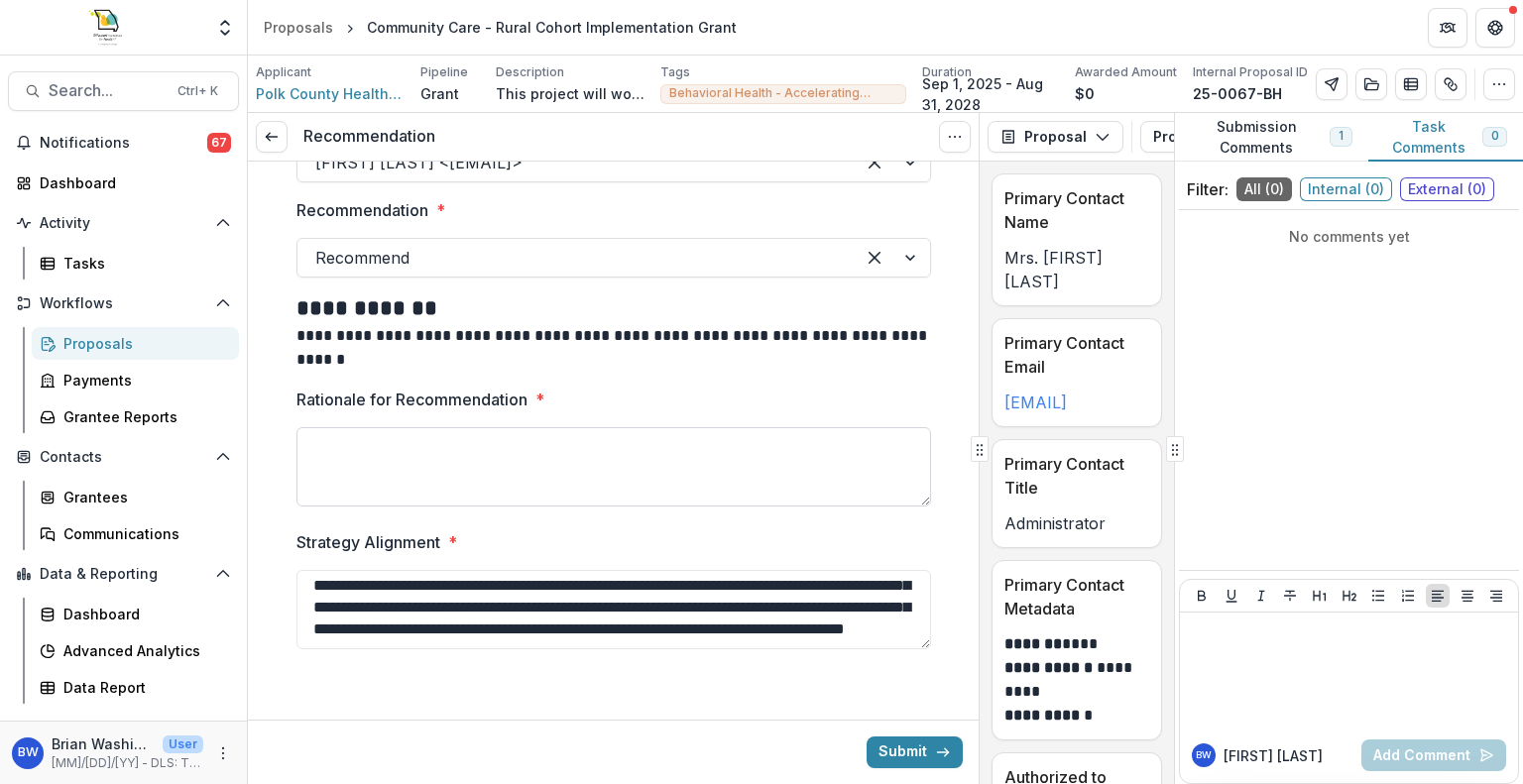 click on "Rationale for Recommendation *" at bounding box center [614, 467] 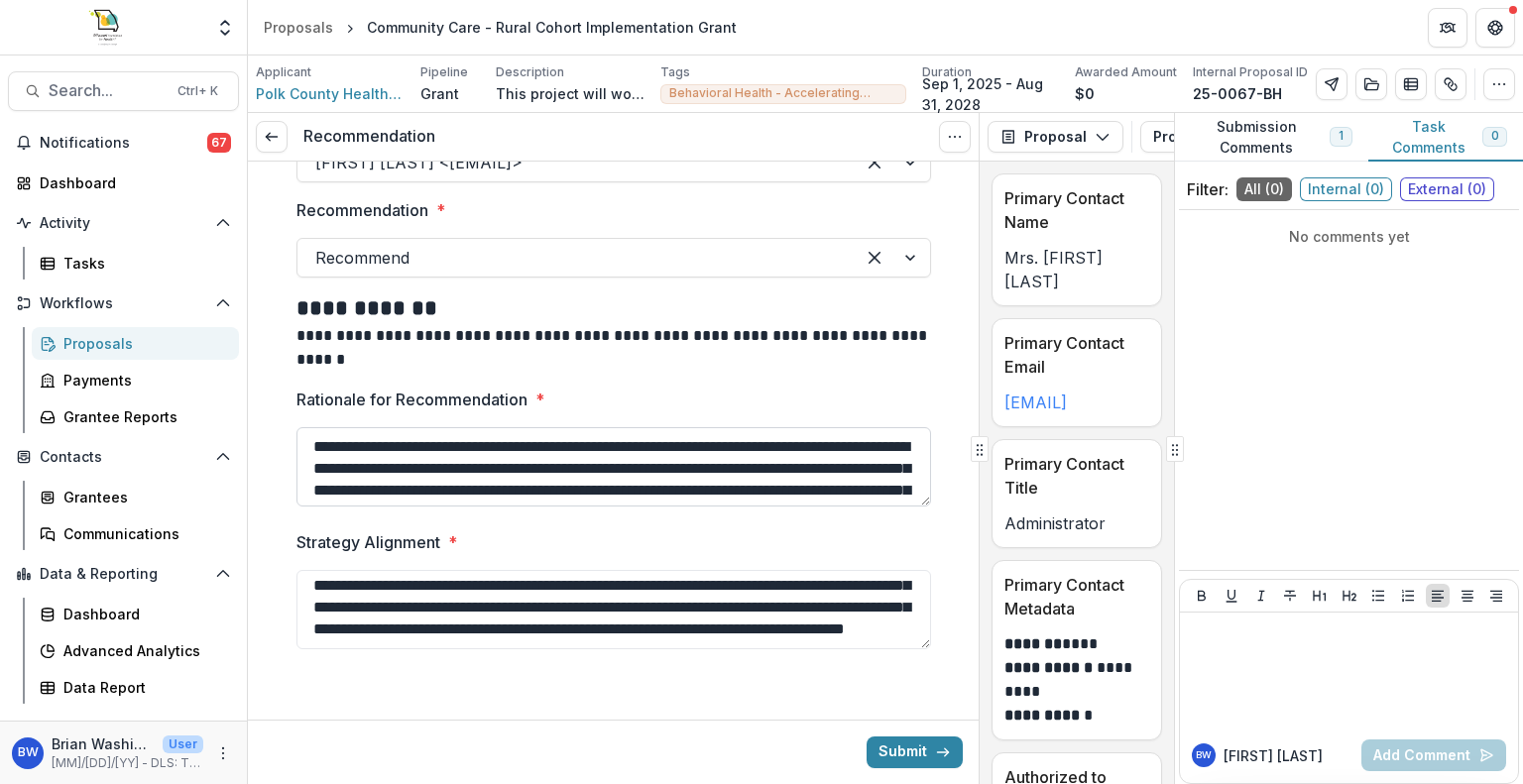 scroll, scrollTop: 125, scrollLeft: 0, axis: vertical 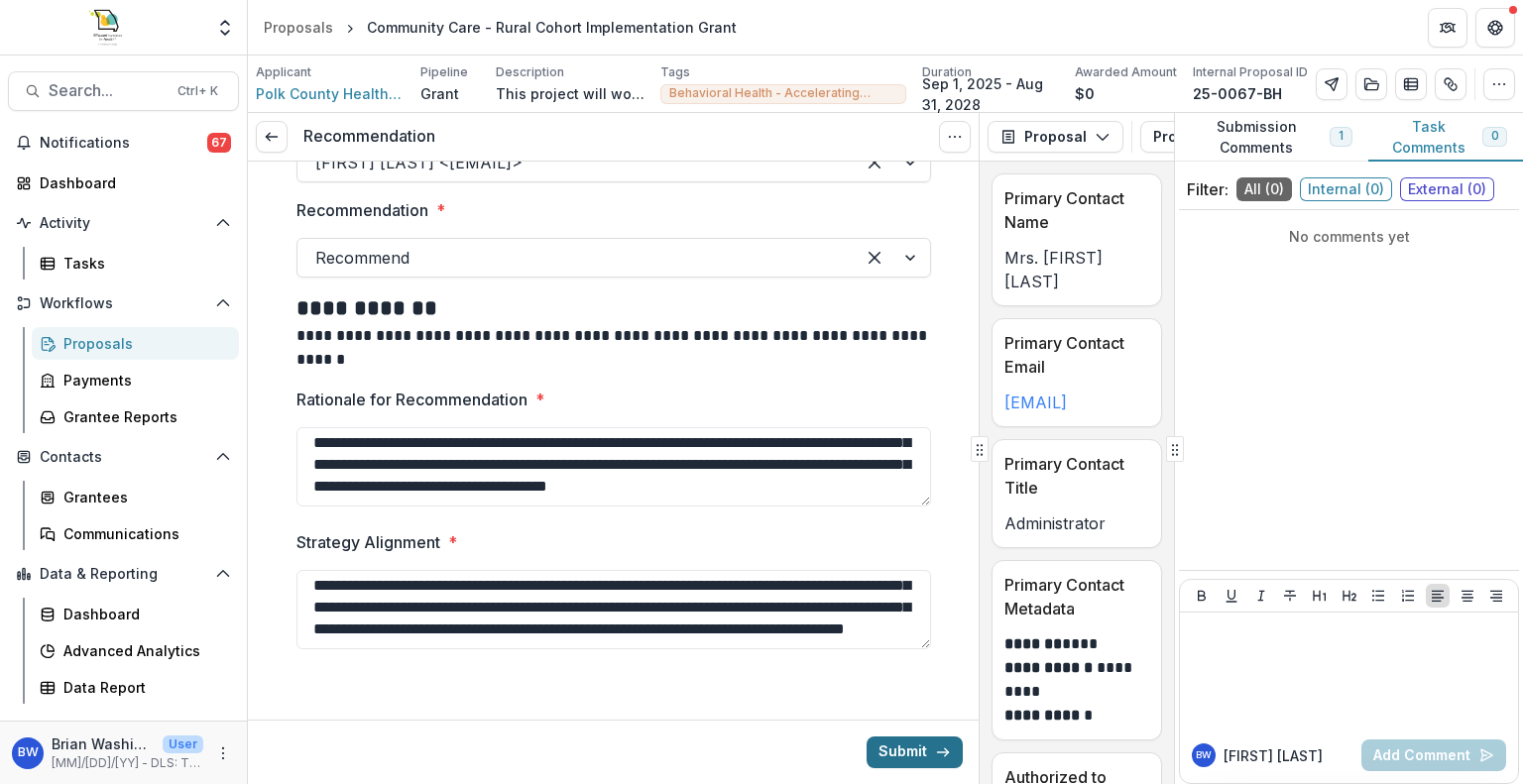 type on "**********" 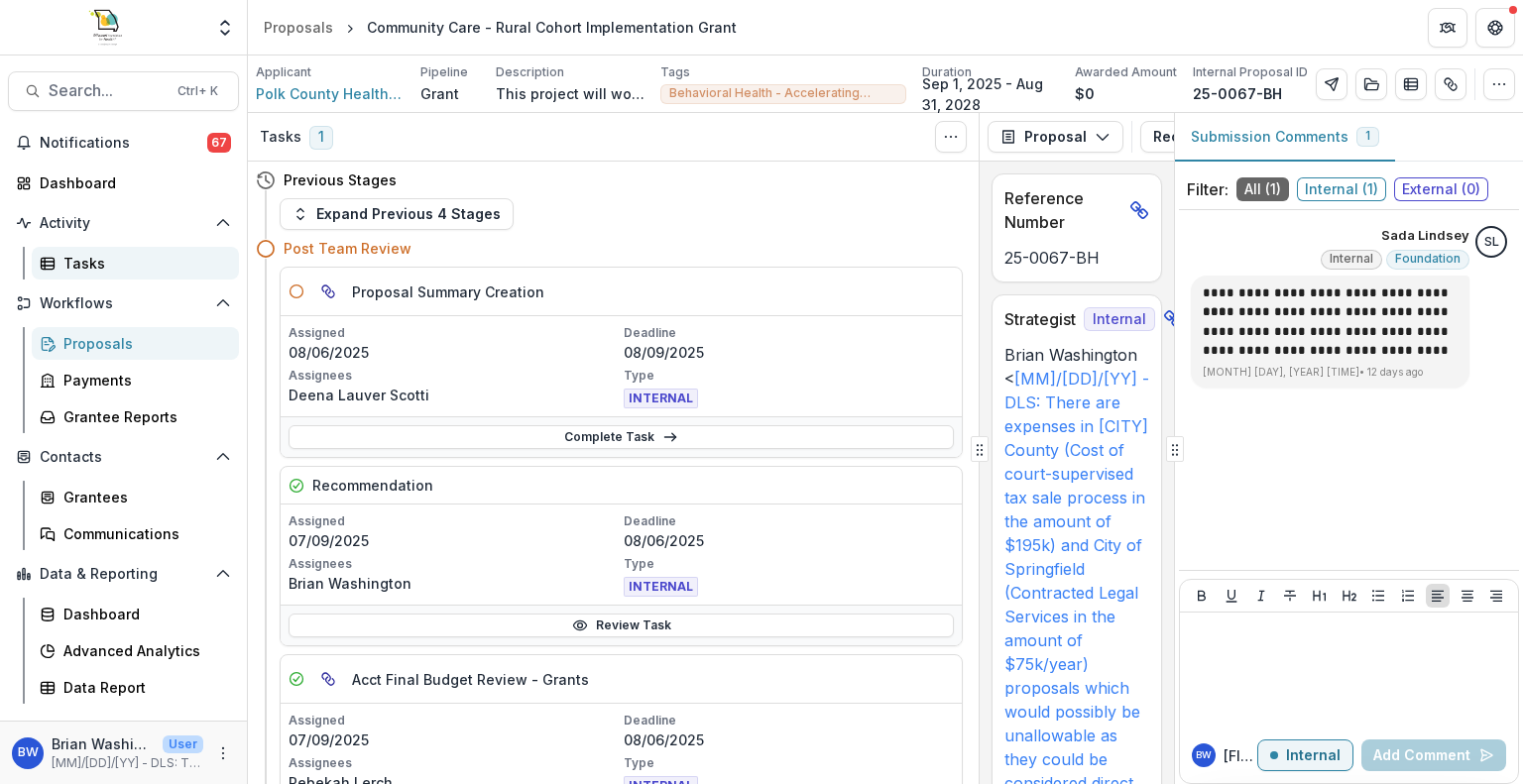 click on "Tasks" at bounding box center [143, 263] 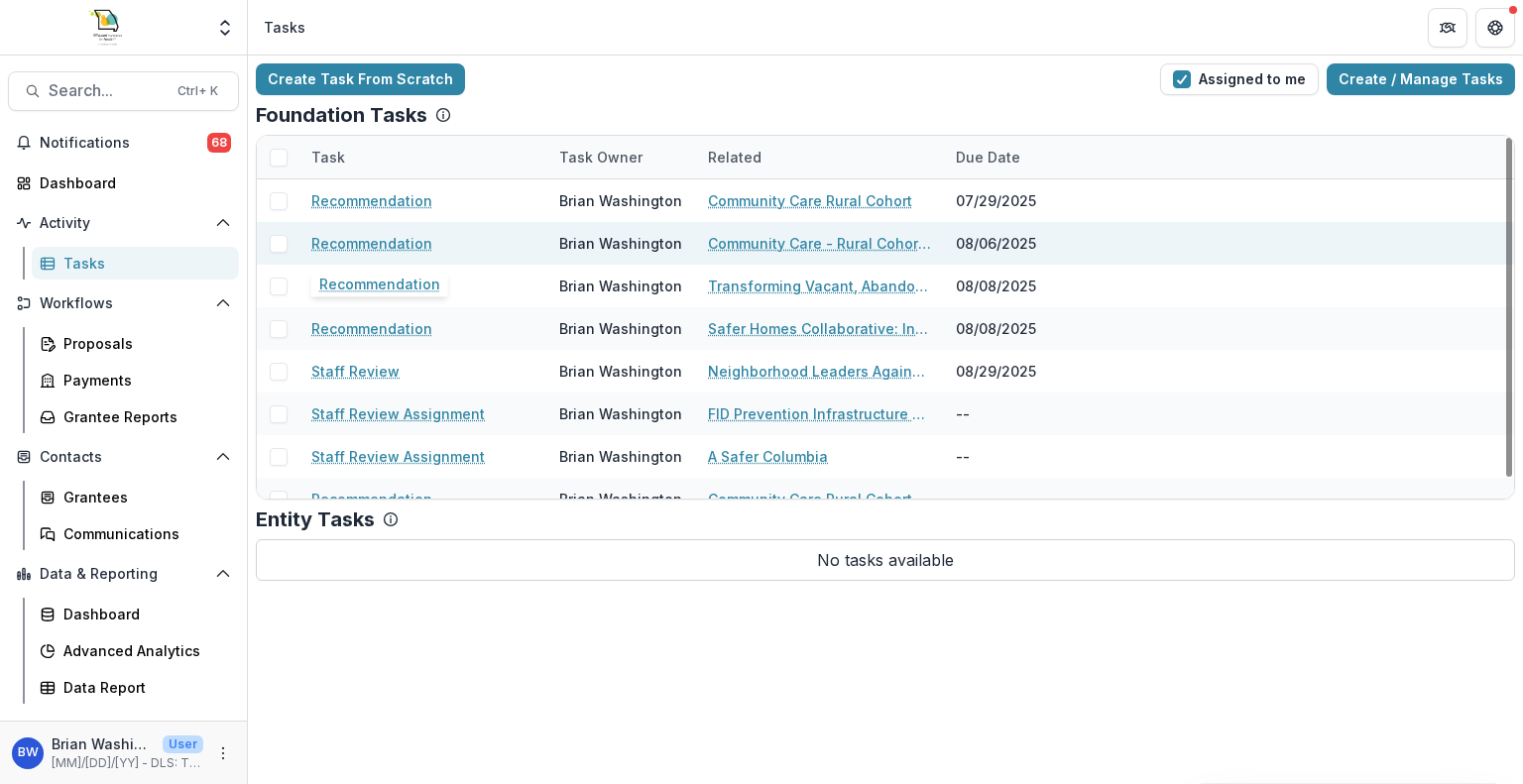 click on "Recommendation" at bounding box center (372, 243) 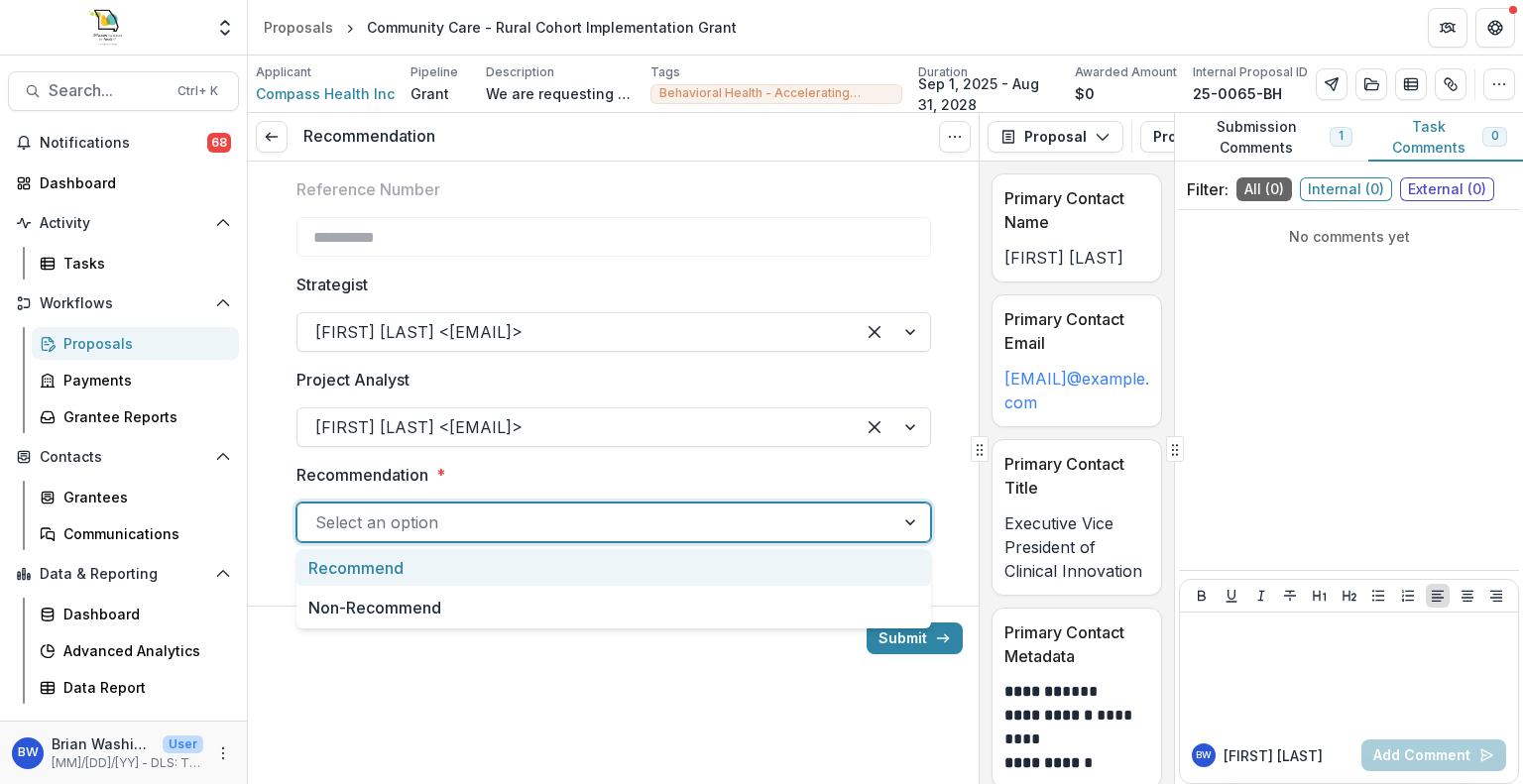 click at bounding box center [596, 522] 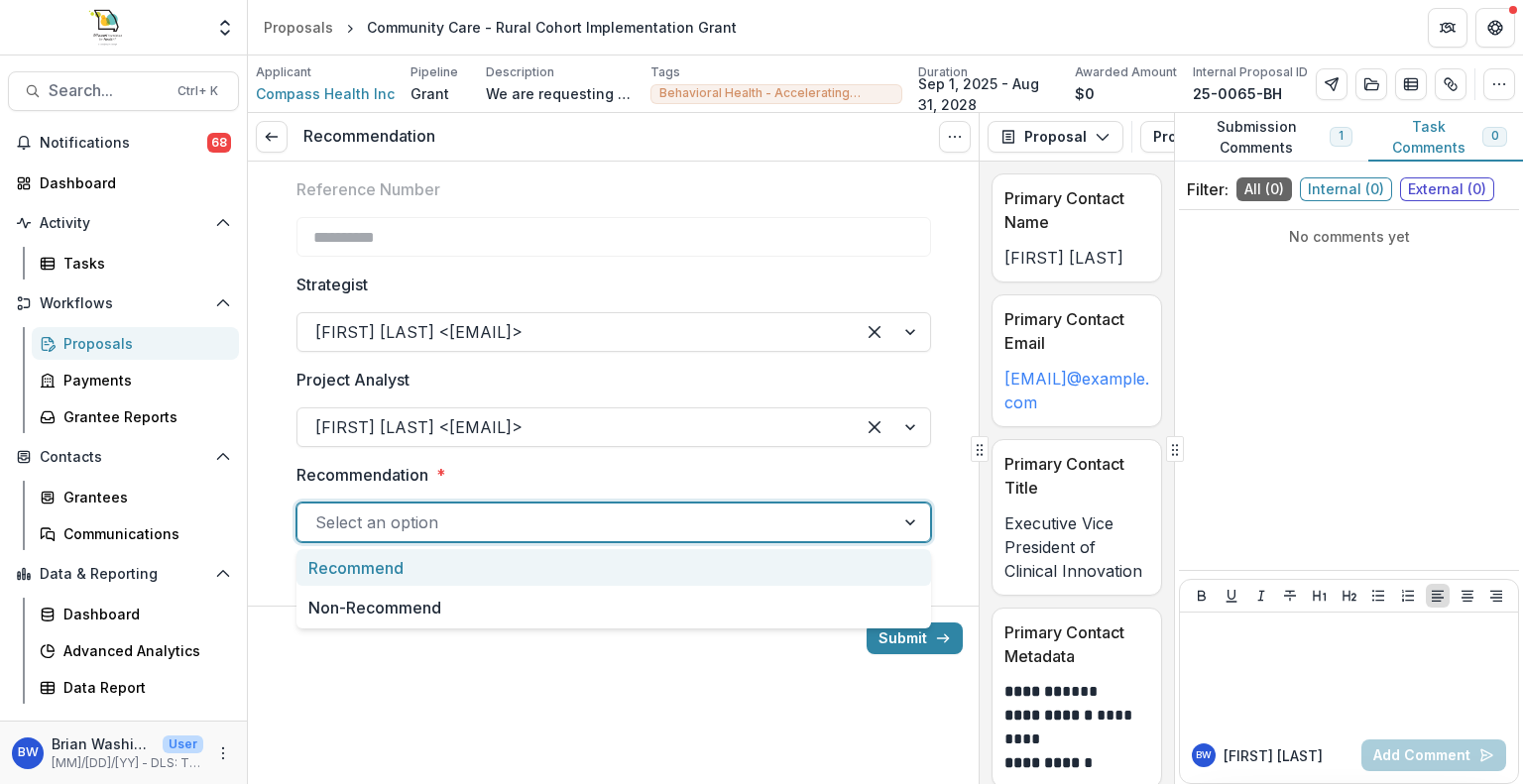 click on "Recommend" at bounding box center [614, 567] 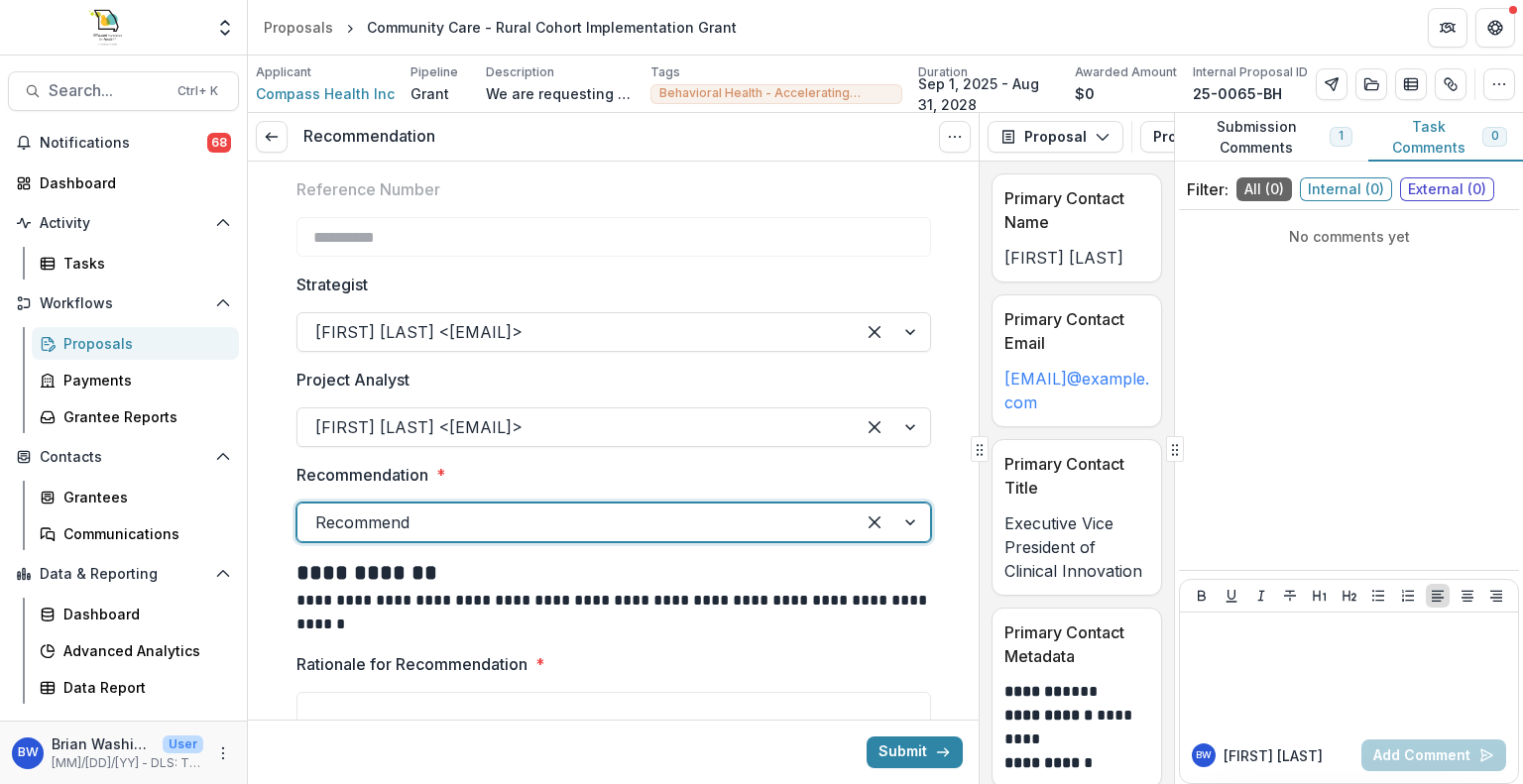 scroll, scrollTop: 265, scrollLeft: 0, axis: vertical 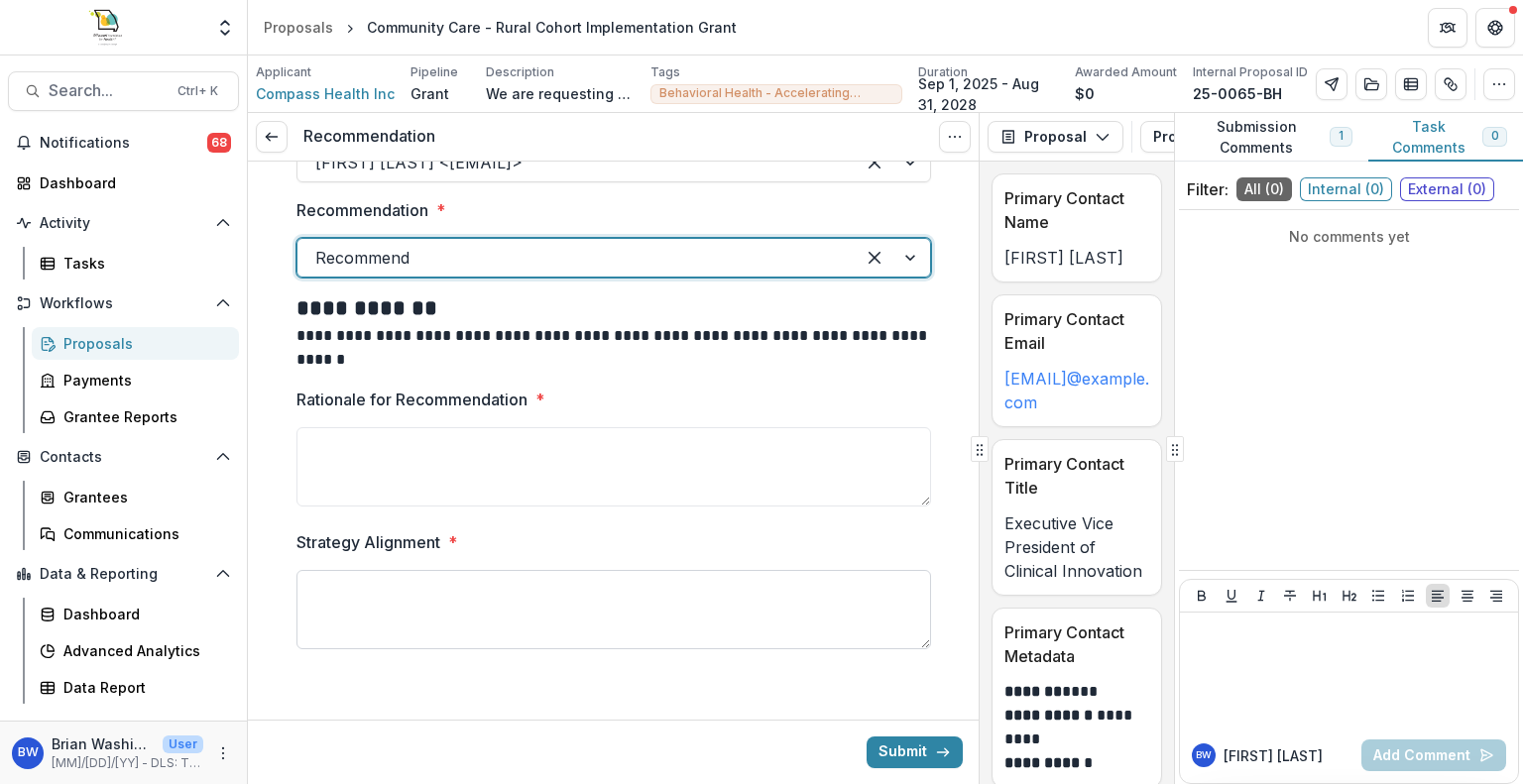 click on "Strategy Alignment *" at bounding box center (614, 610) 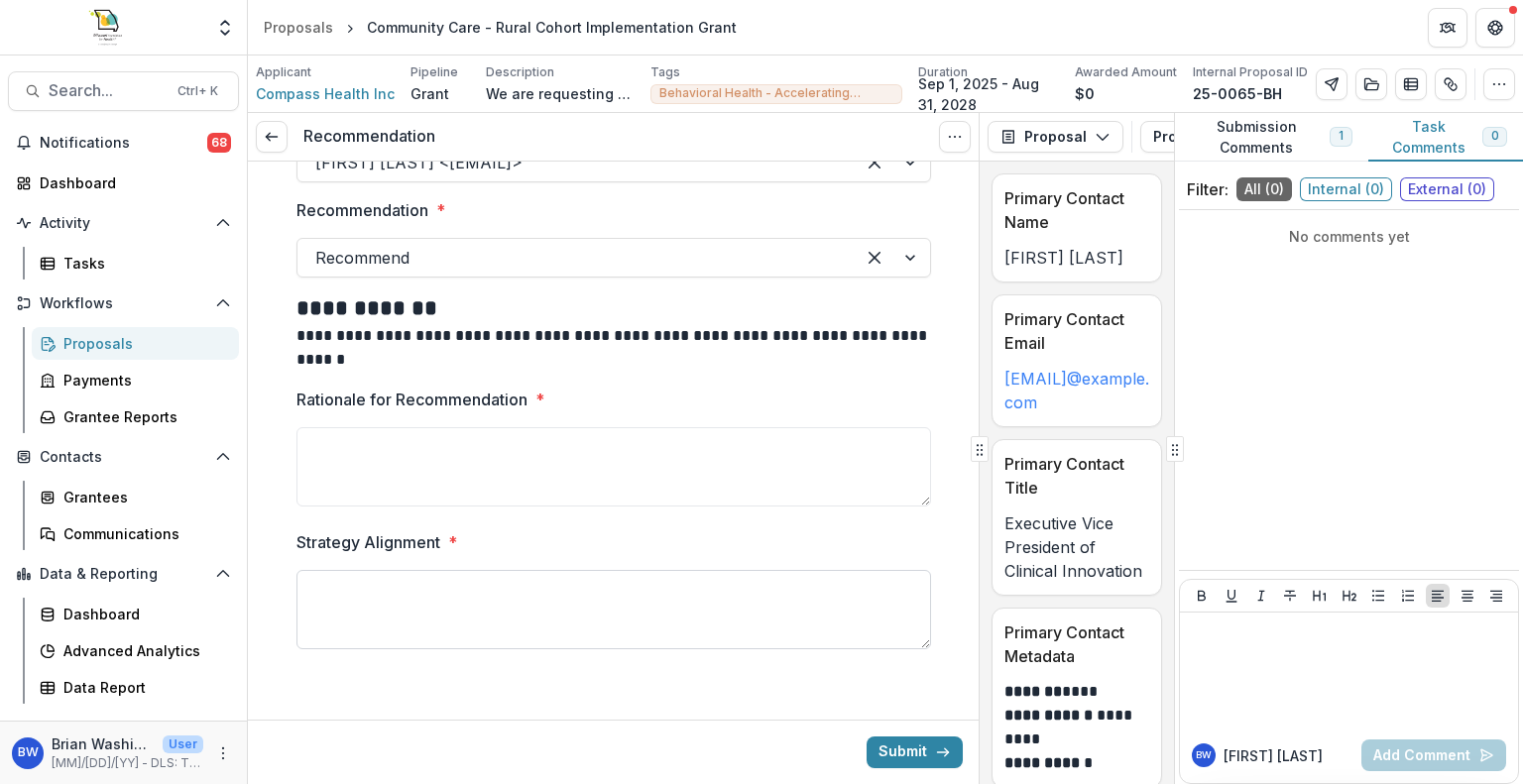 paste on "**********" 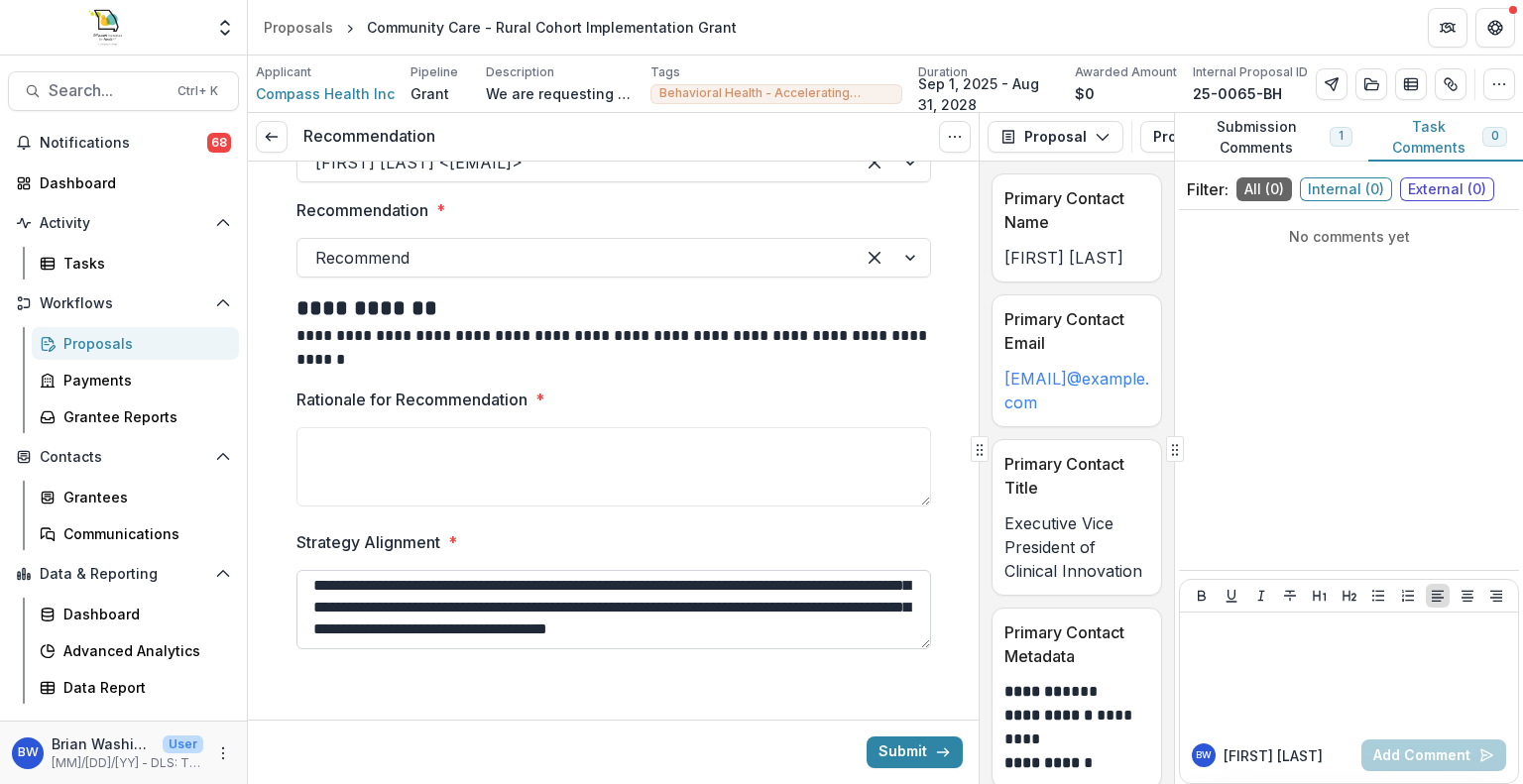 scroll, scrollTop: 134, scrollLeft: 0, axis: vertical 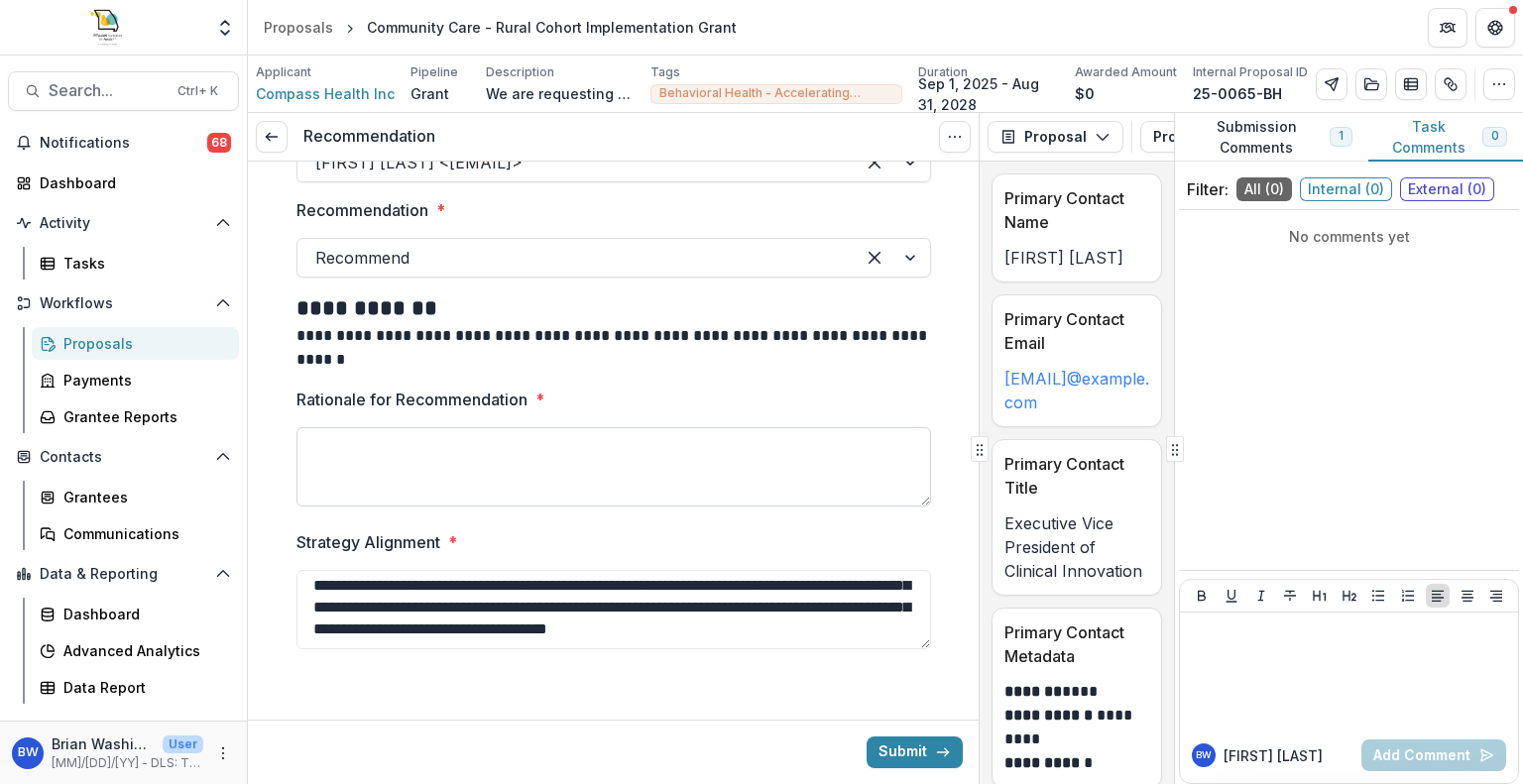 type on "**********" 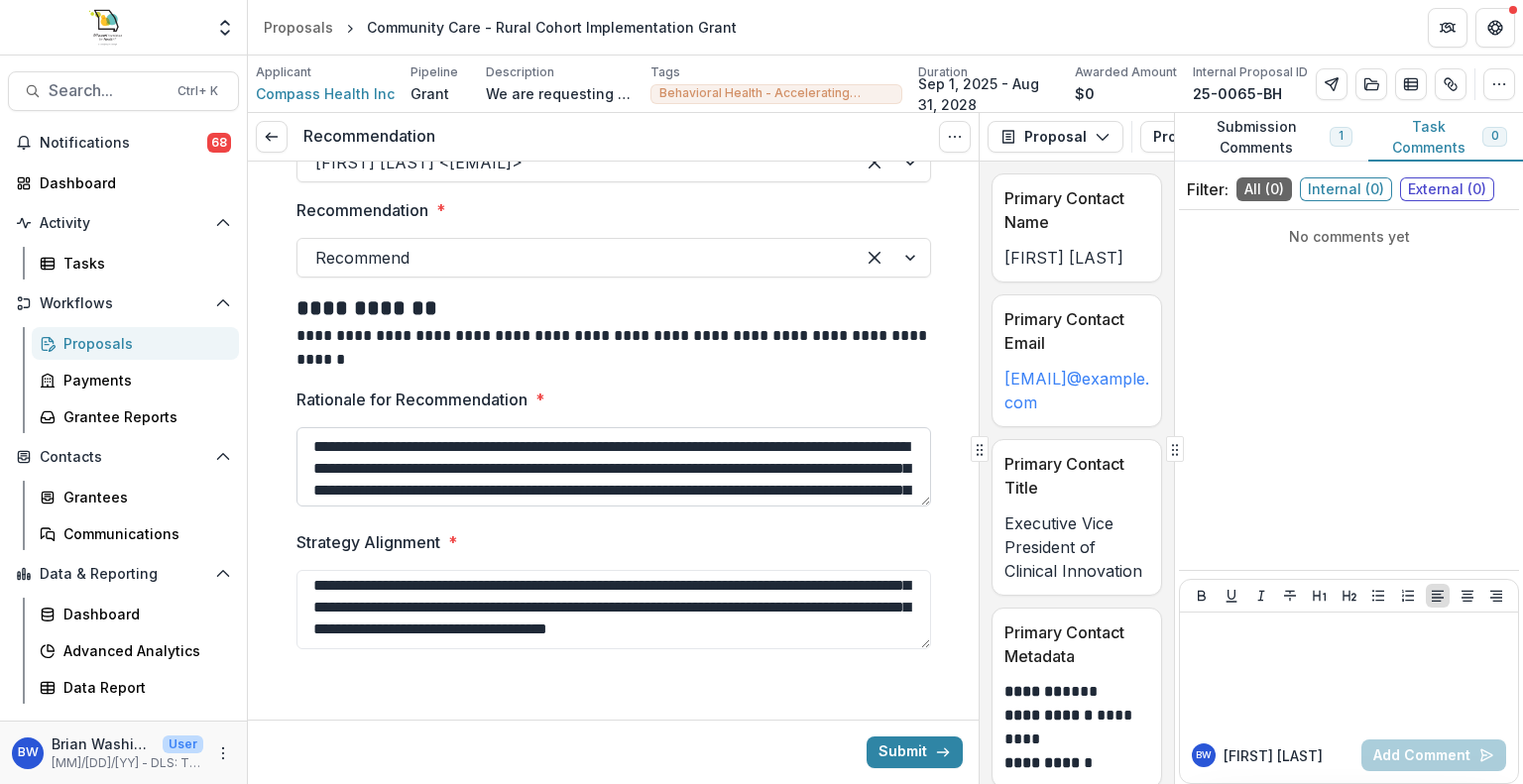 scroll, scrollTop: 125, scrollLeft: 0, axis: vertical 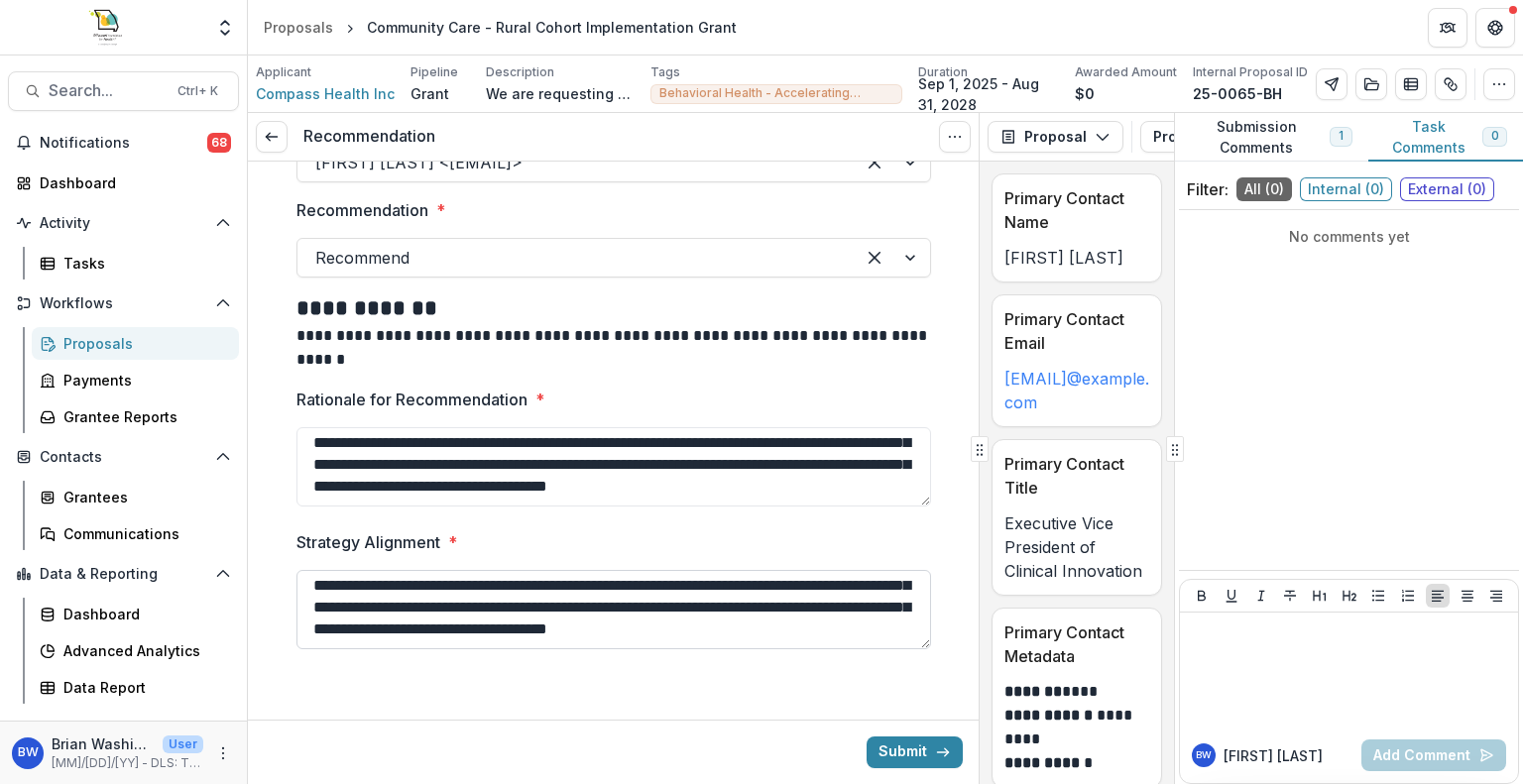 type on "**********" 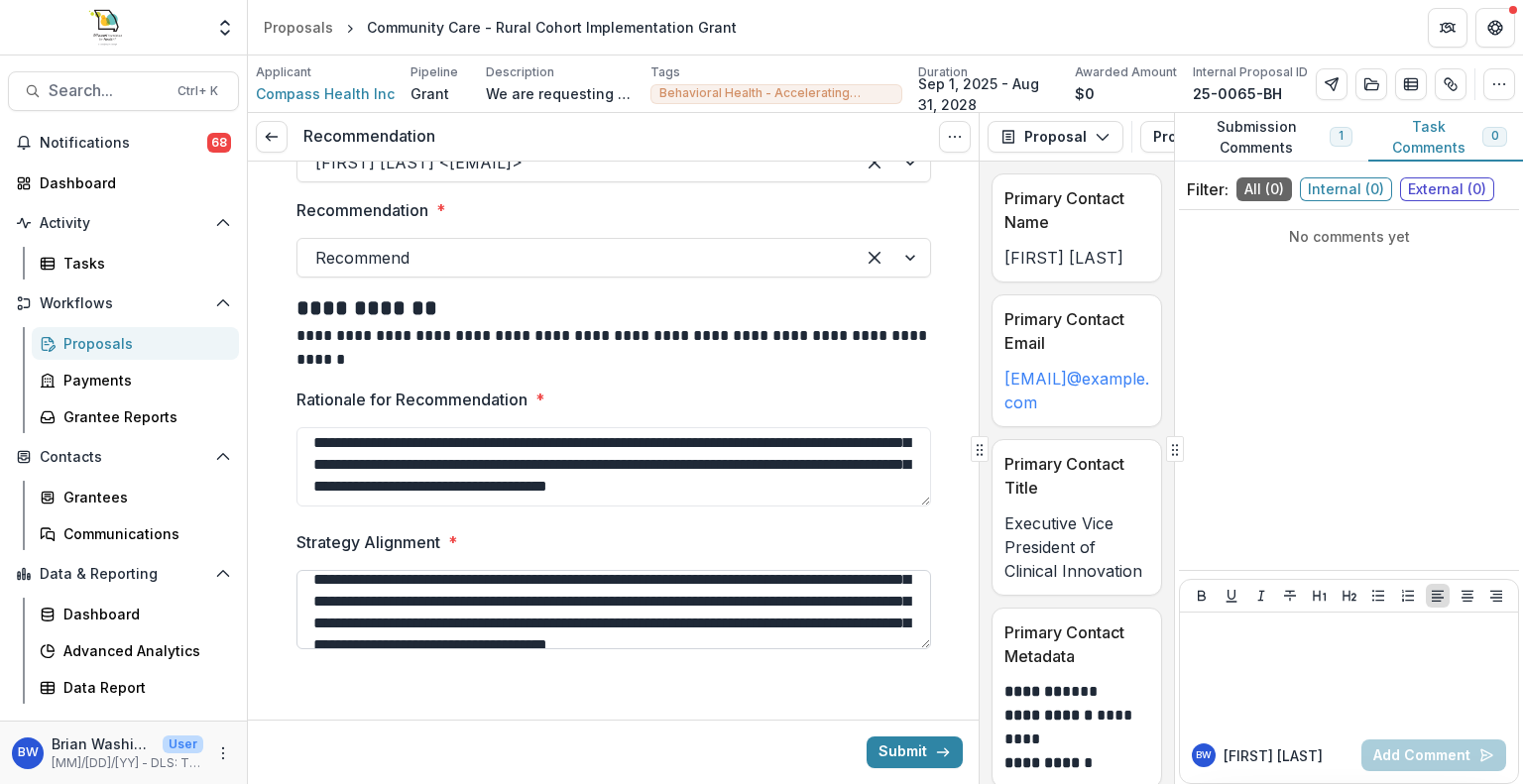 scroll, scrollTop: 0, scrollLeft: 0, axis: both 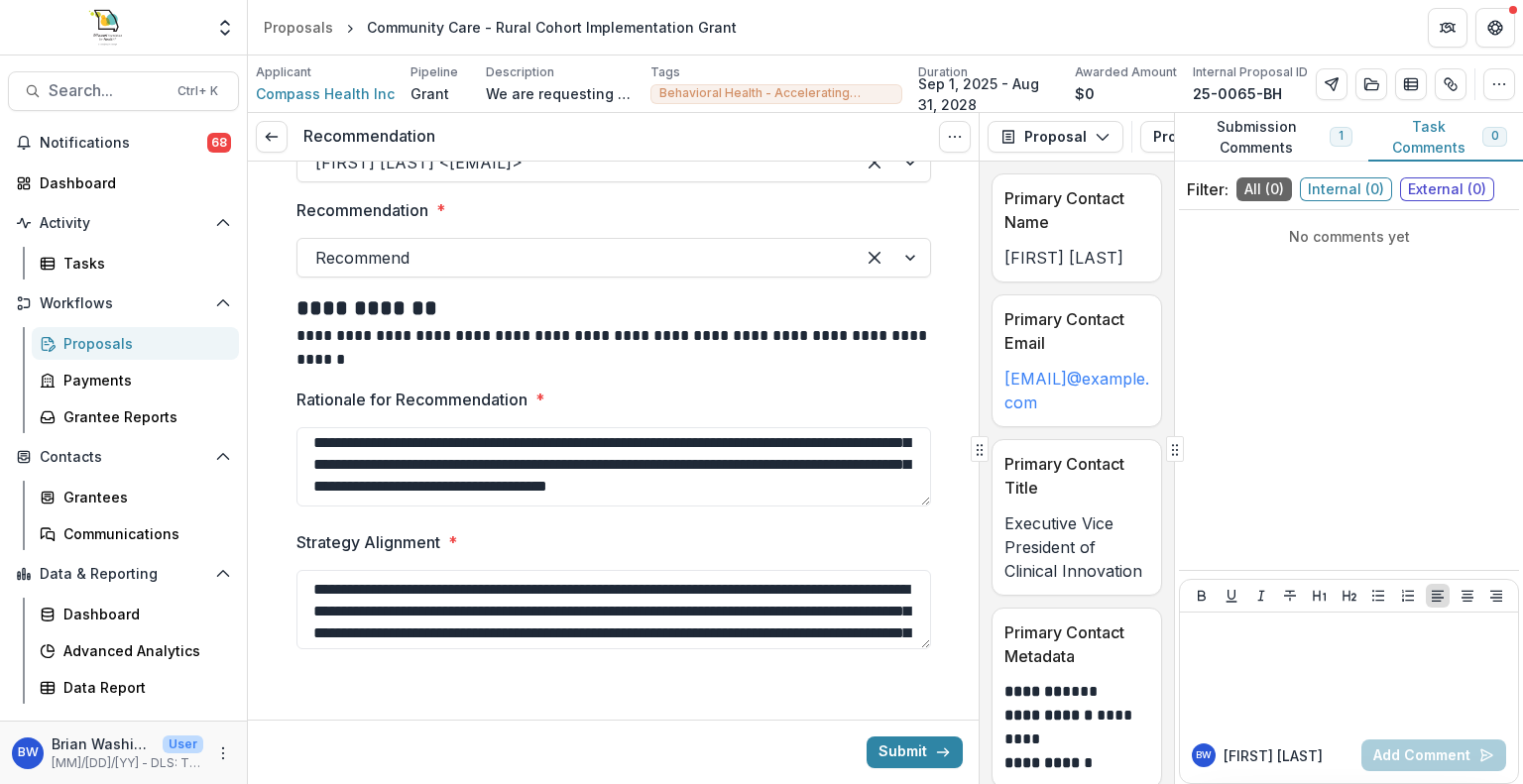 drag, startPoint x: 575, startPoint y: 641, endPoint x: 254, endPoint y: 572, distance: 328.3321 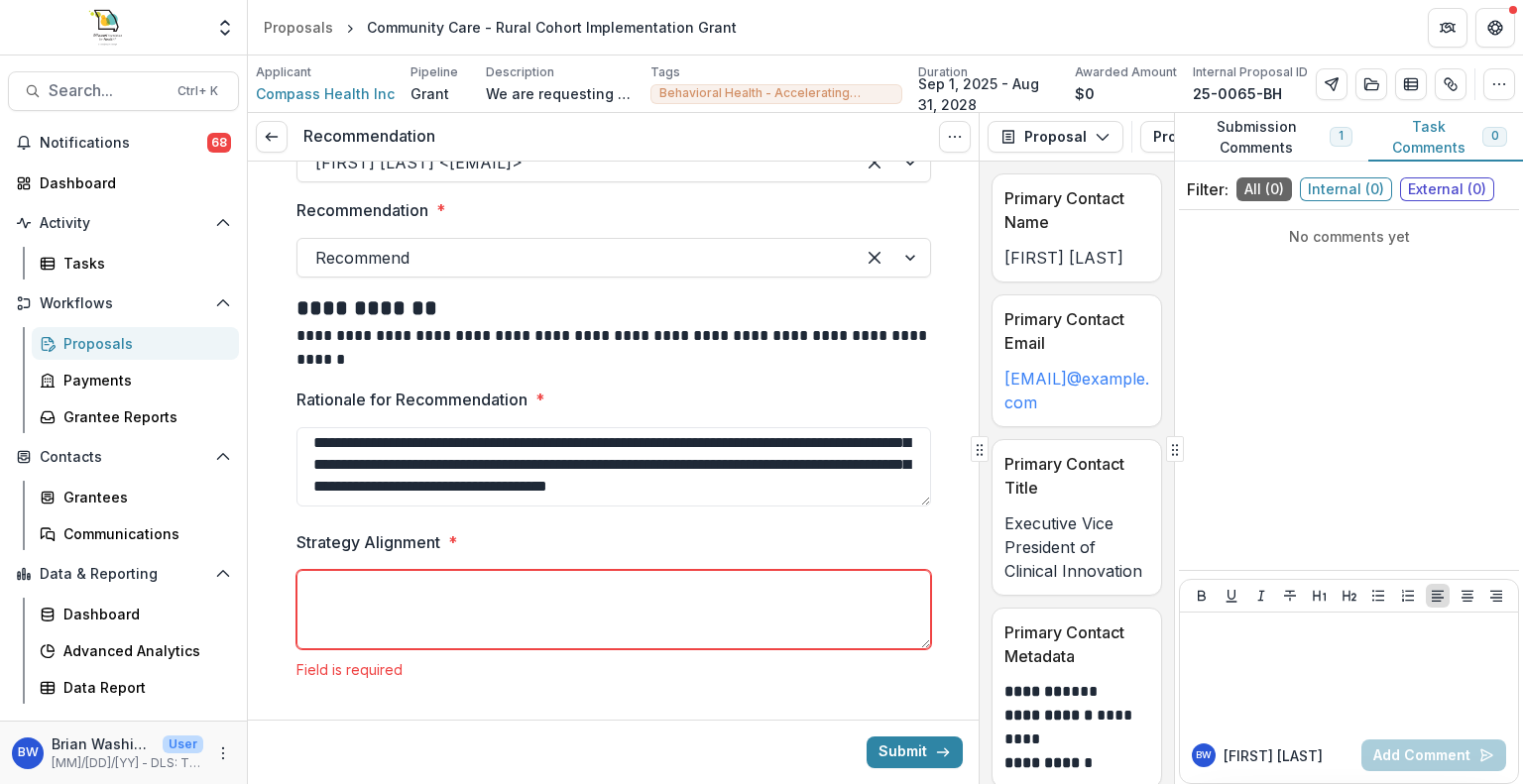 click on "Strategy Alignment *" at bounding box center [614, 610] 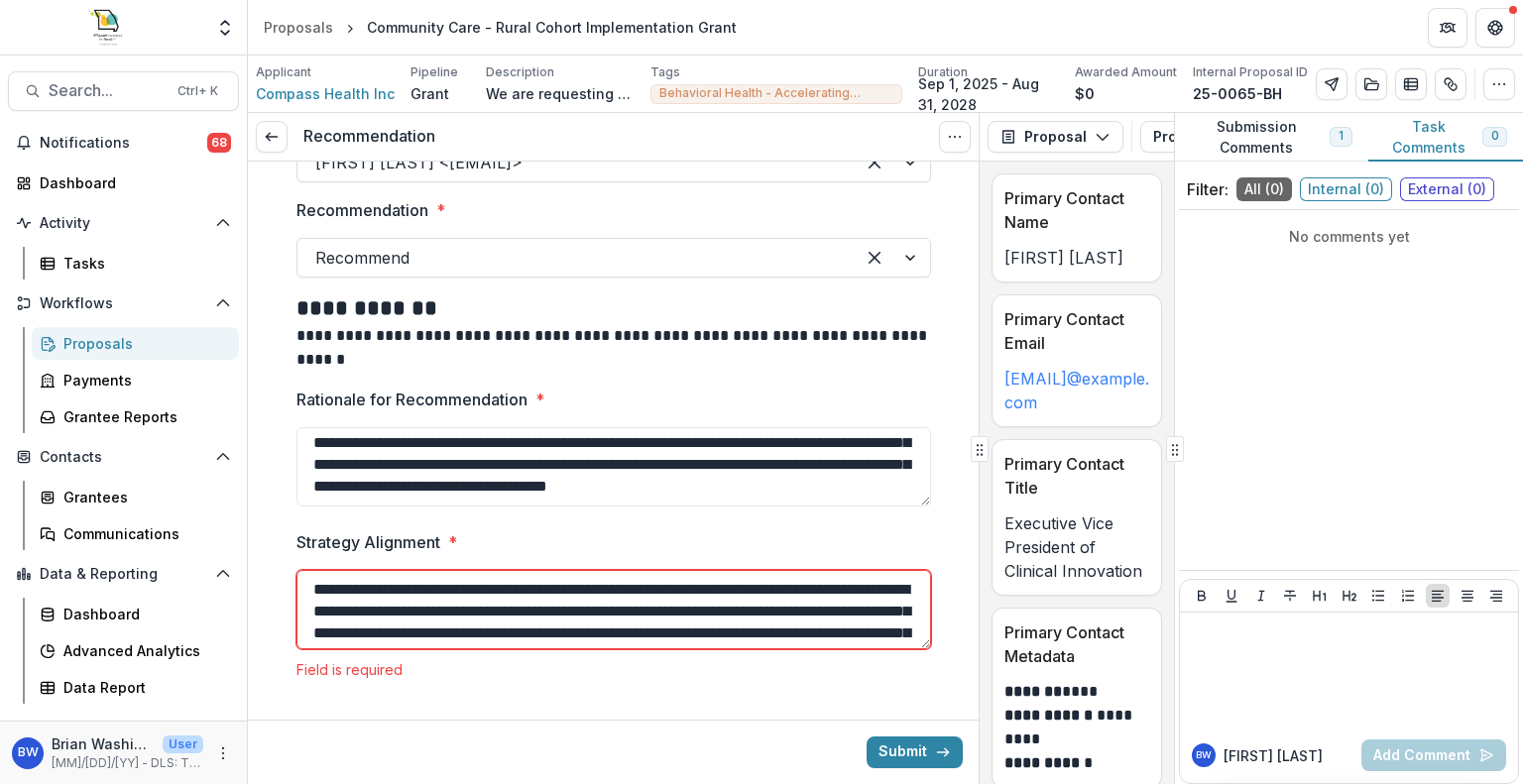 scroll, scrollTop: 59, scrollLeft: 0, axis: vertical 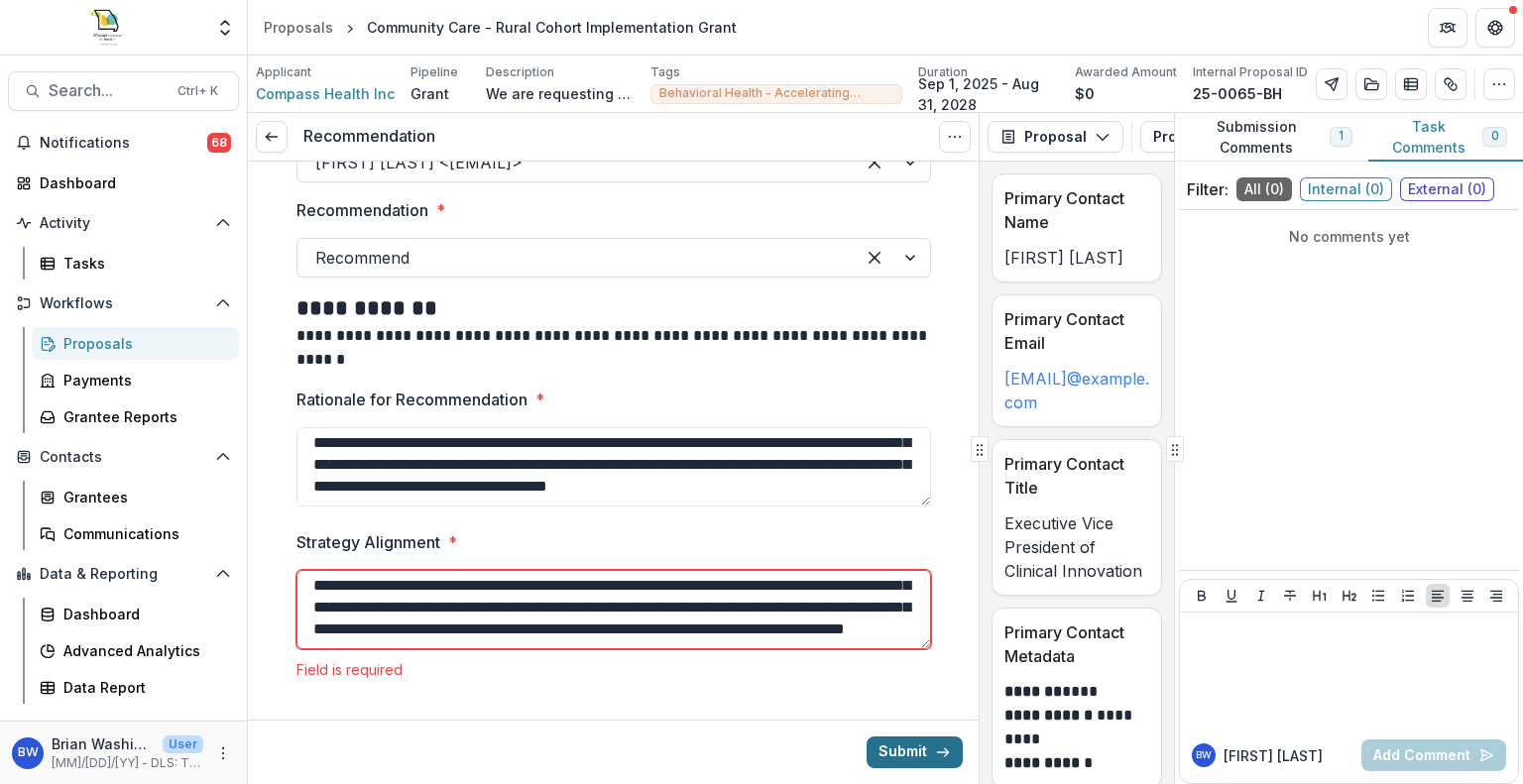 type on "**********" 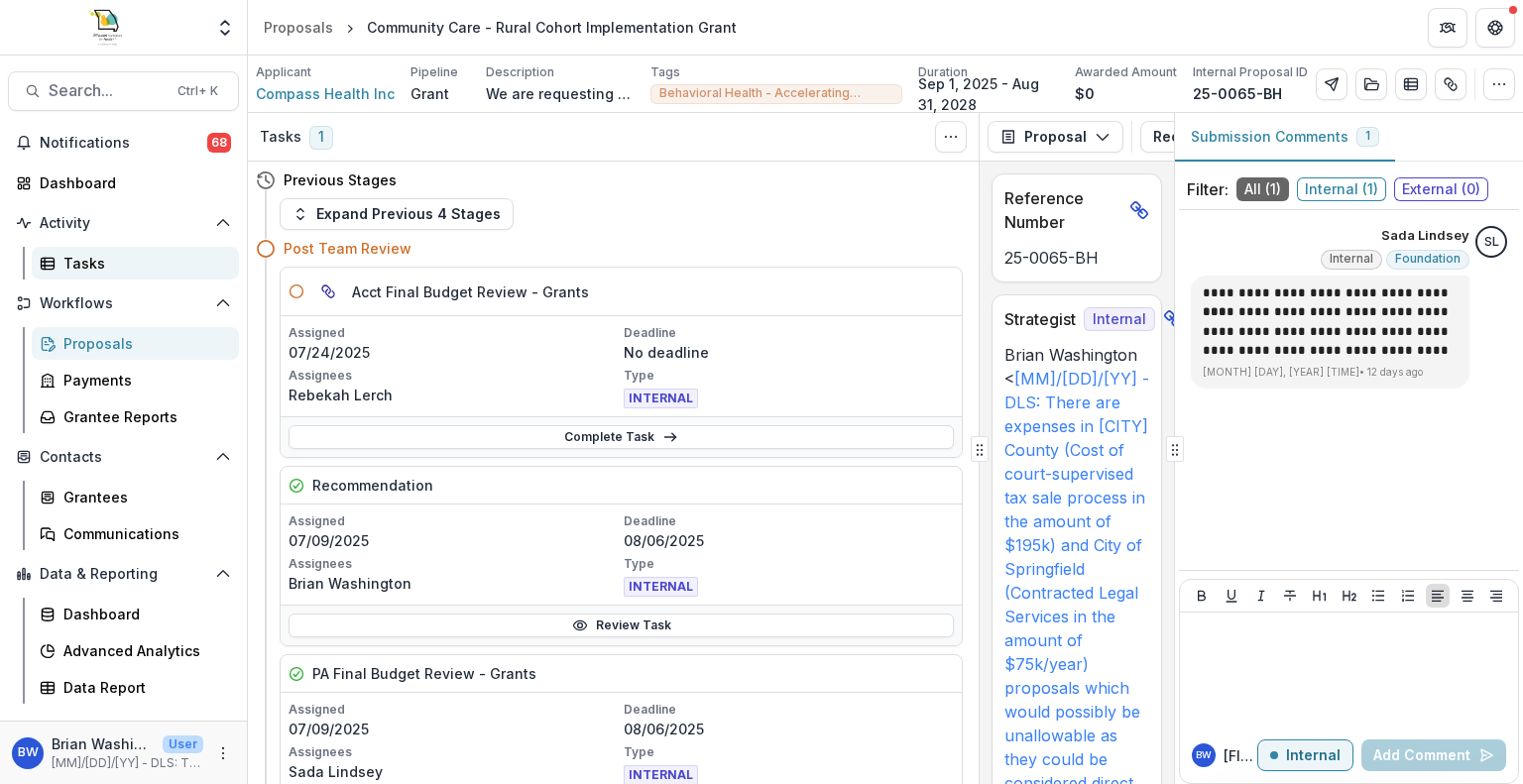 click 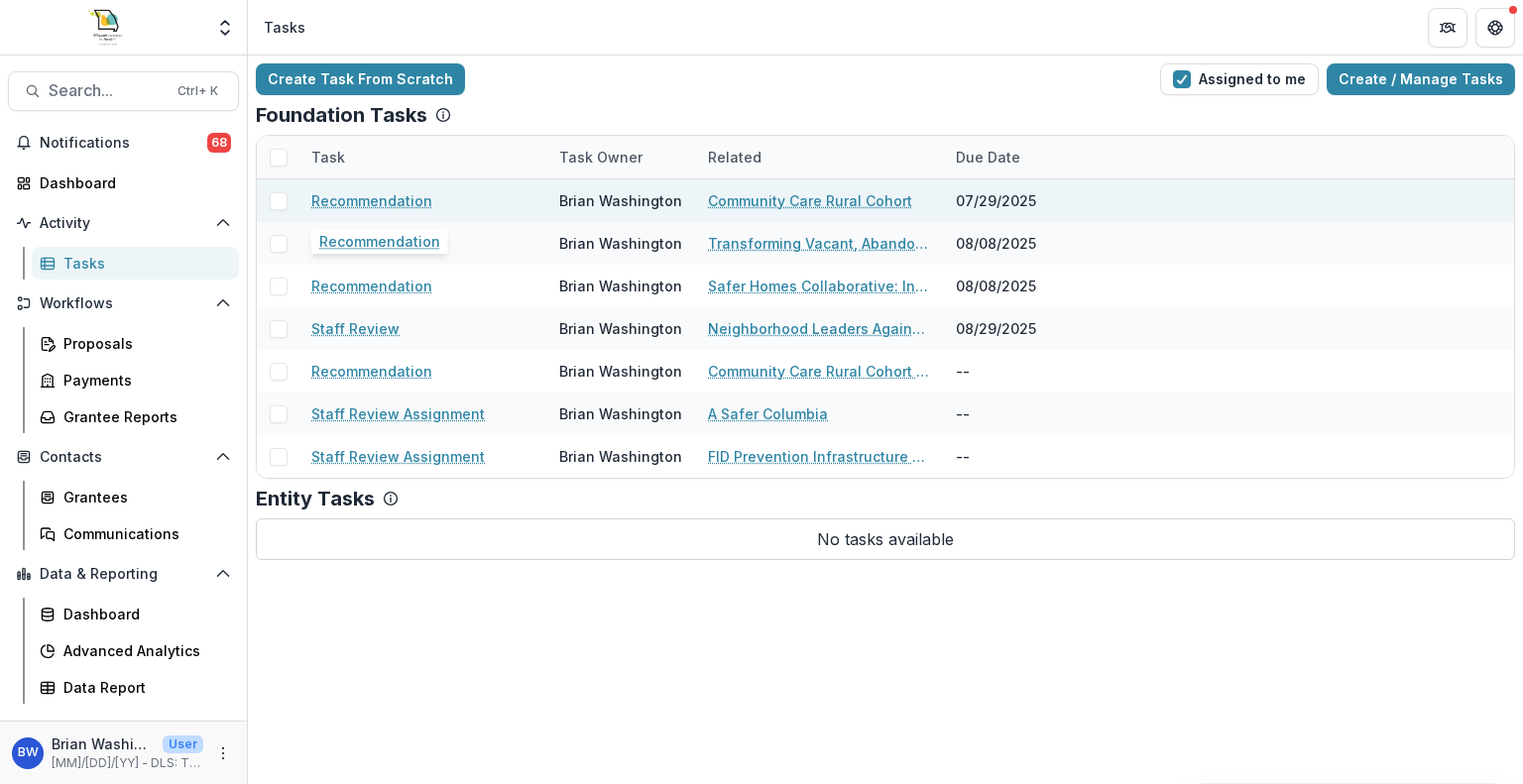 click on "Recommendation" at bounding box center [372, 200] 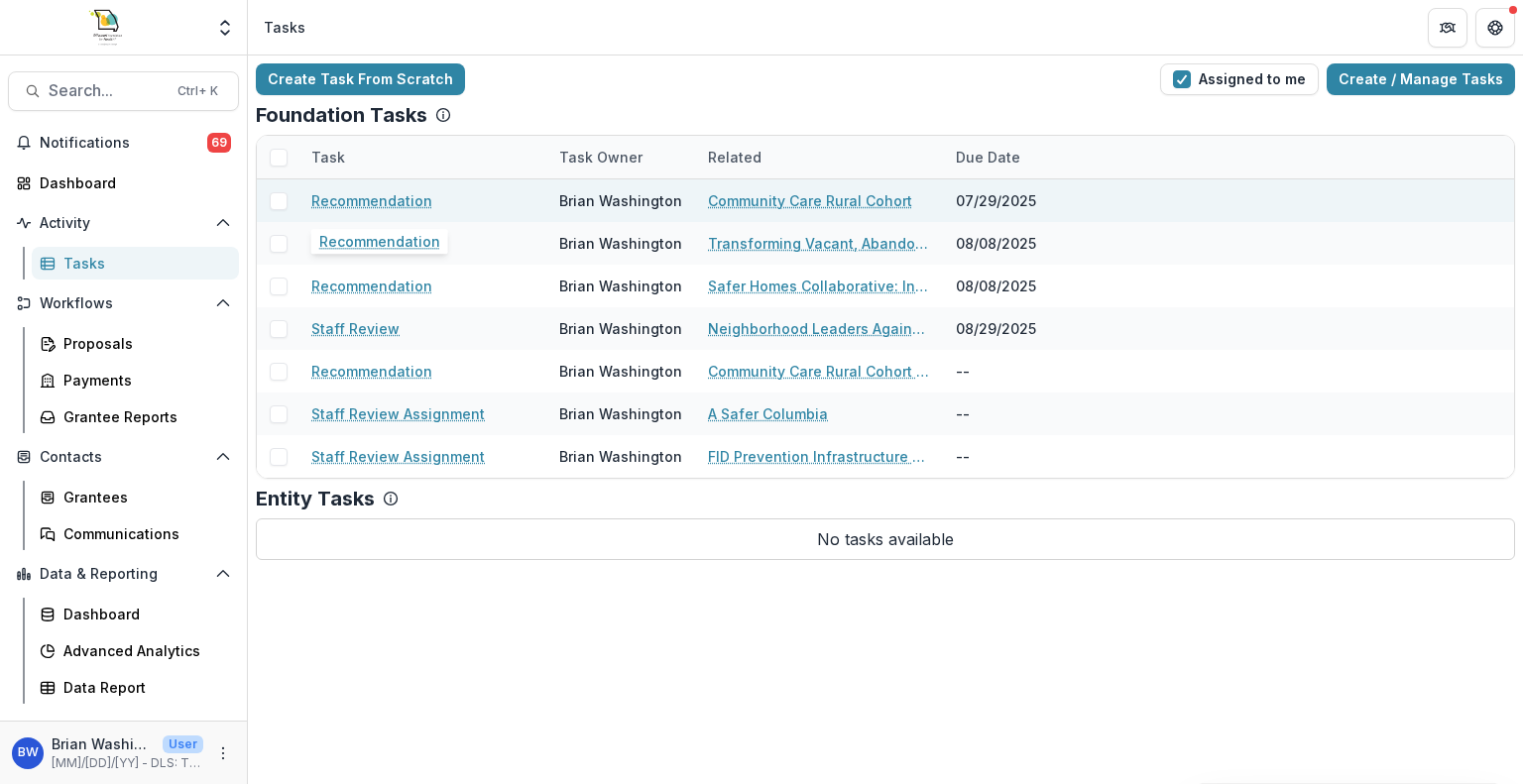 click on "Recommendation" at bounding box center (372, 200) 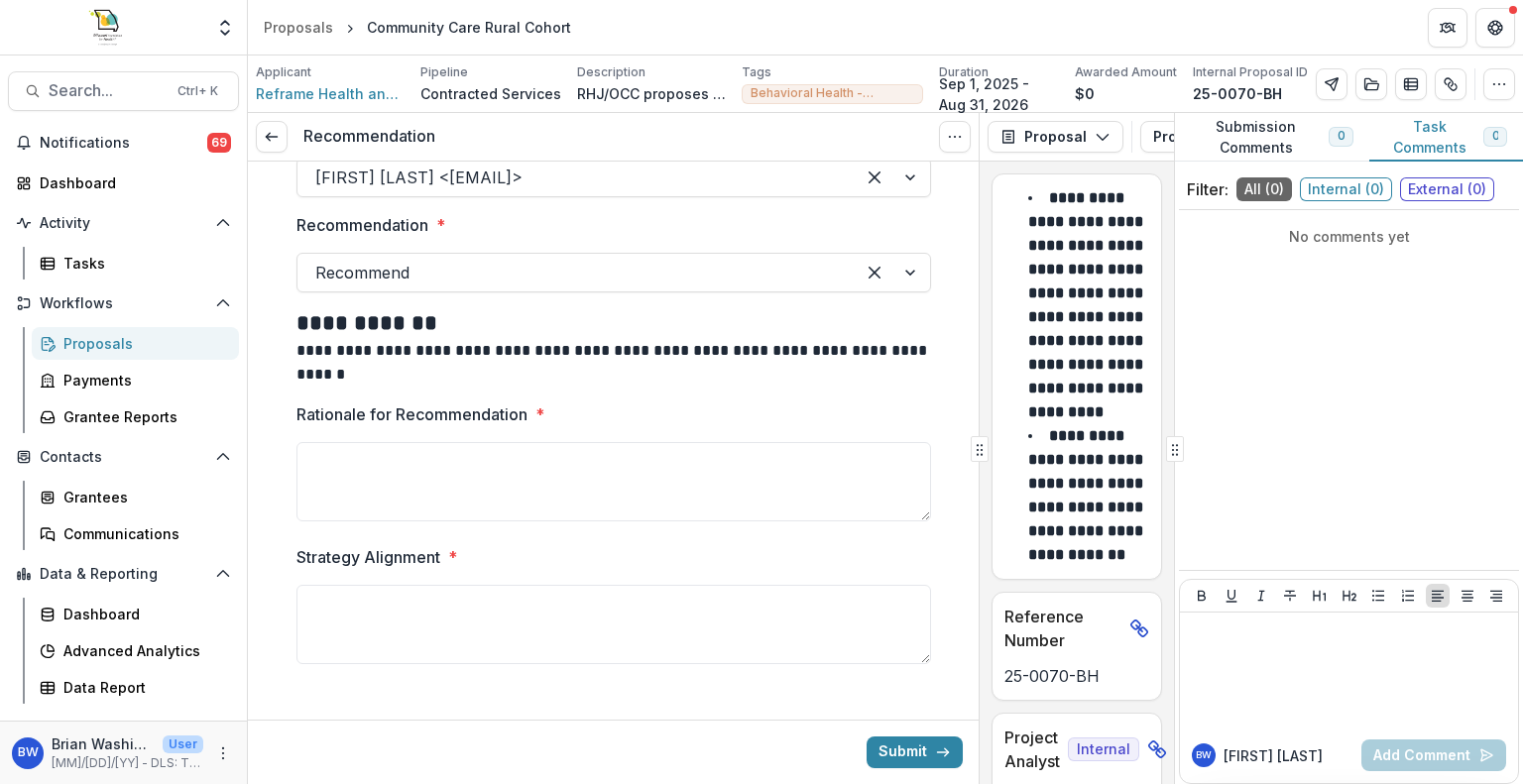scroll, scrollTop: 265, scrollLeft: 0, axis: vertical 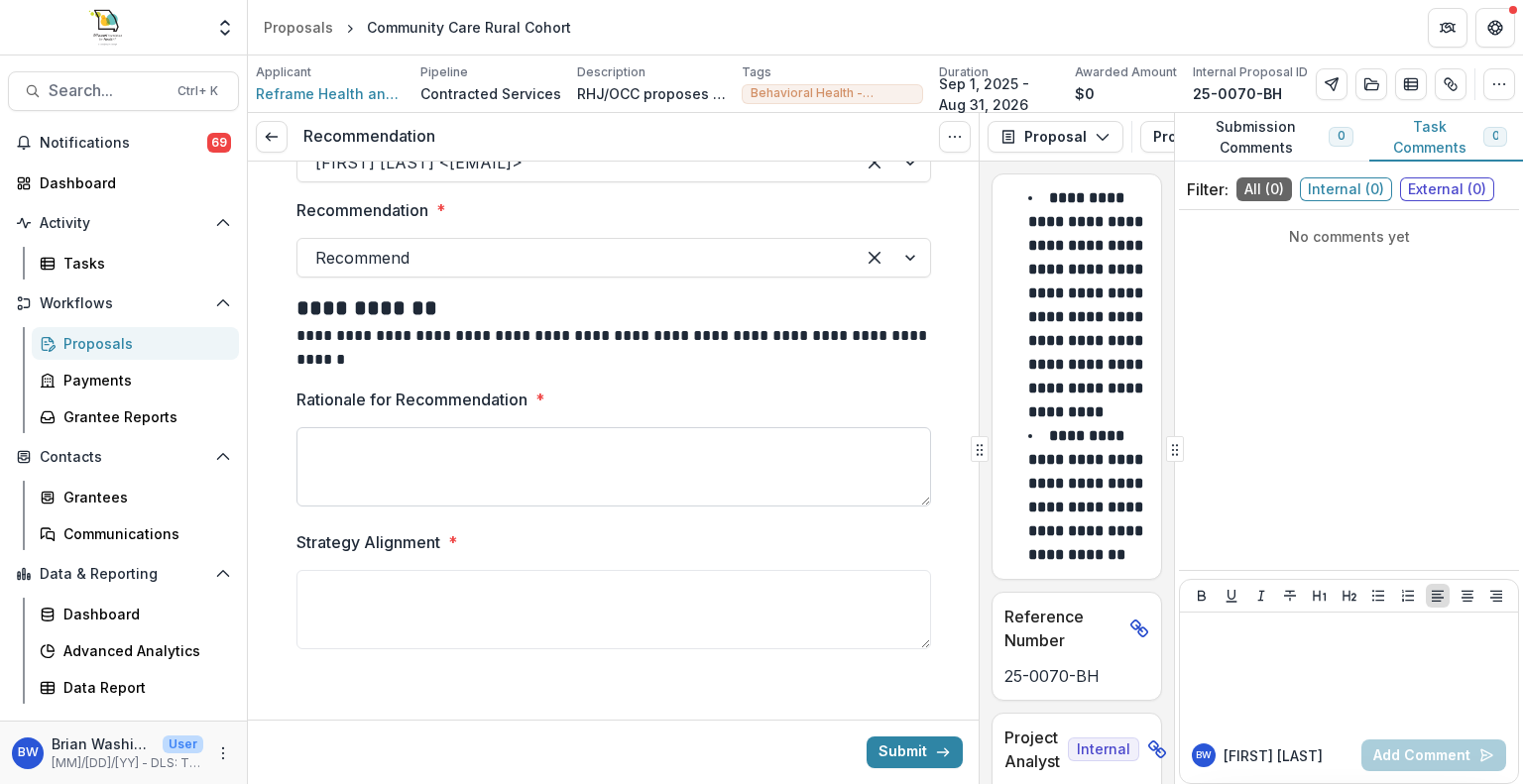 click on "Rationale for Recommendation *" at bounding box center (614, 467) 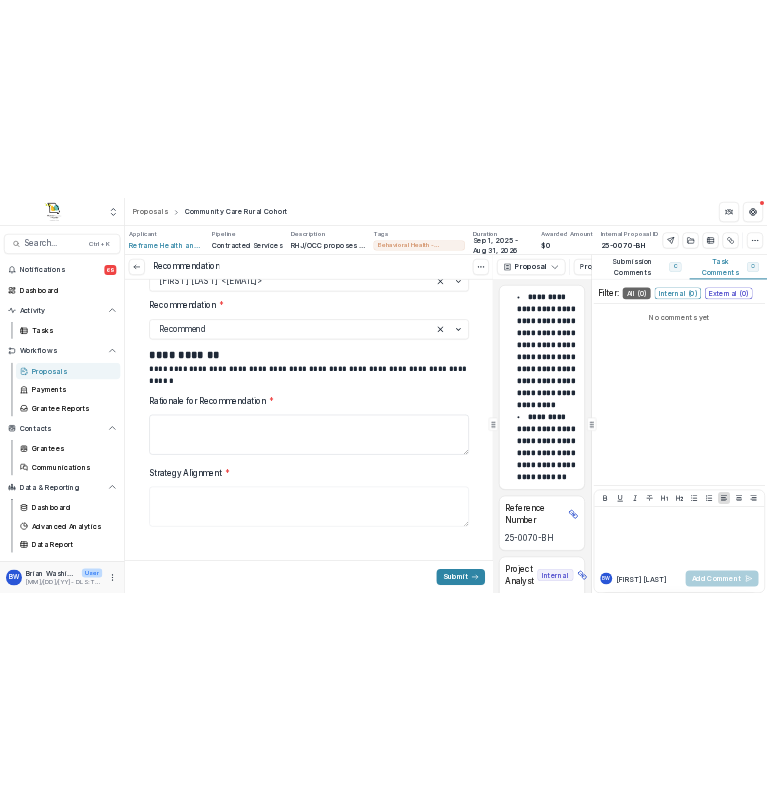 scroll, scrollTop: 267, scrollLeft: 0, axis: vertical 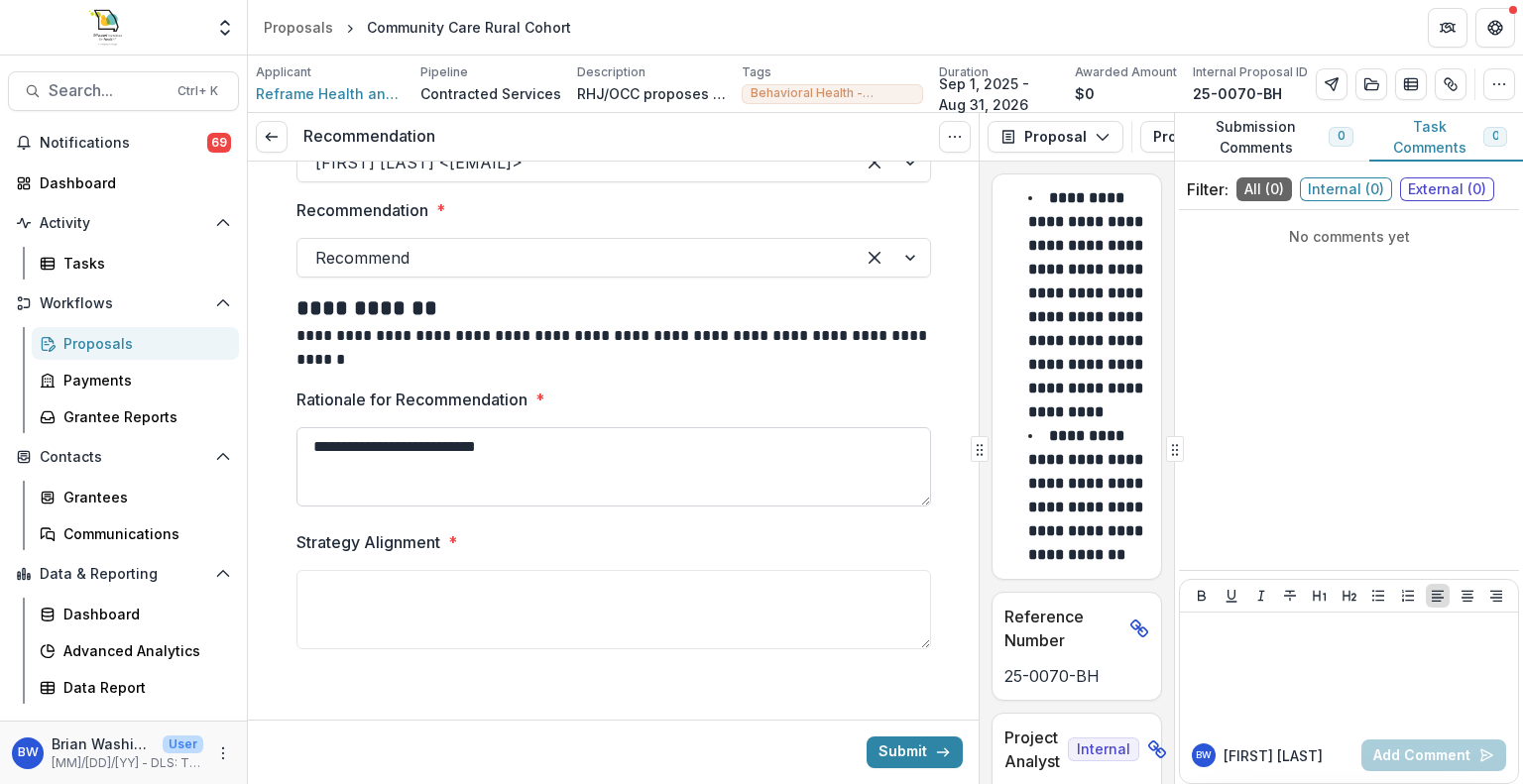 click on "**********" at bounding box center (614, 467) 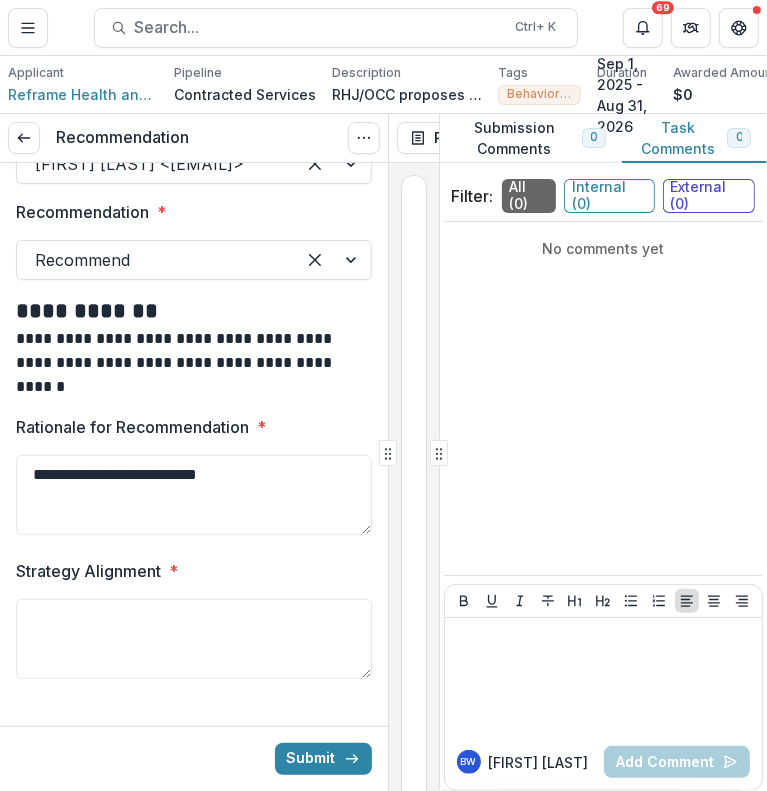 drag, startPoint x: 280, startPoint y: 490, endPoint x: 2, endPoint y: 451, distance: 280.7223 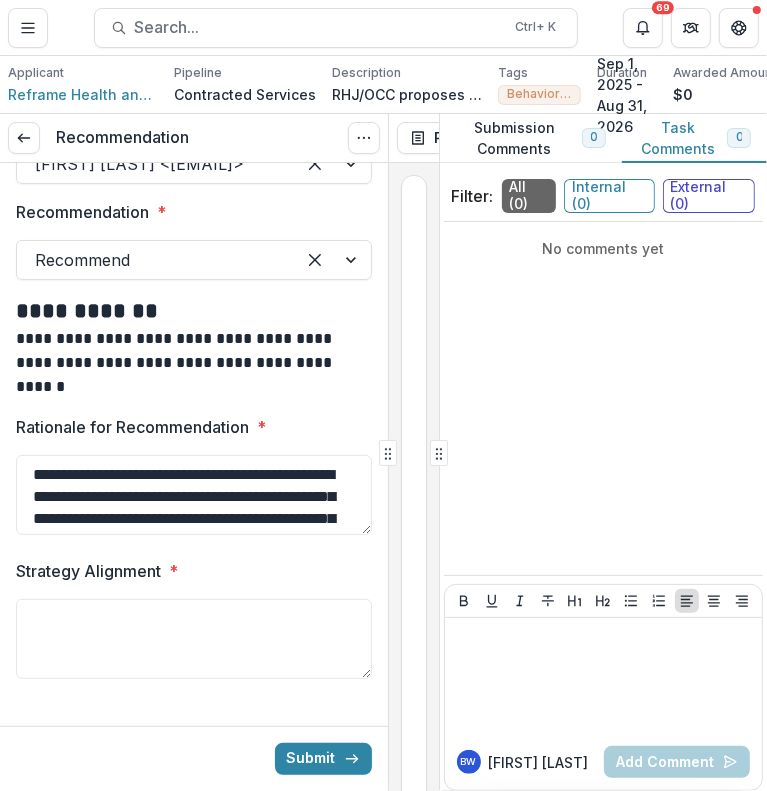 scroll, scrollTop: 82, scrollLeft: 0, axis: vertical 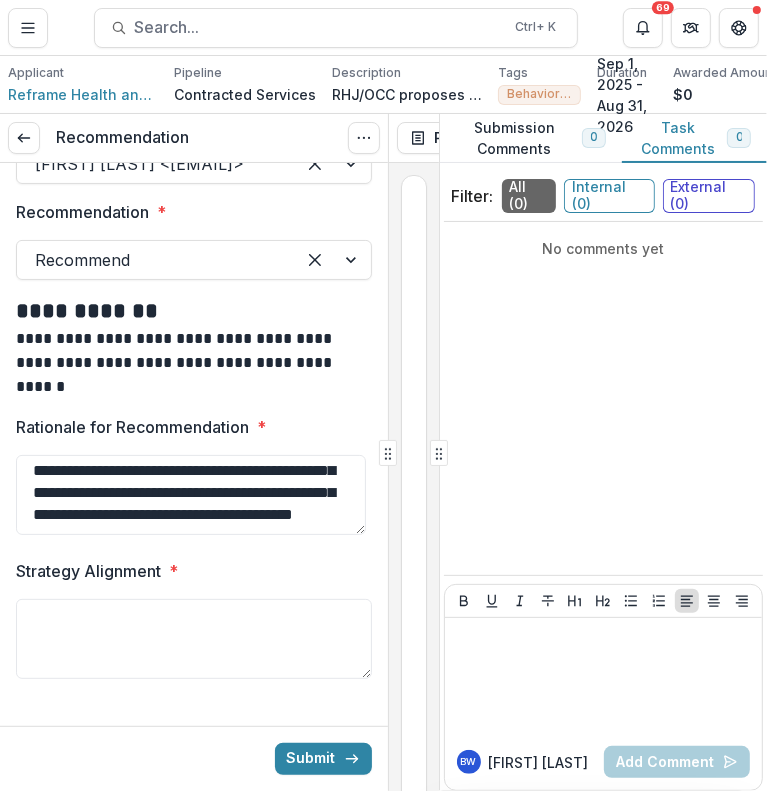 type on "**********" 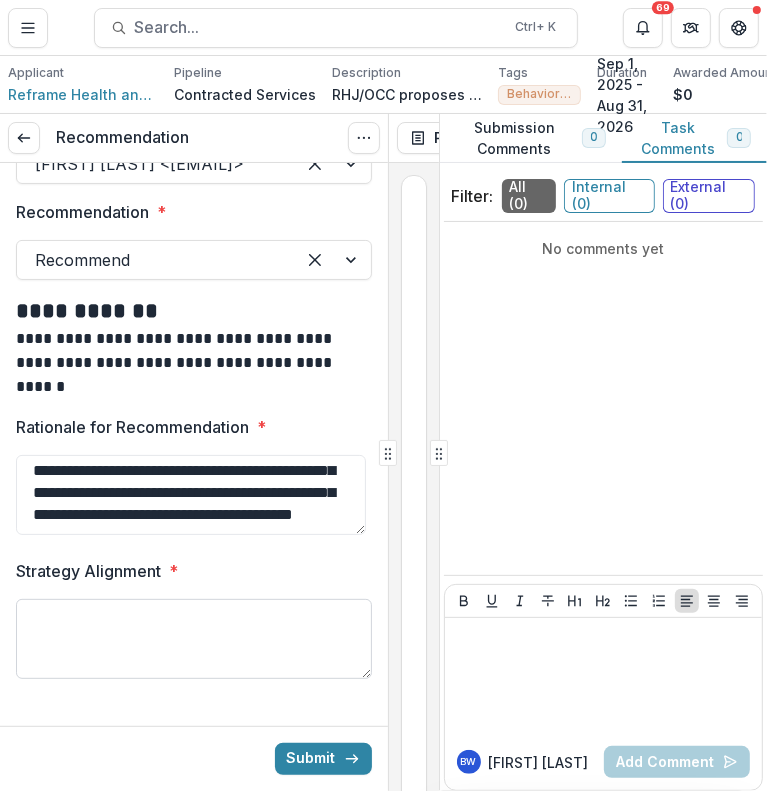 click on "Strategy Alignment *" at bounding box center (194, 639) 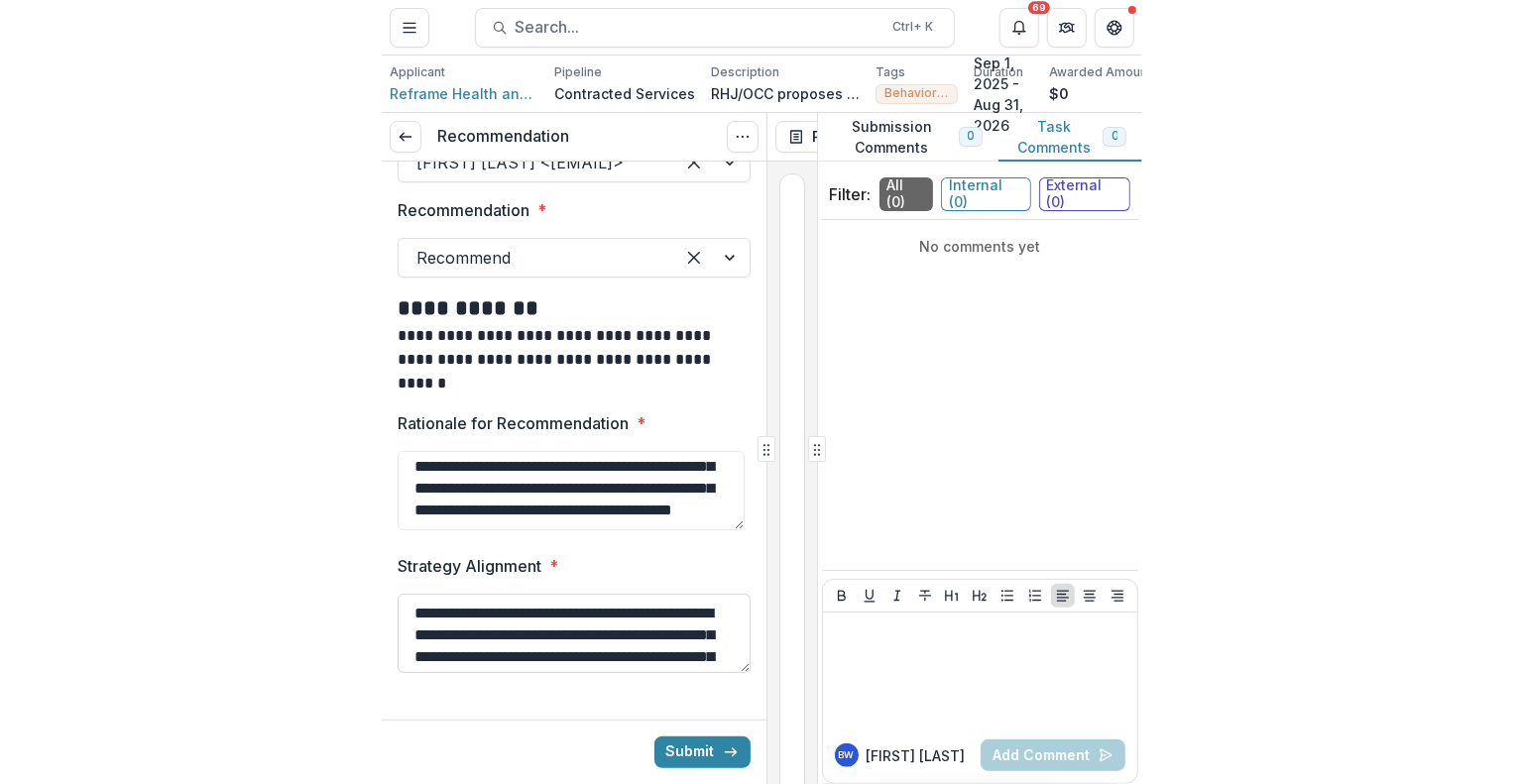 scroll, scrollTop: 59, scrollLeft: 0, axis: vertical 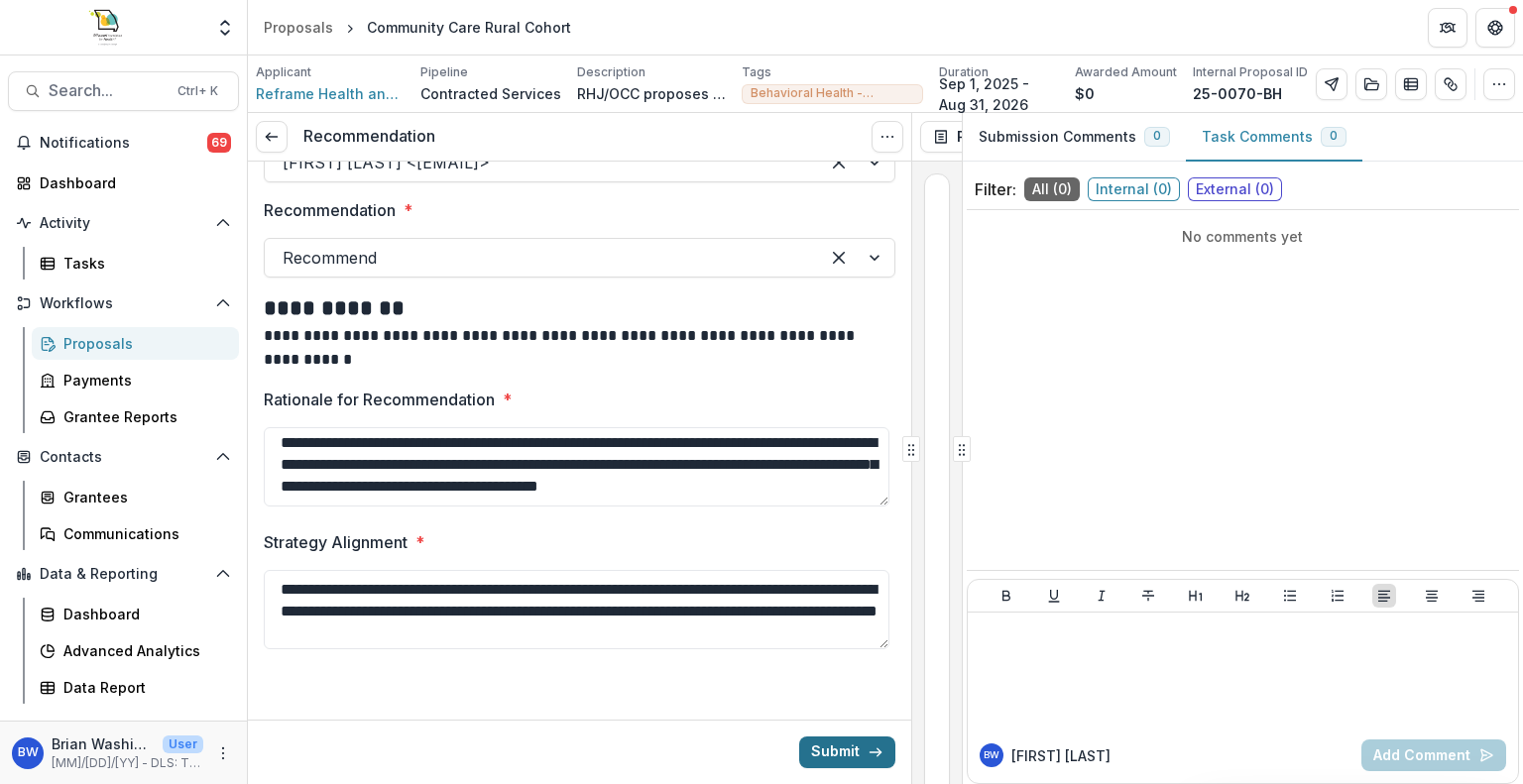 type on "**********" 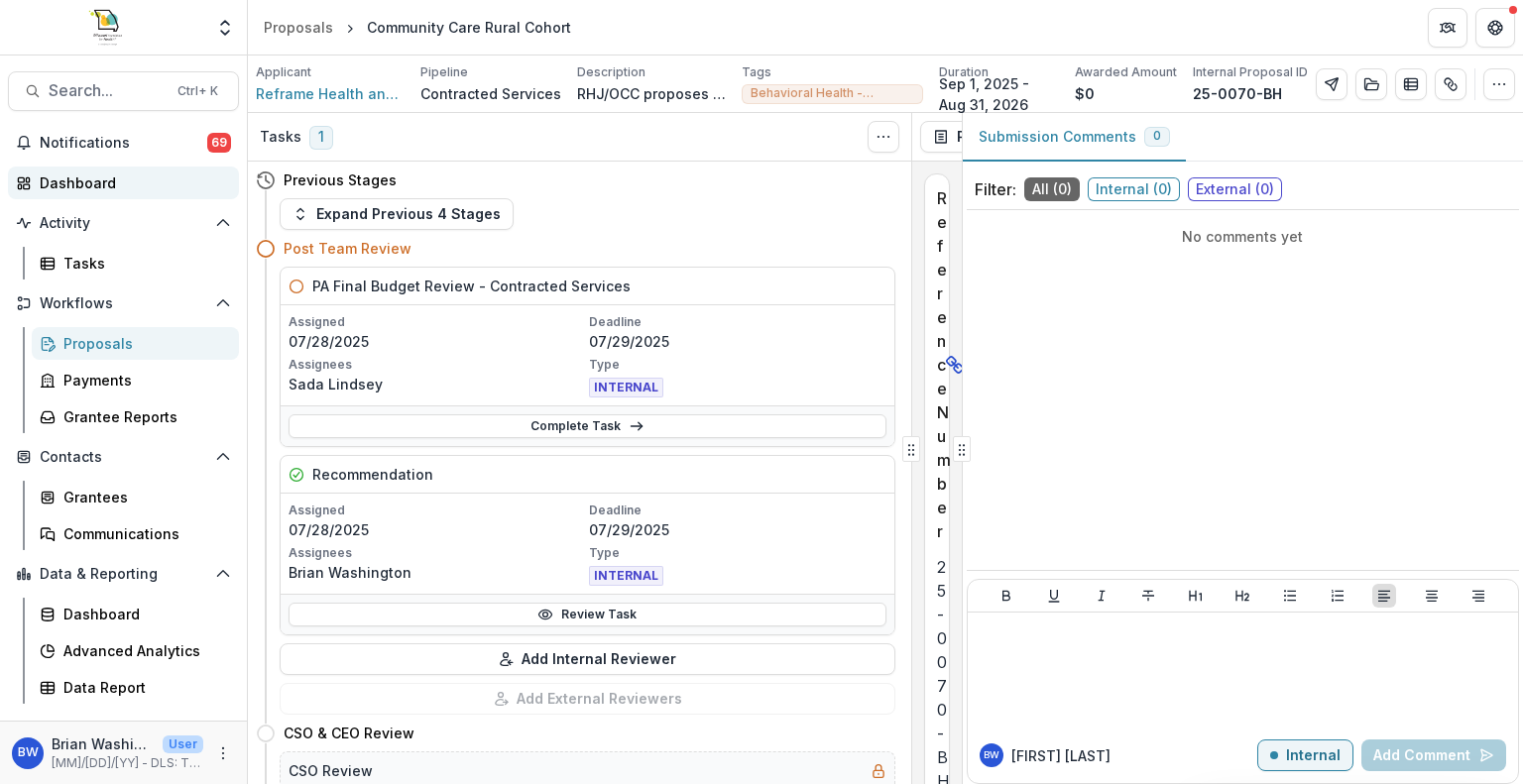 click on "Dashboard" at bounding box center (131, 182) 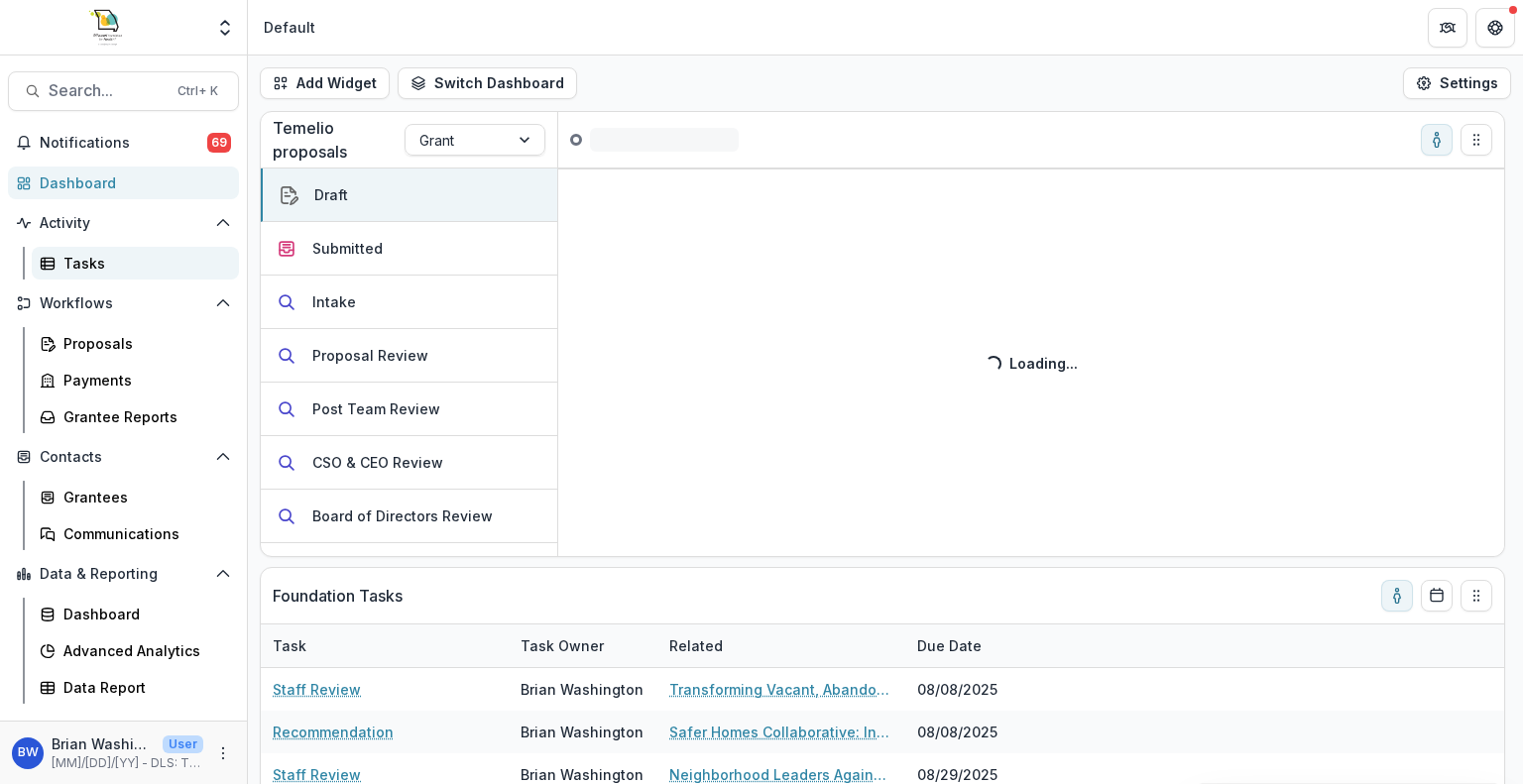 click on "Tasks" at bounding box center [143, 263] 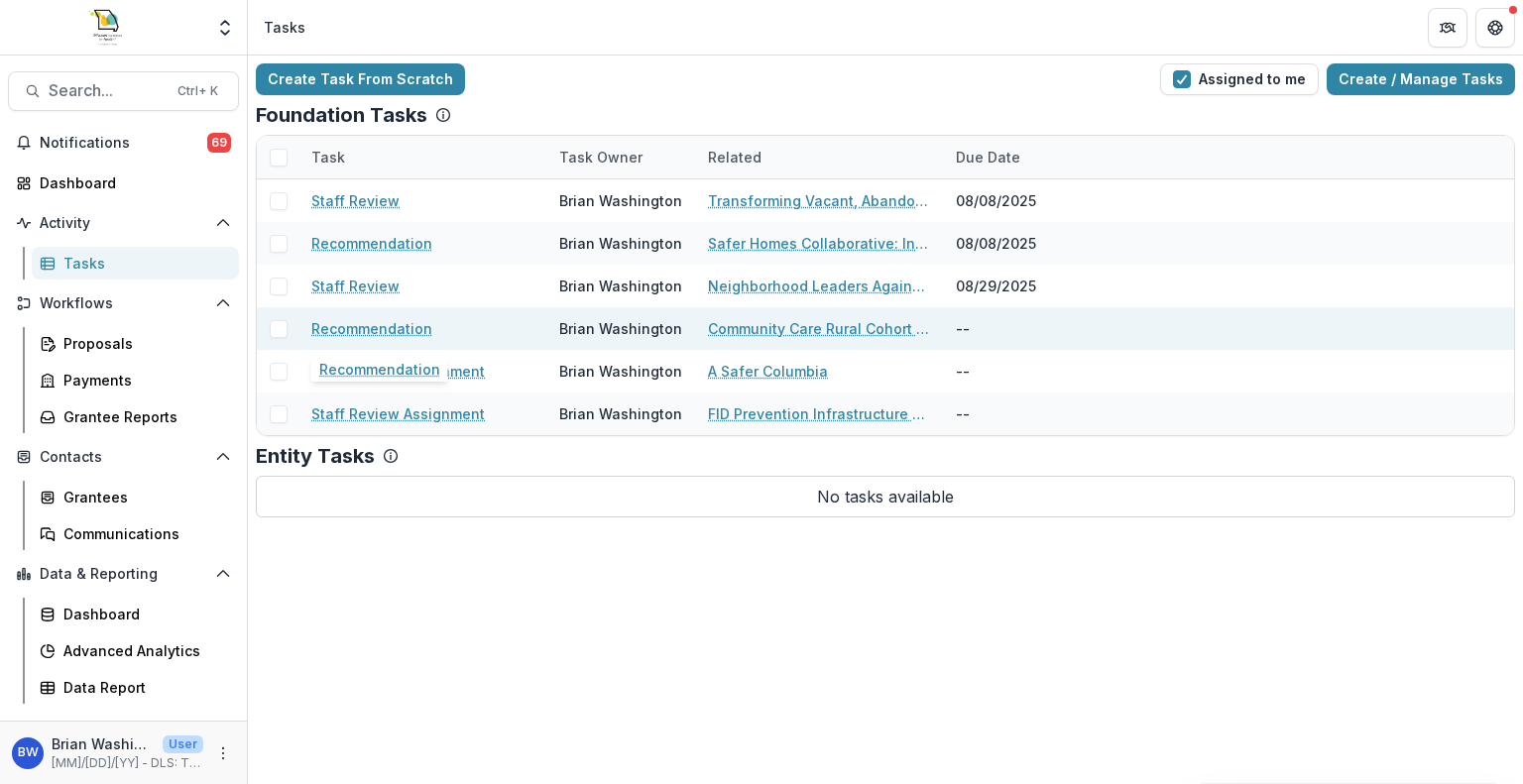 click on "Recommendation" at bounding box center [372, 328] 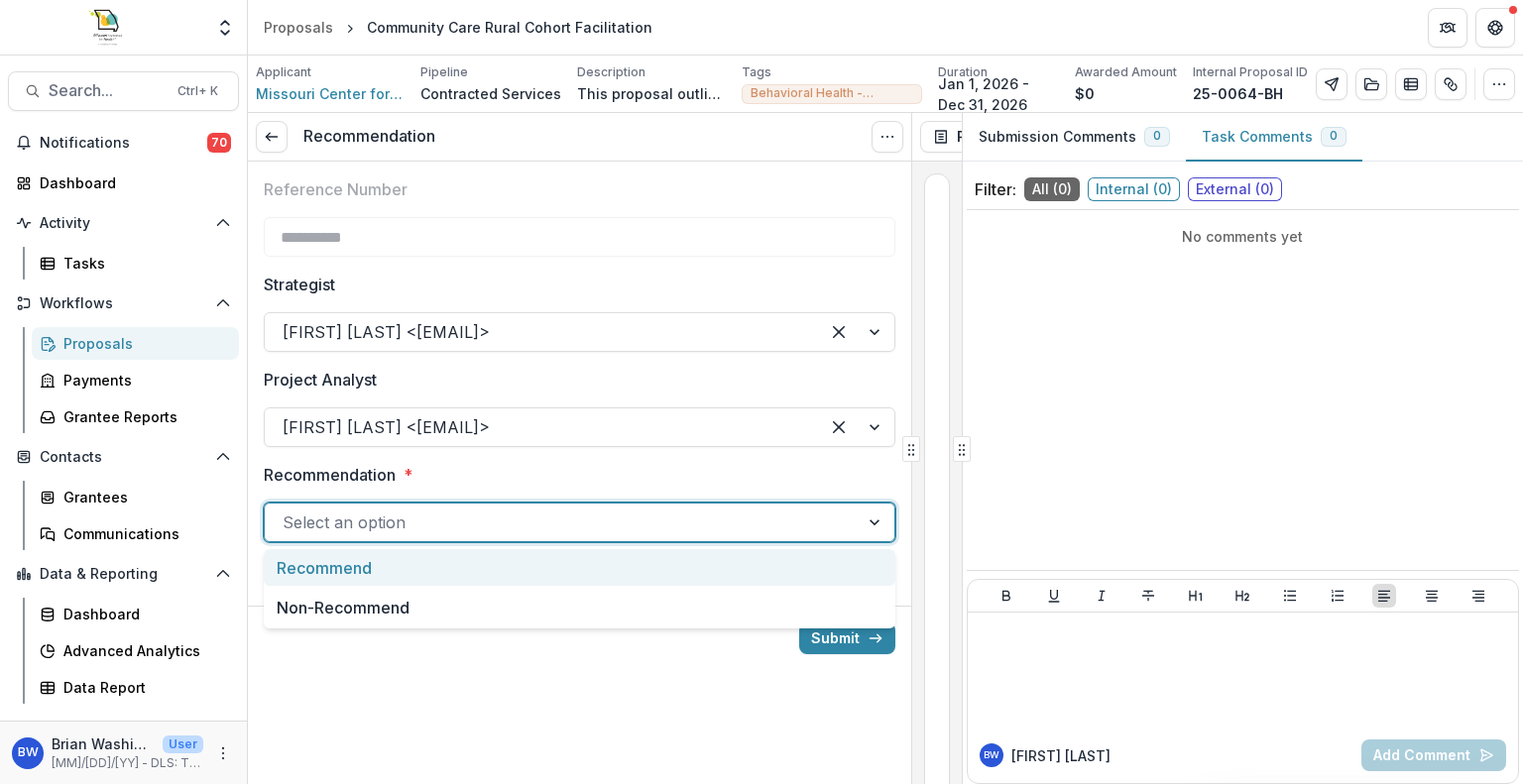 click at bounding box center (561, 522) 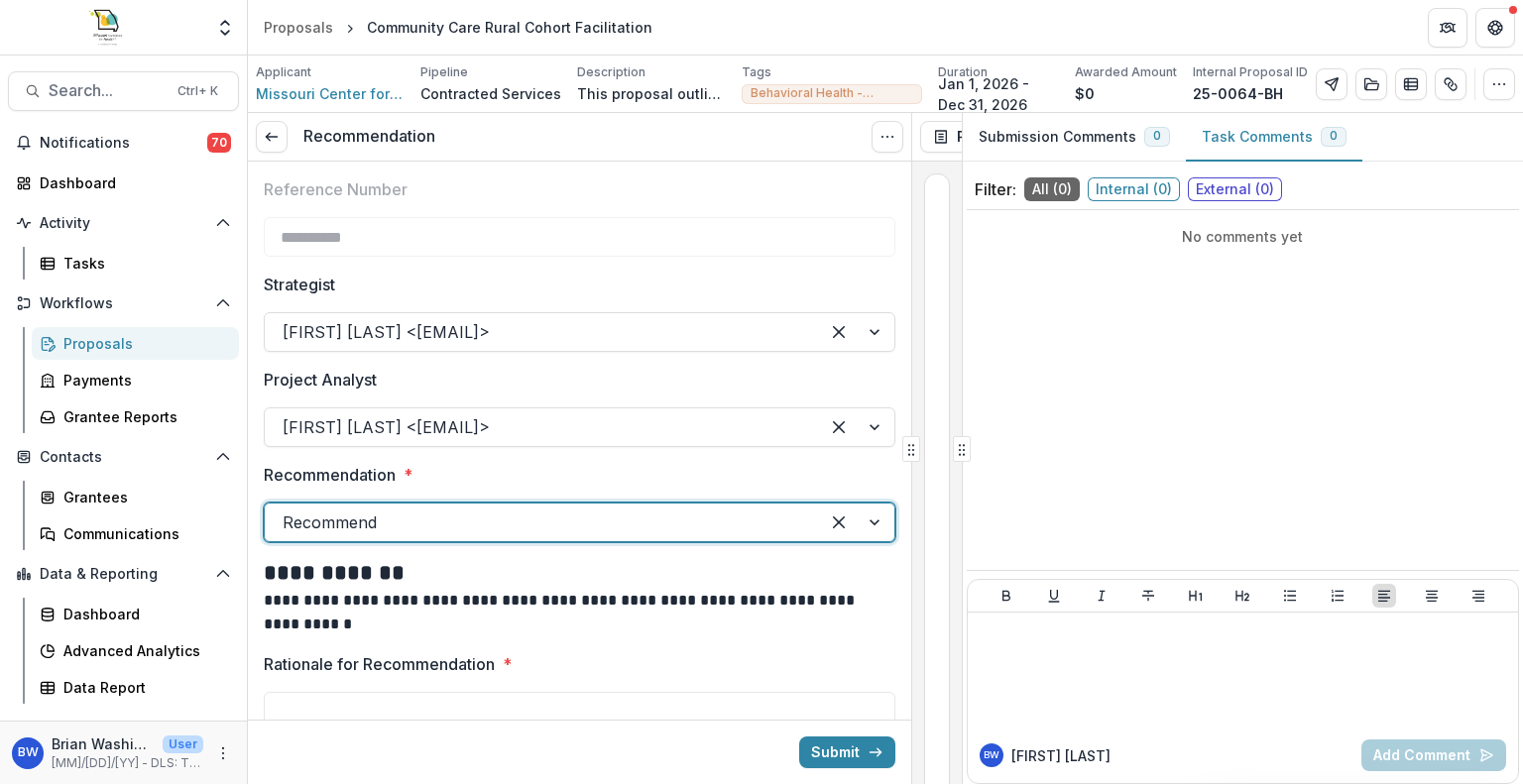 scroll, scrollTop: 265, scrollLeft: 0, axis: vertical 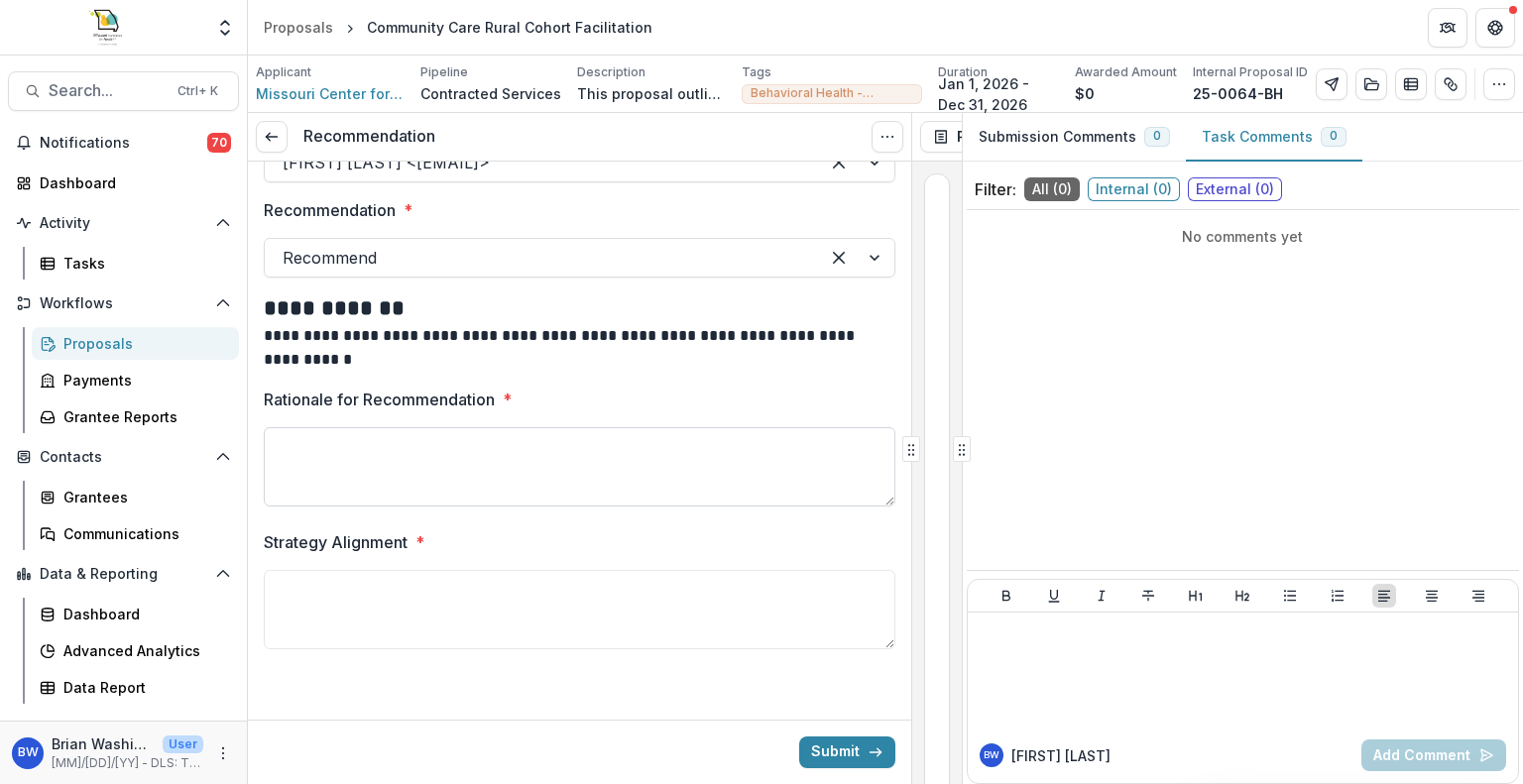 click on "Rationale for Recommendation *" at bounding box center [579, 467] 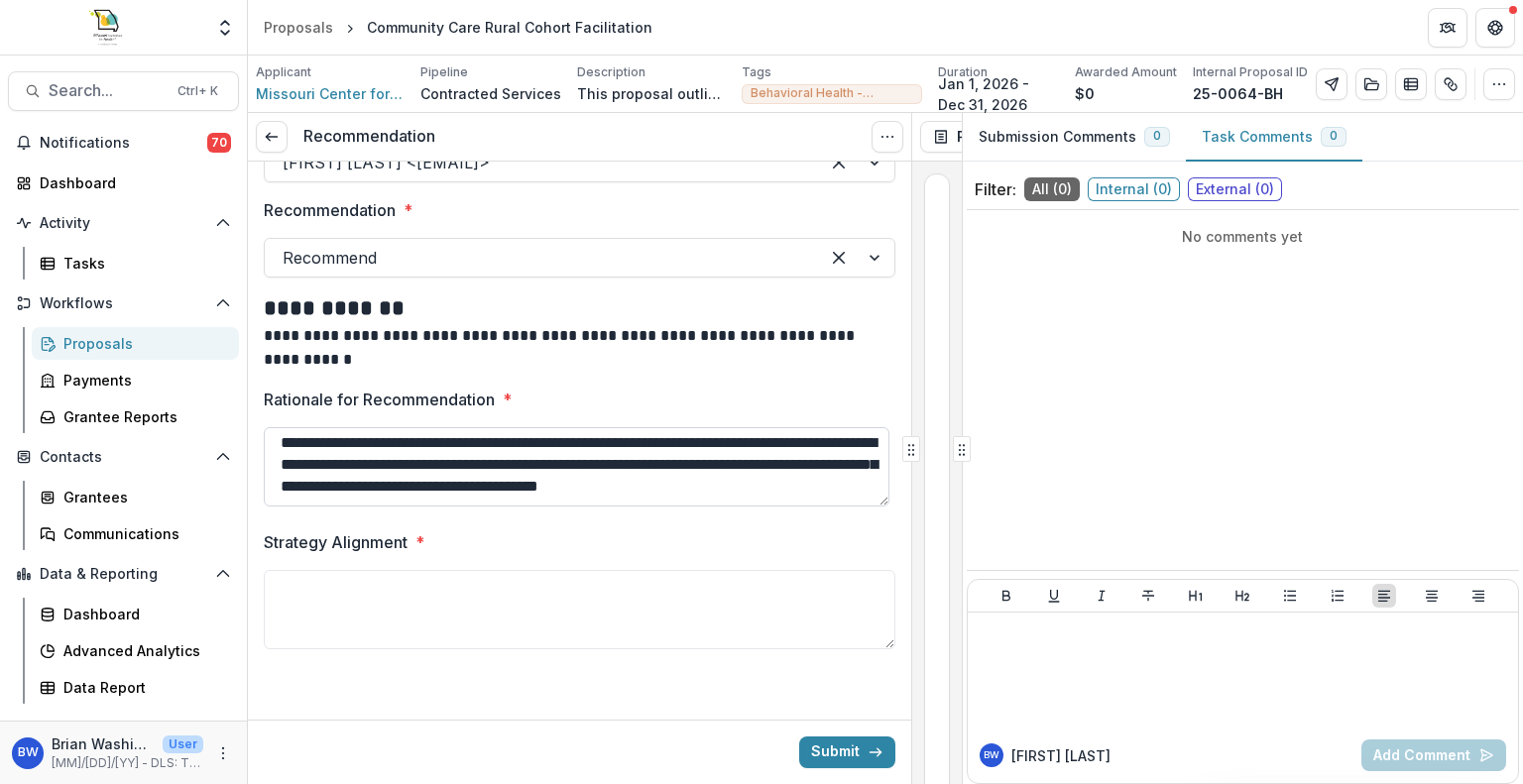 scroll, scrollTop: 0, scrollLeft: 0, axis: both 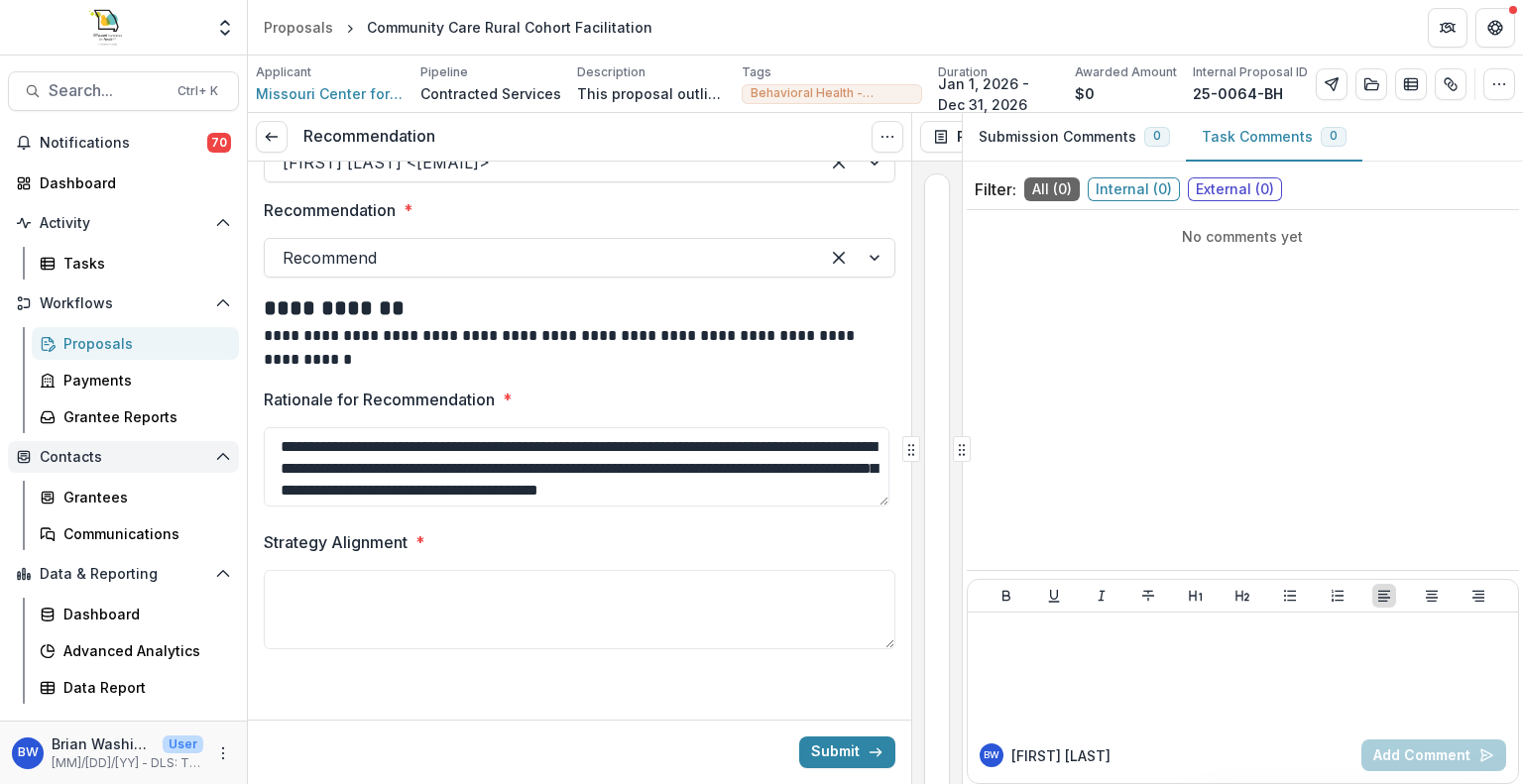 drag, startPoint x: 488, startPoint y: 447, endPoint x: 233, endPoint y: 443, distance: 255.03137 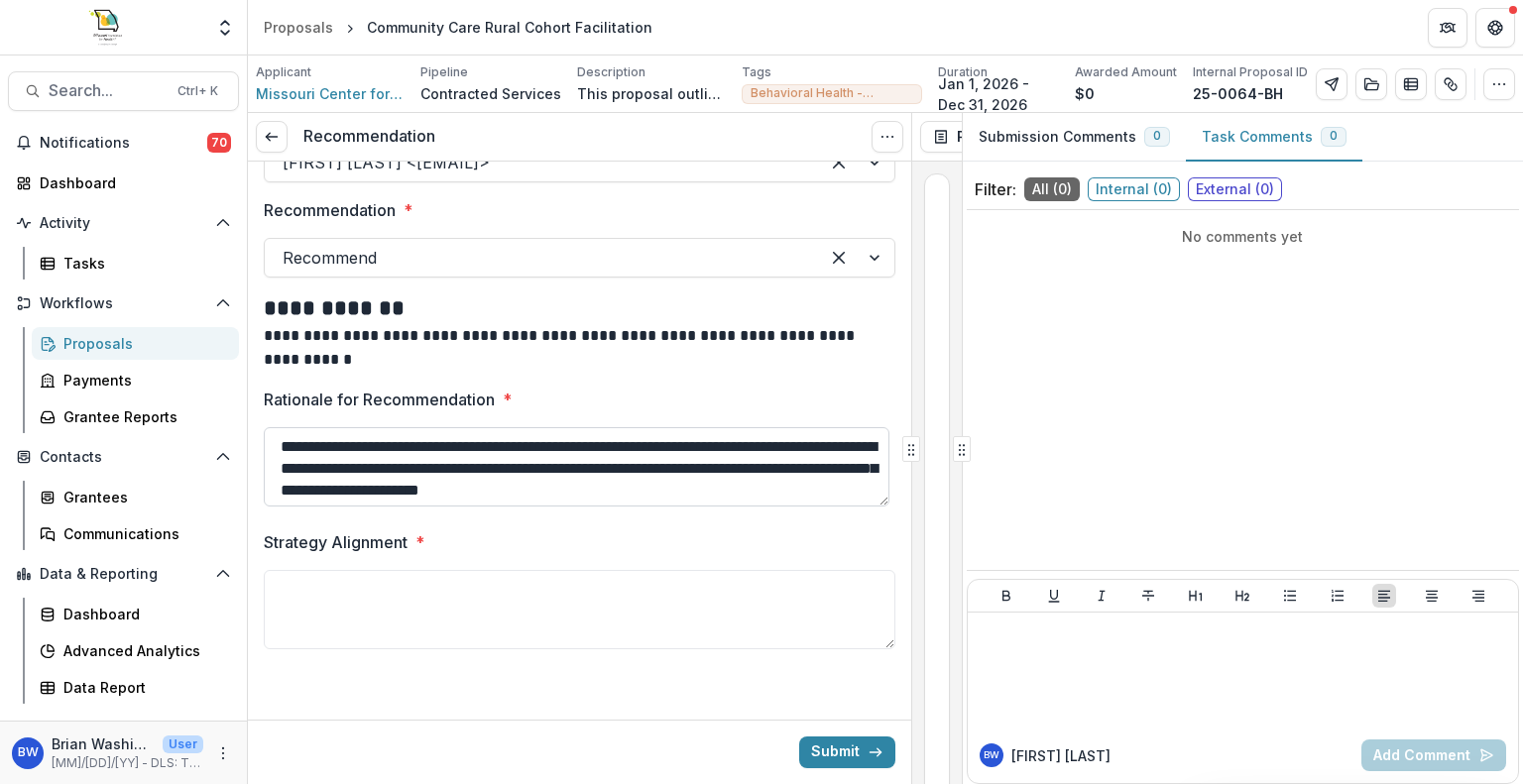 click on "**********" at bounding box center (576, 467) 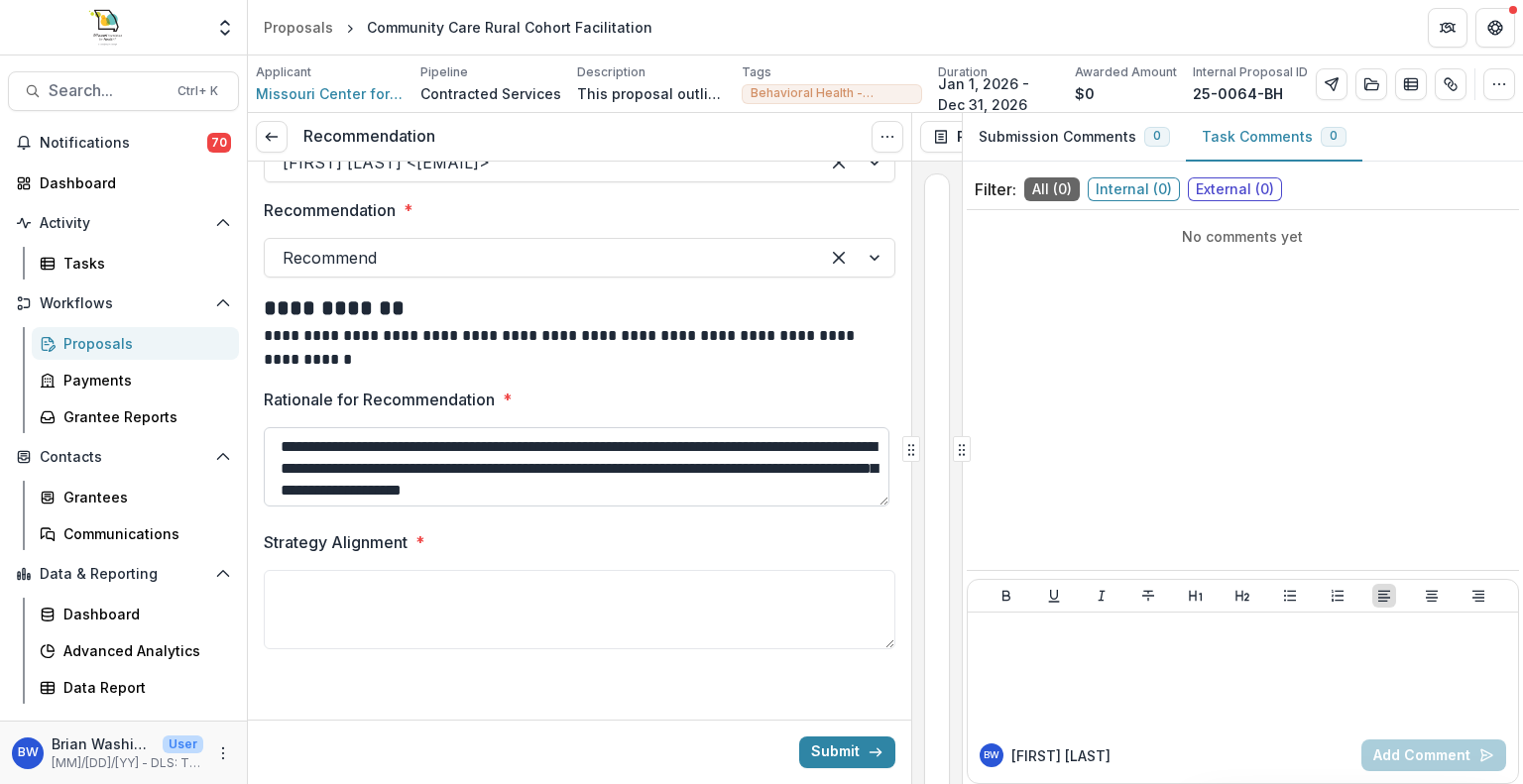 click on "**********" at bounding box center [576, 467] 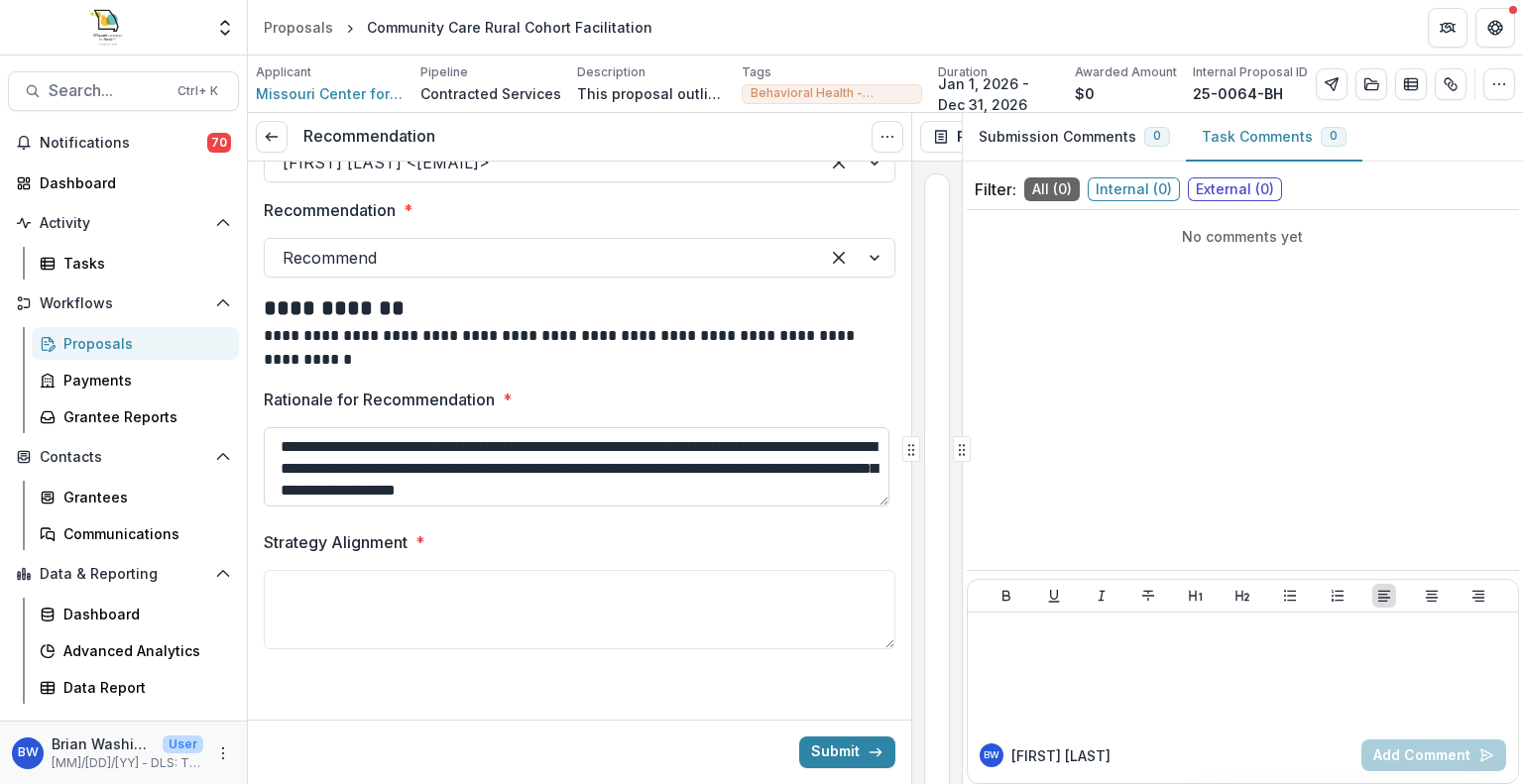 scroll, scrollTop: 3, scrollLeft: 0, axis: vertical 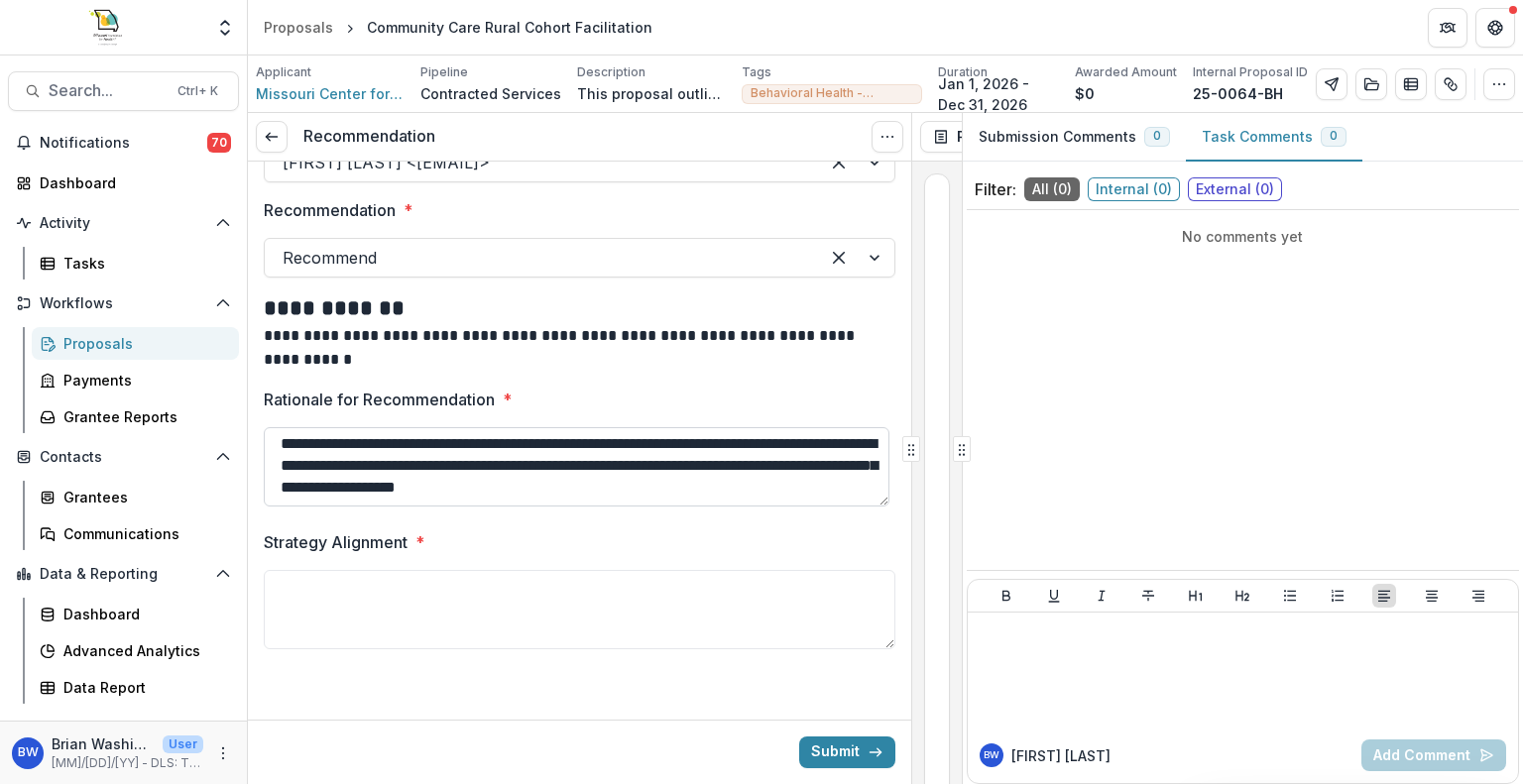 click on "**********" at bounding box center [576, 467] 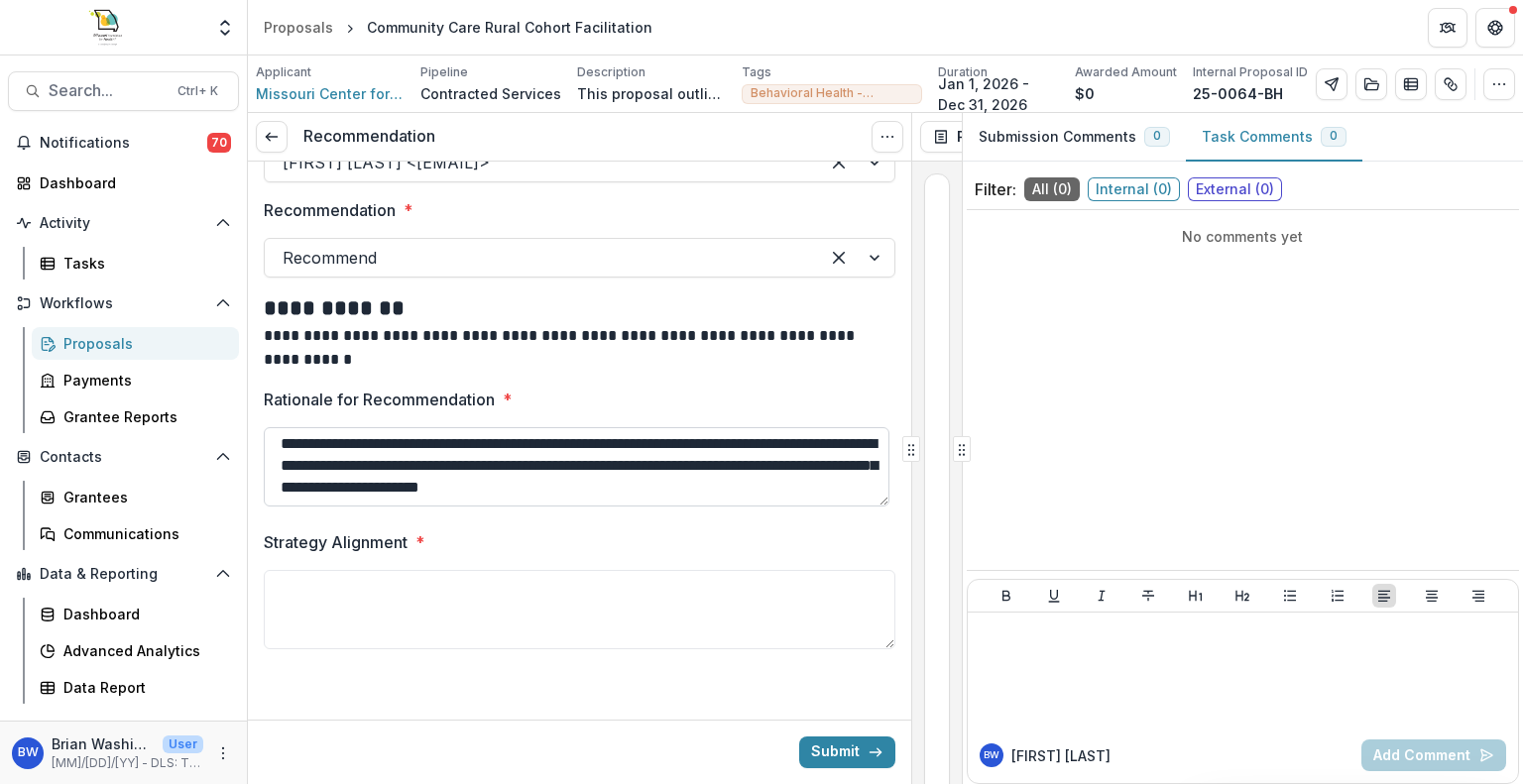 scroll, scrollTop: 16, scrollLeft: 0, axis: vertical 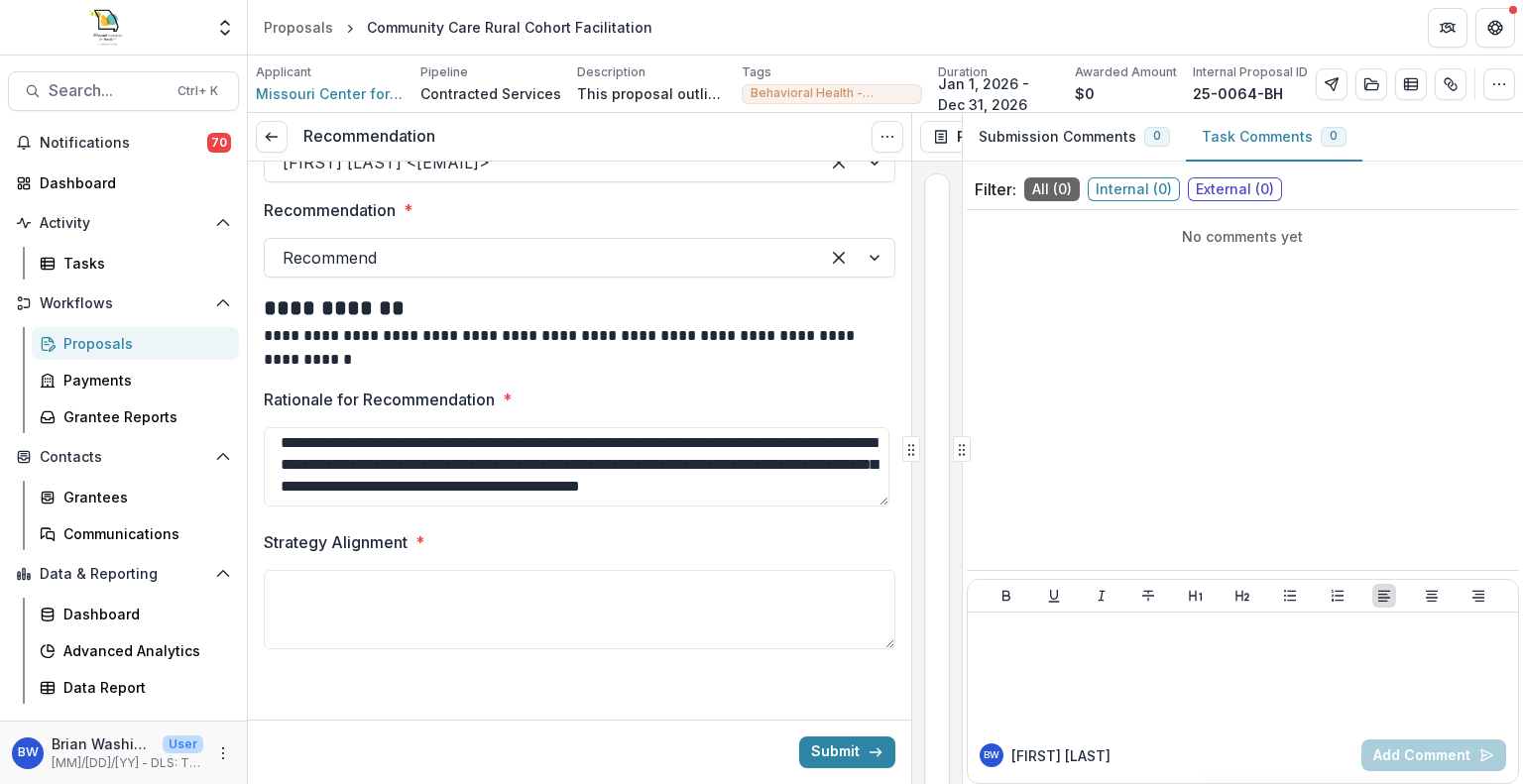 type on "**********" 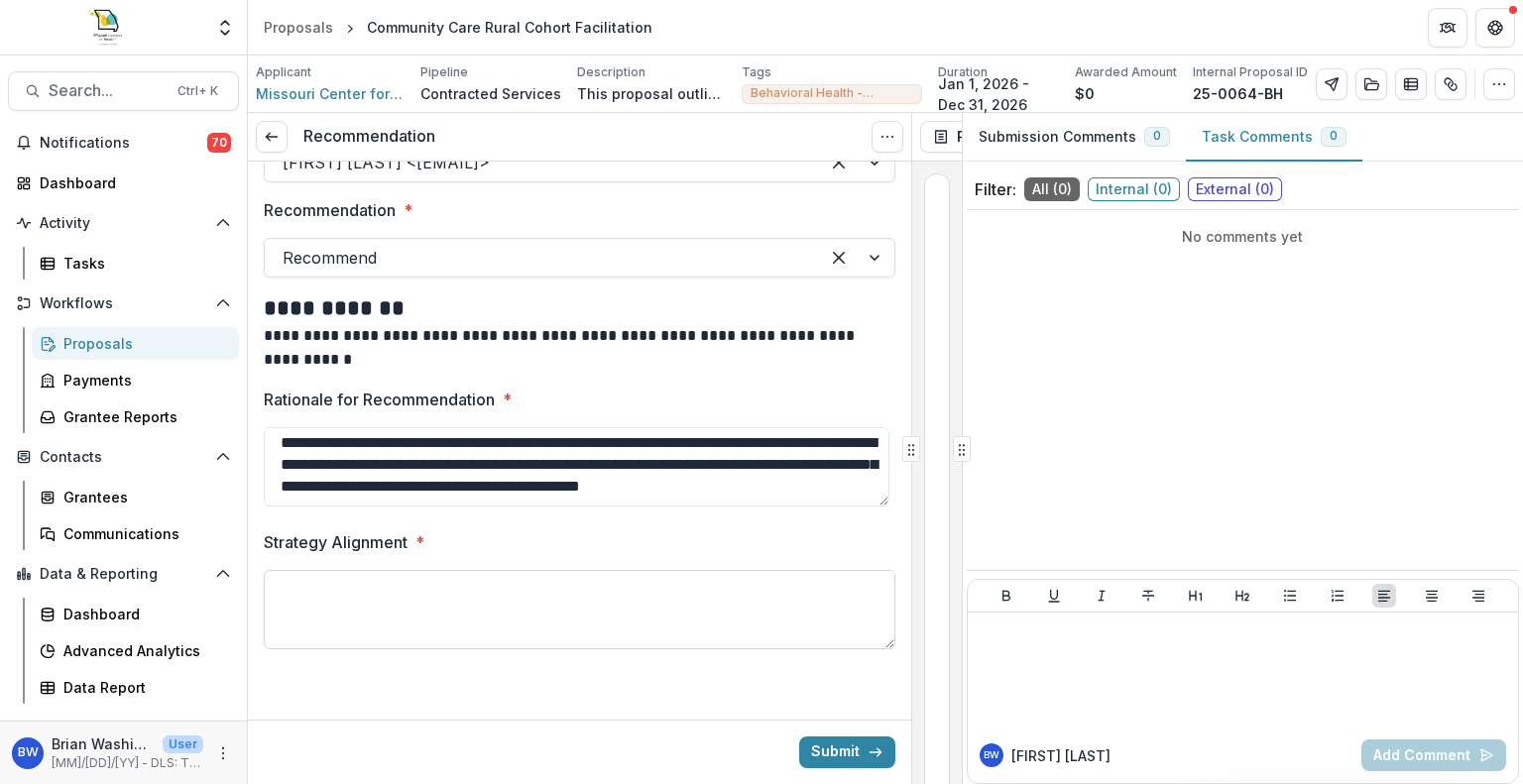 click on "Strategy Alignment *" at bounding box center [579, 610] 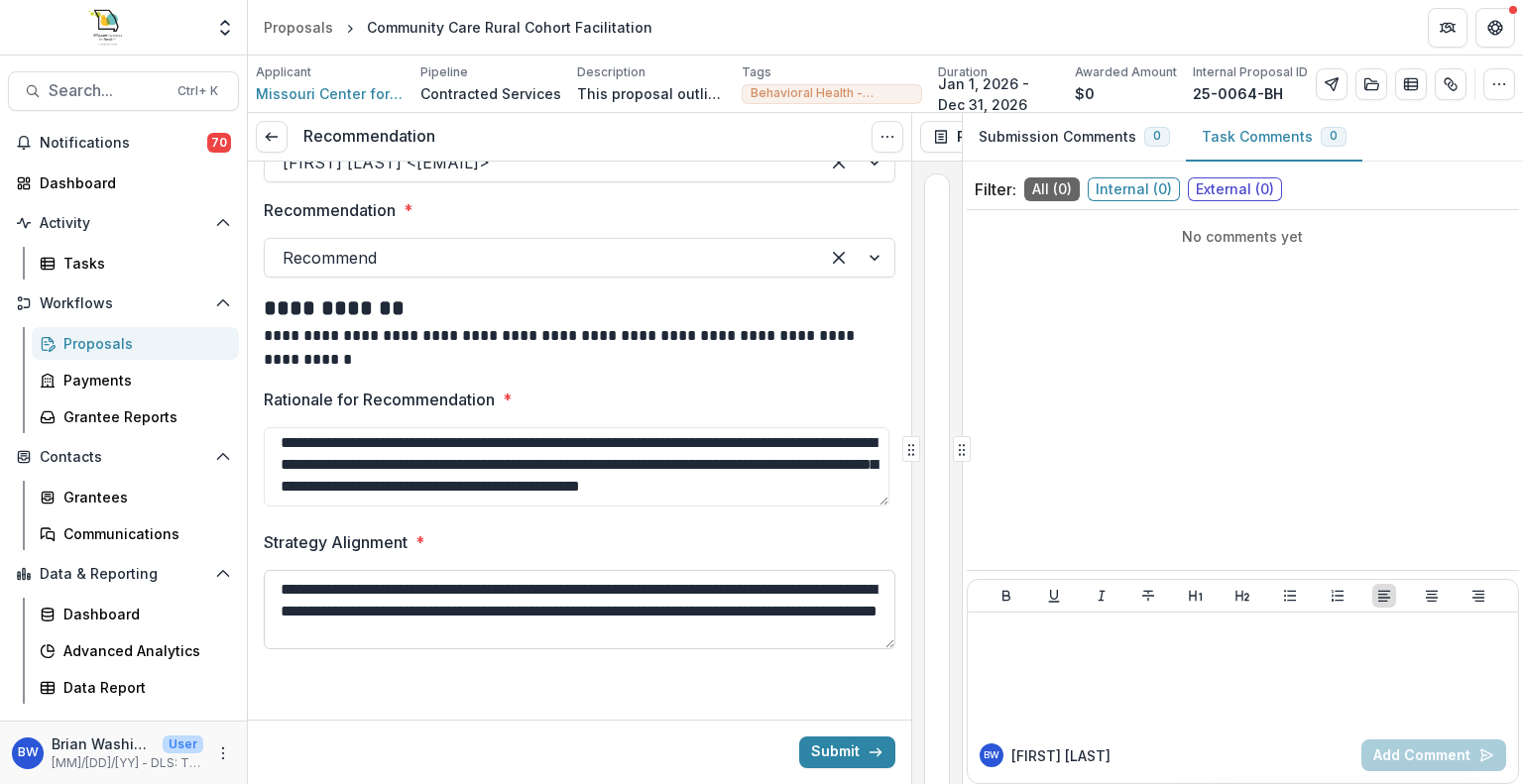 drag, startPoint x: 681, startPoint y: 627, endPoint x: 598, endPoint y: 632, distance: 83.15047 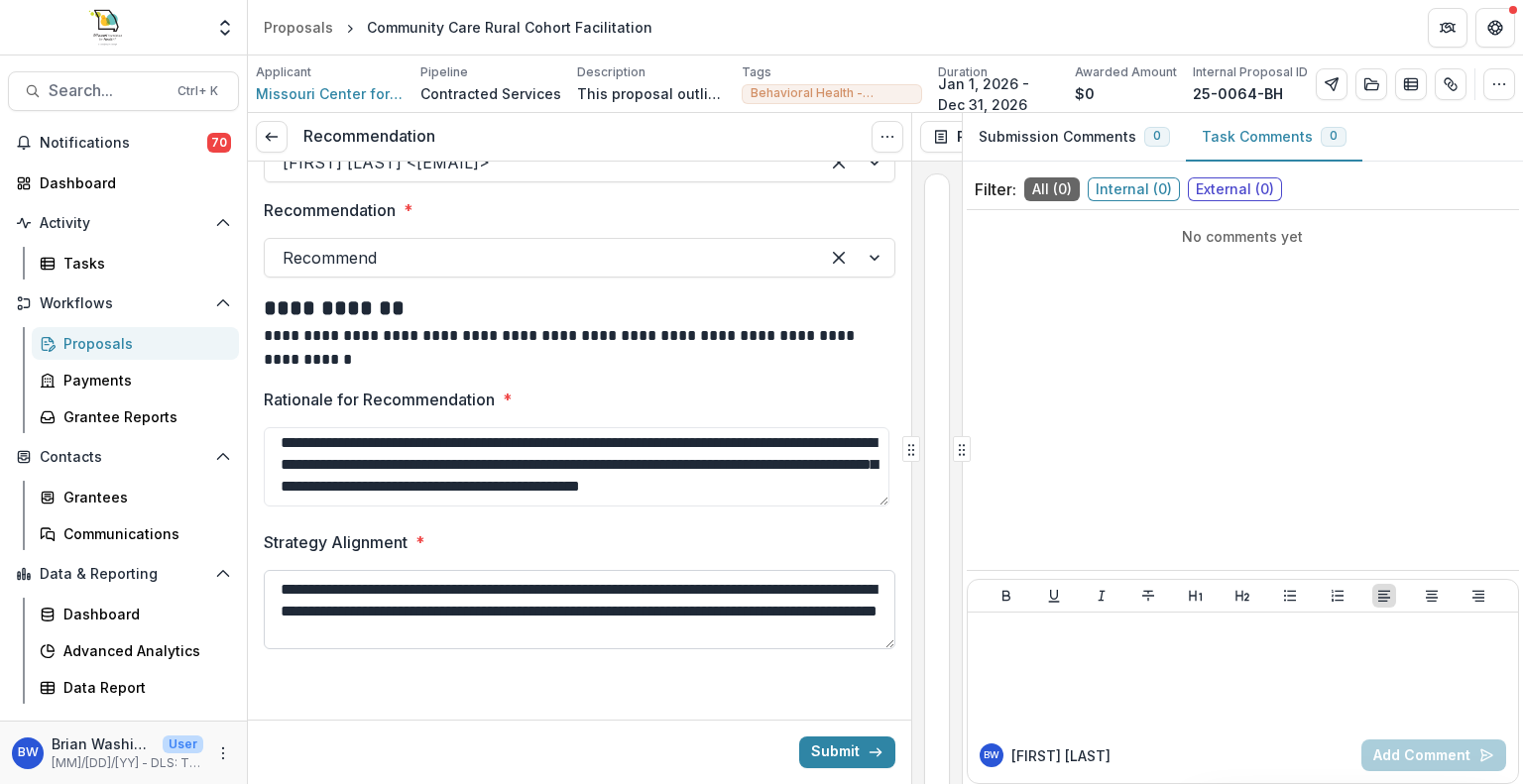 click on "**********" at bounding box center (579, 610) 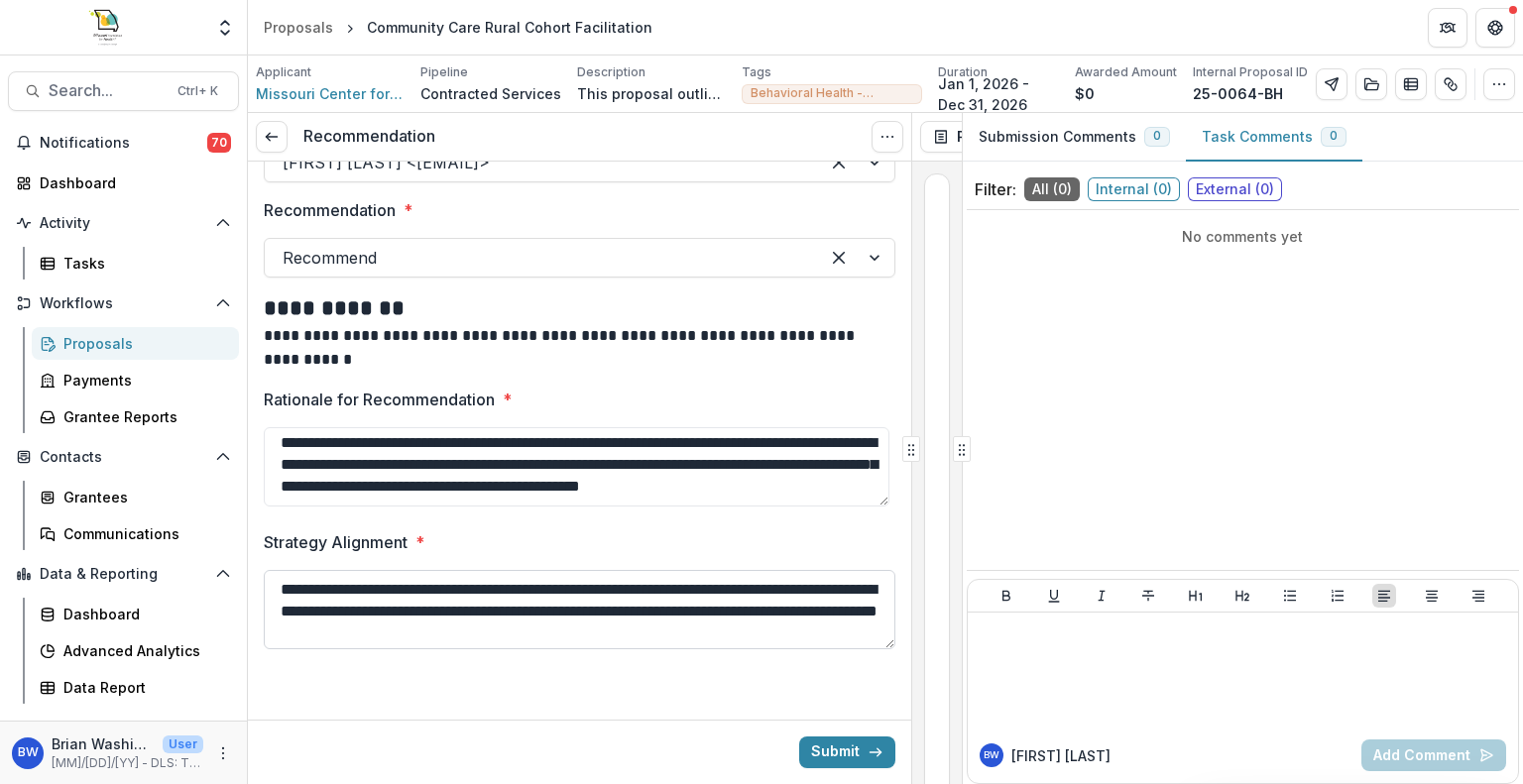 click on "**********" at bounding box center (579, 610) 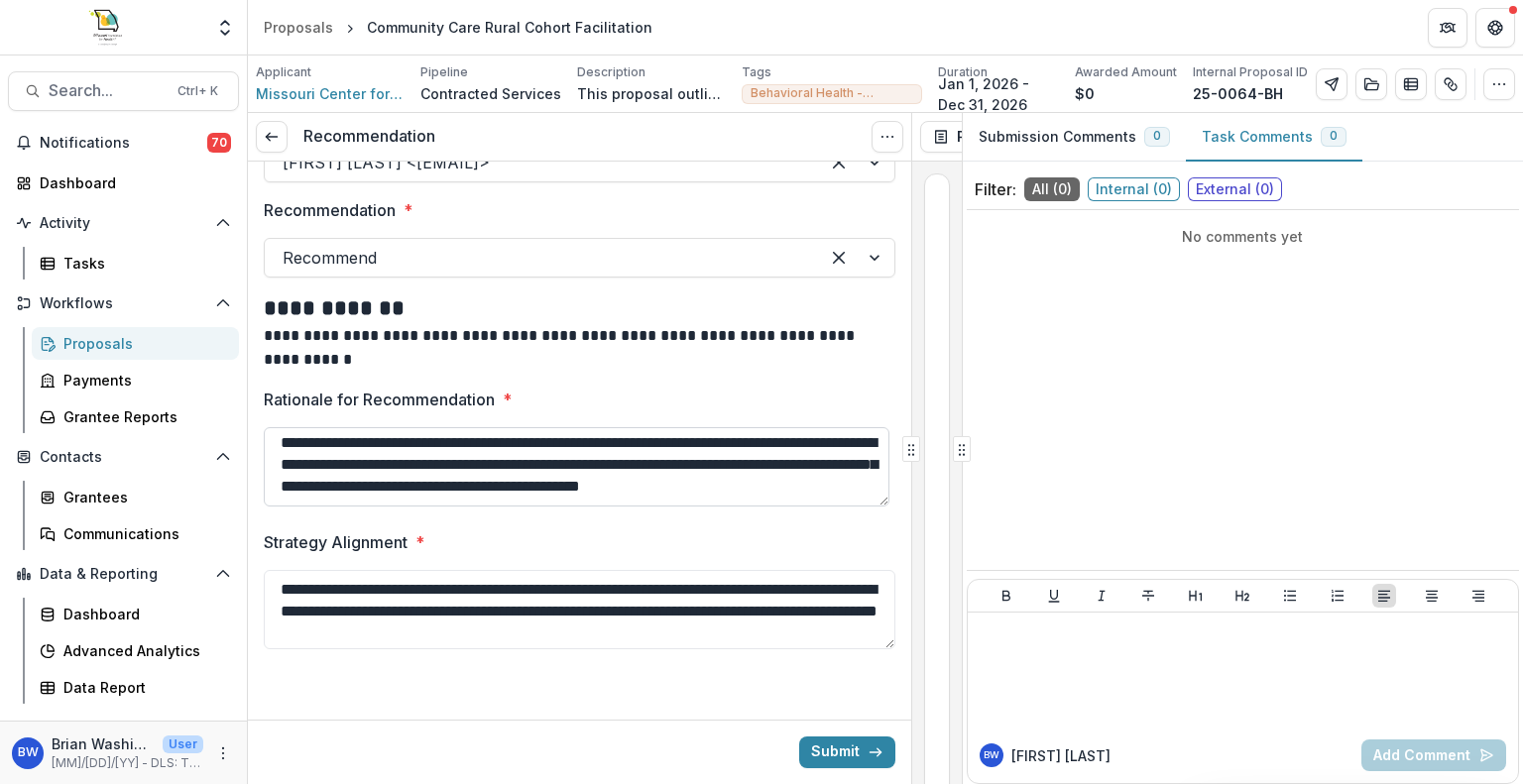 scroll, scrollTop: 24, scrollLeft: 0, axis: vertical 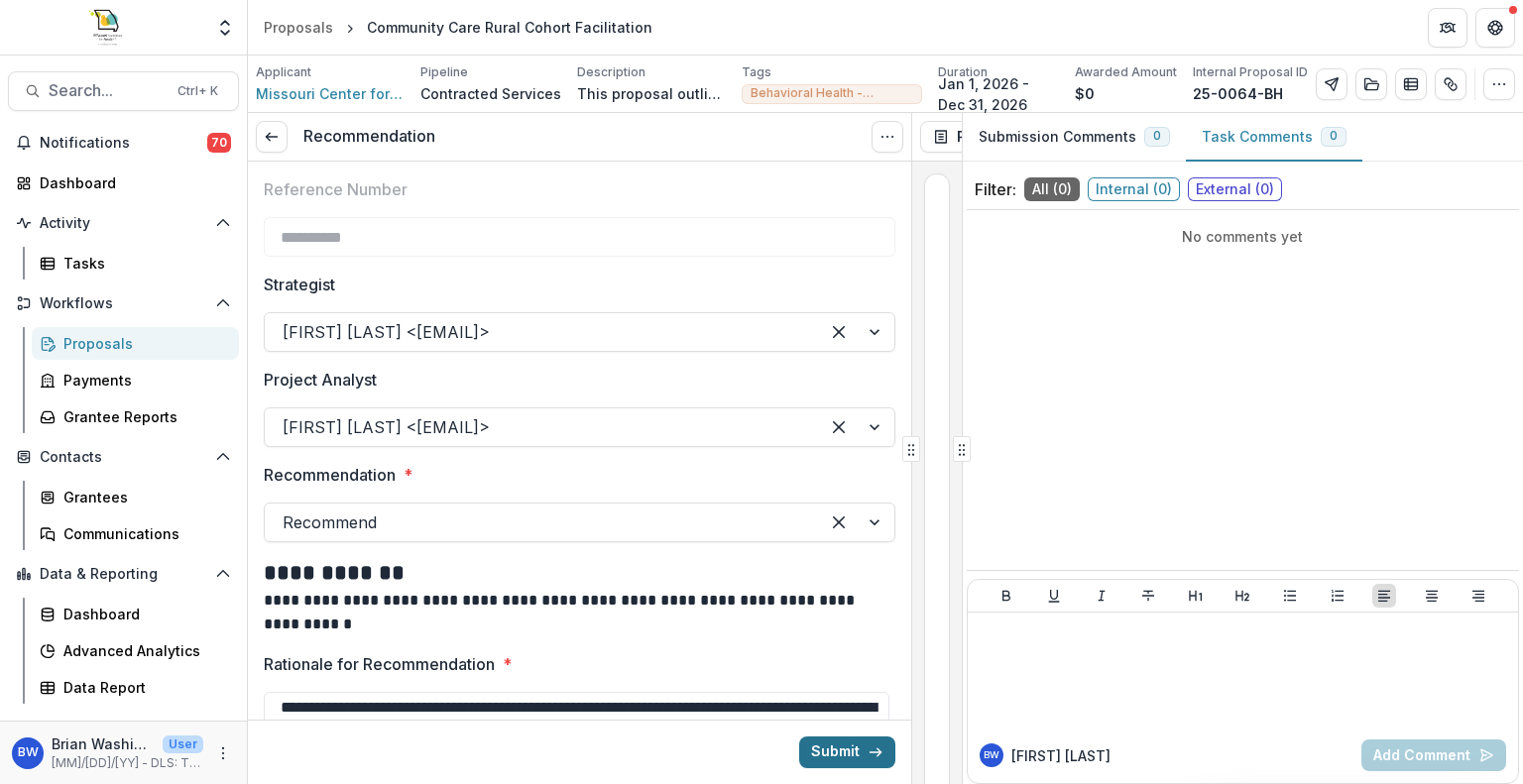 type on "**********" 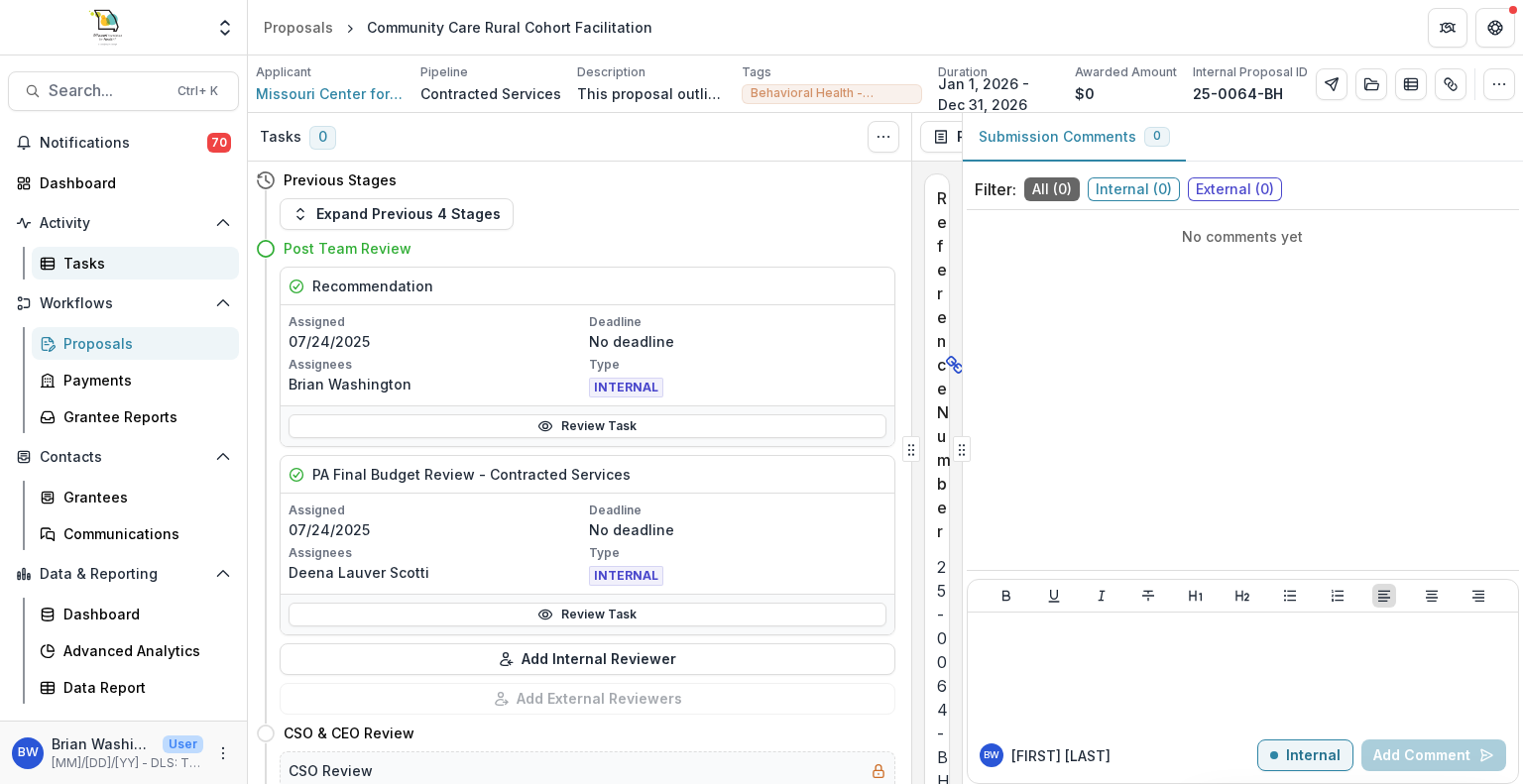 click on "Tasks" at bounding box center [143, 263] 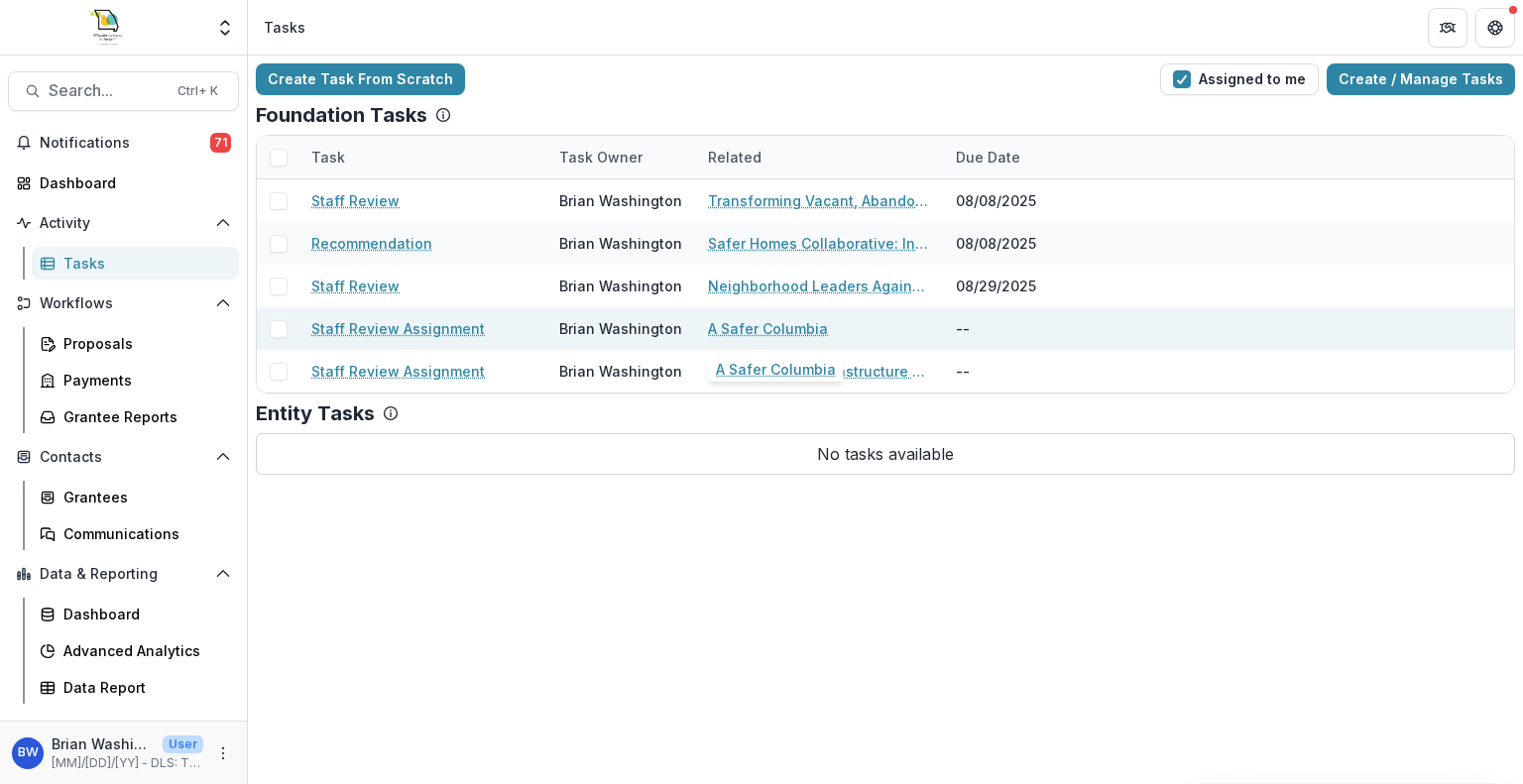 click on "A Safer Columbia" at bounding box center [767, 328] 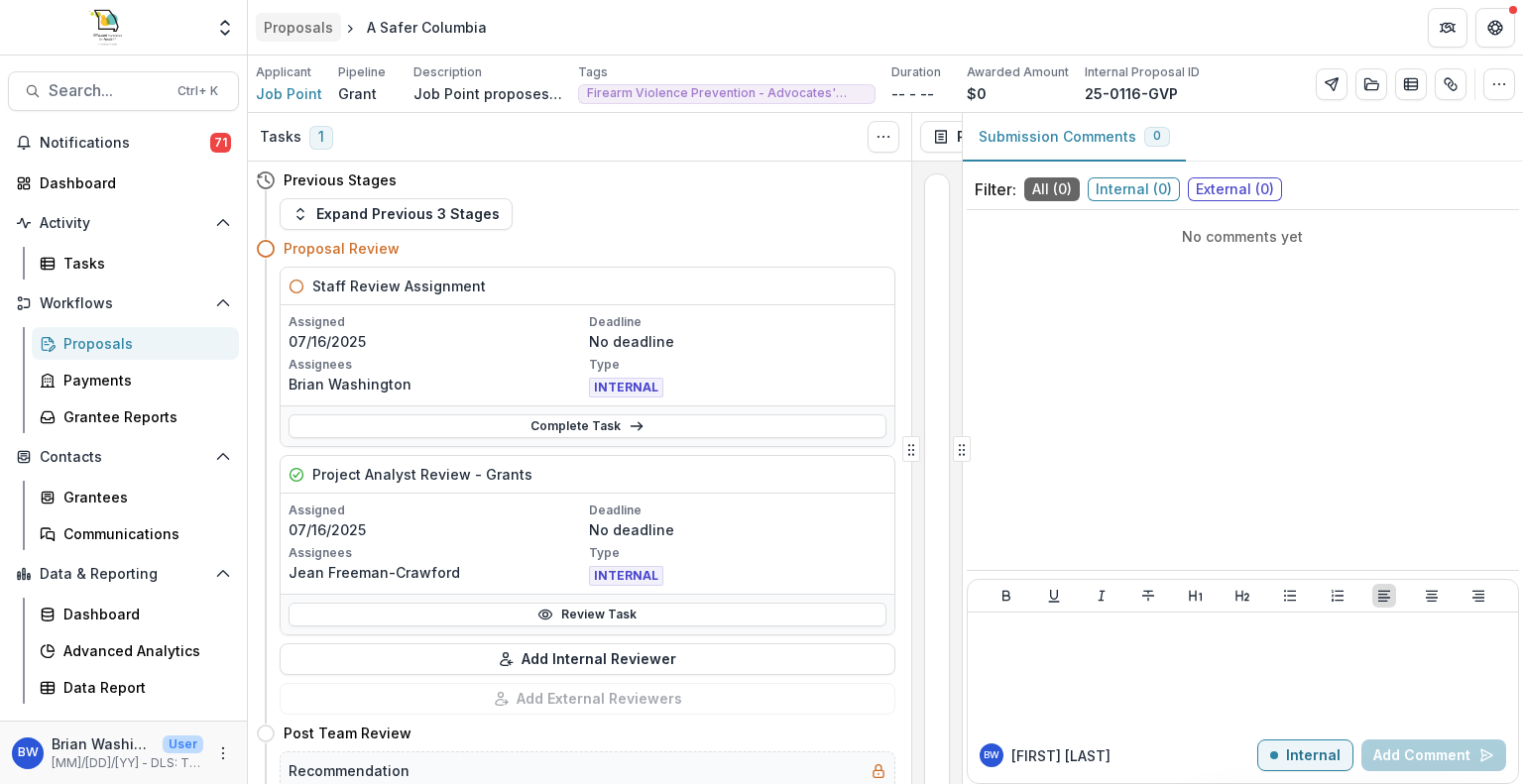 click on "Proposals" at bounding box center (298, 27) 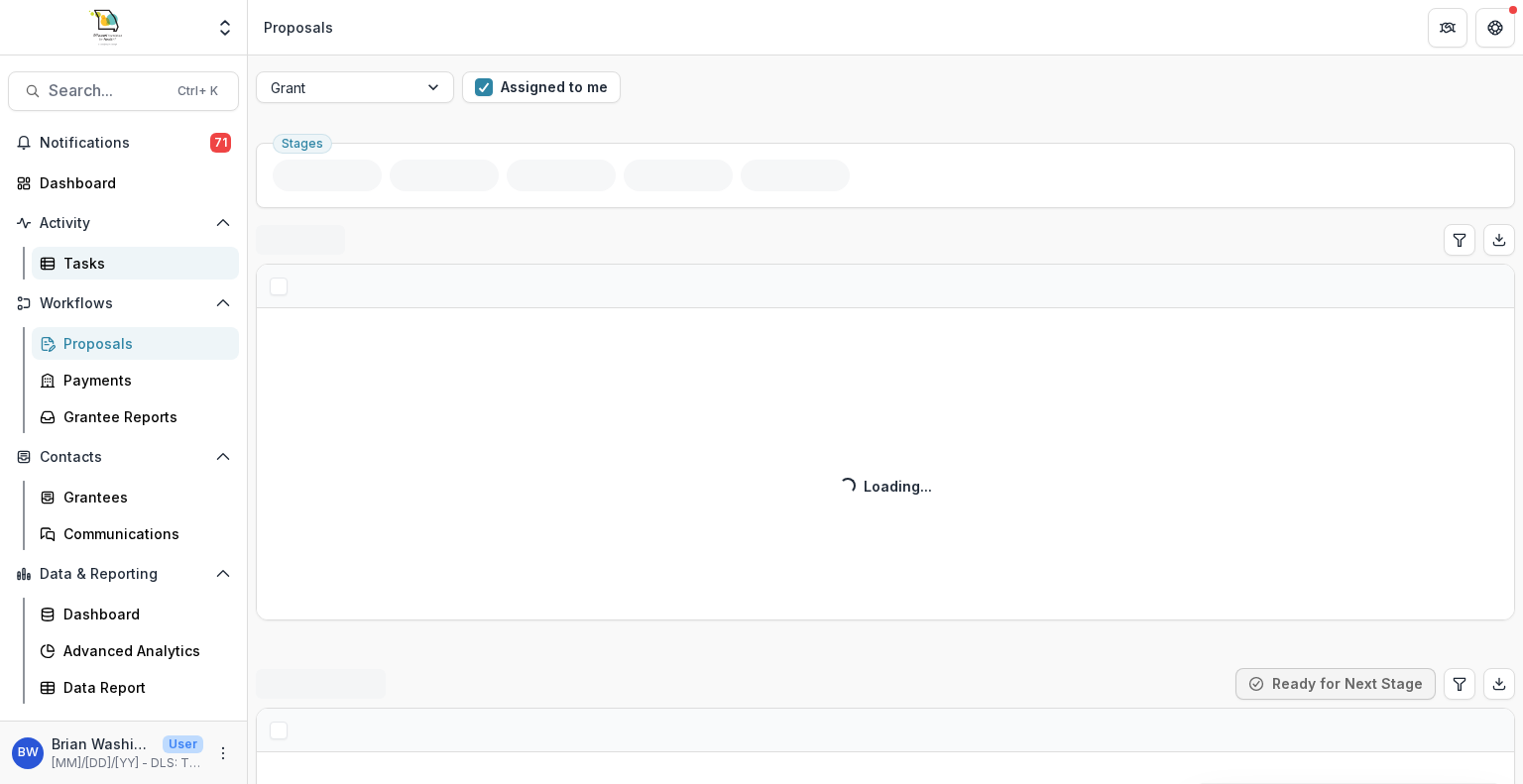 click on "Tasks" at bounding box center [135, 263] 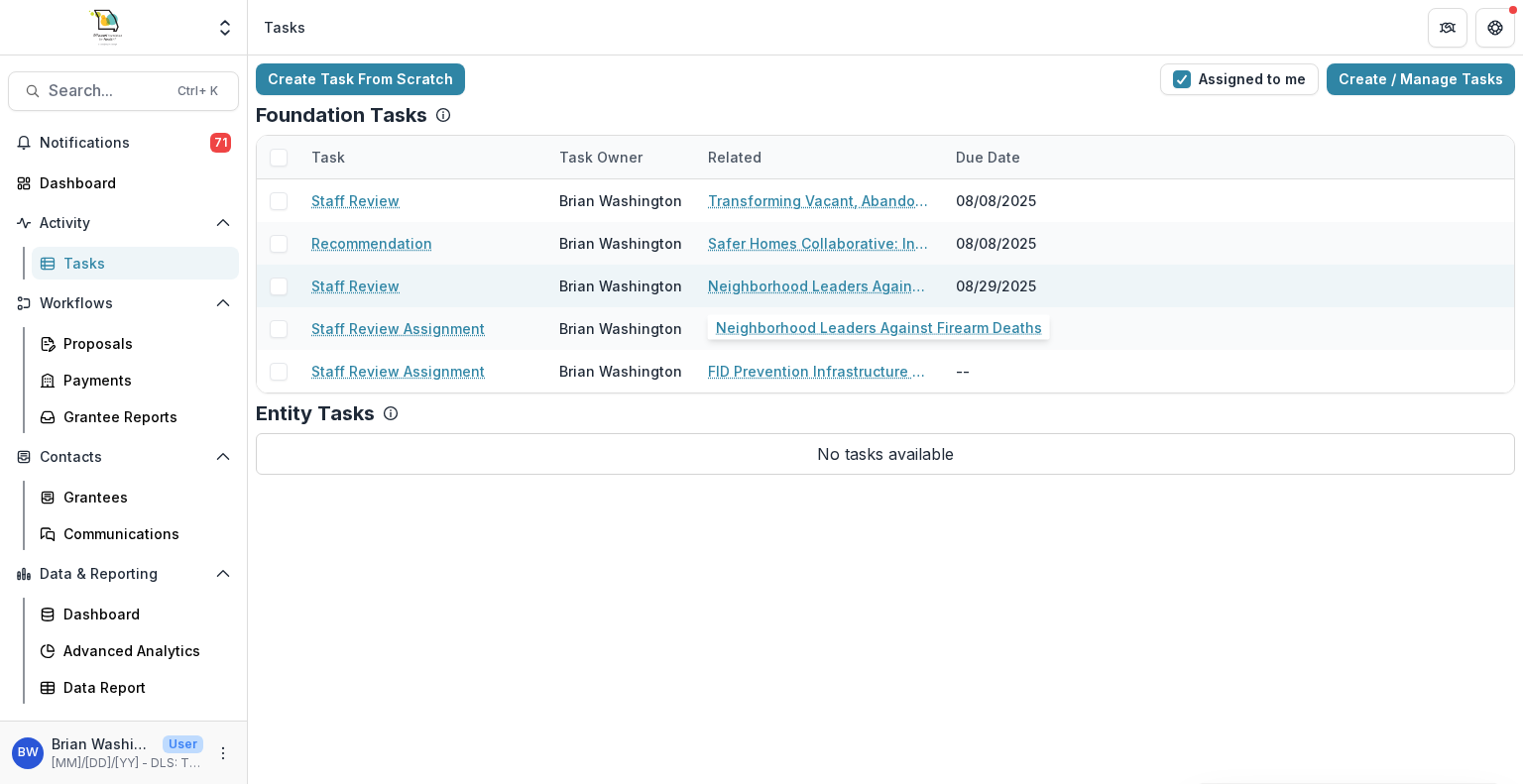 click on "Neighborhood Leaders Against Firearm Deaths" at bounding box center [820, 285] 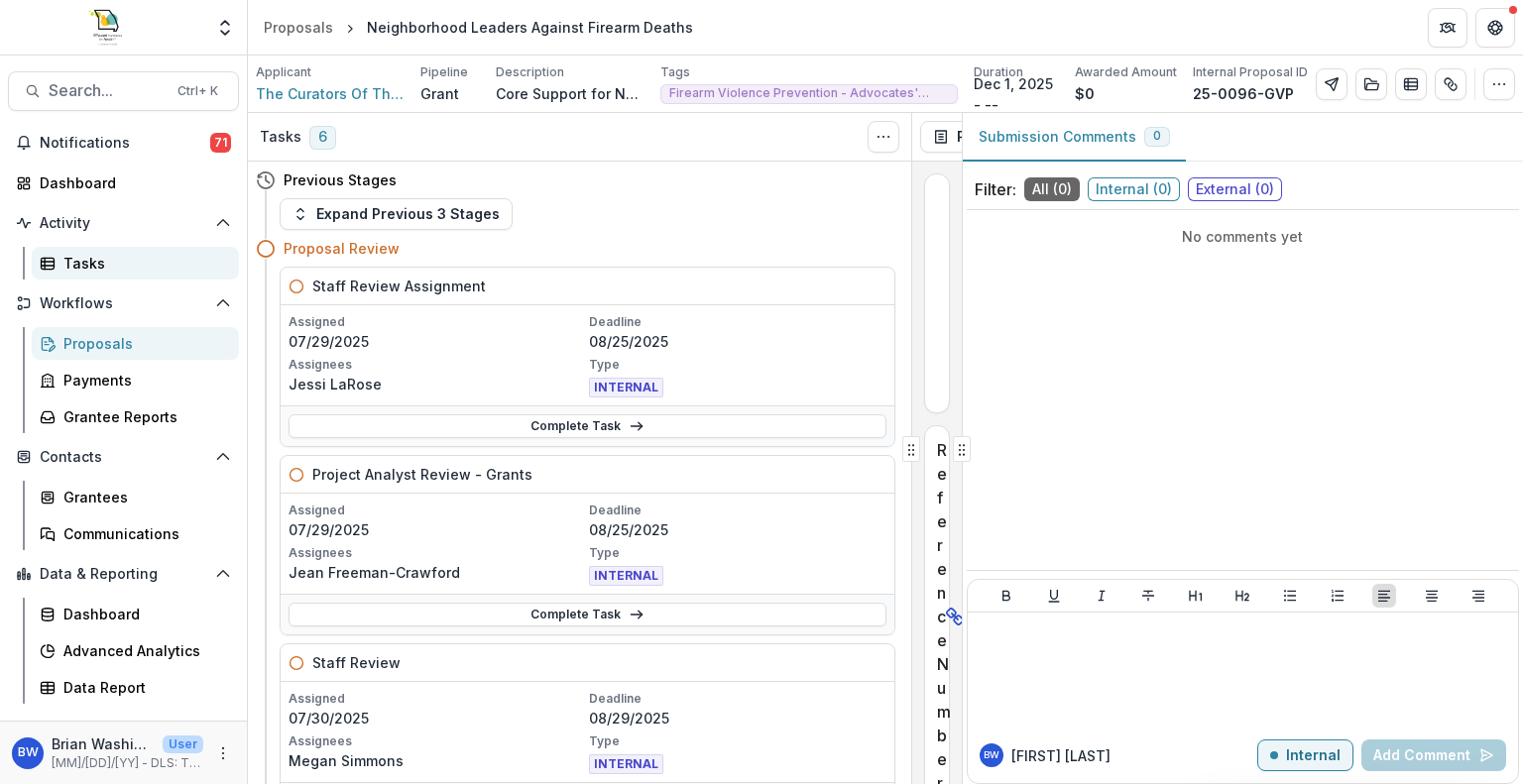 click on "Tasks" at bounding box center (143, 263) 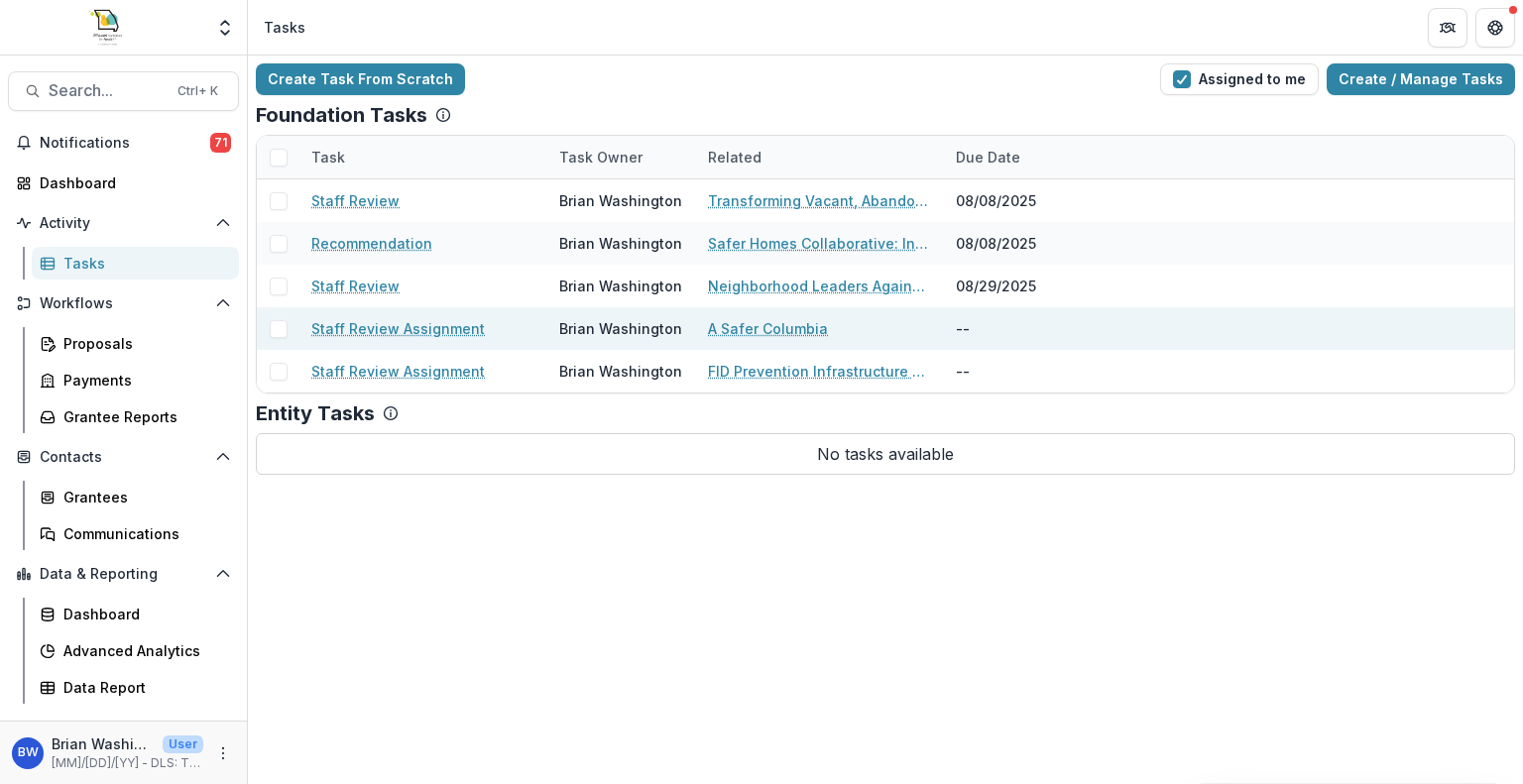 click at bounding box center (279, 329) 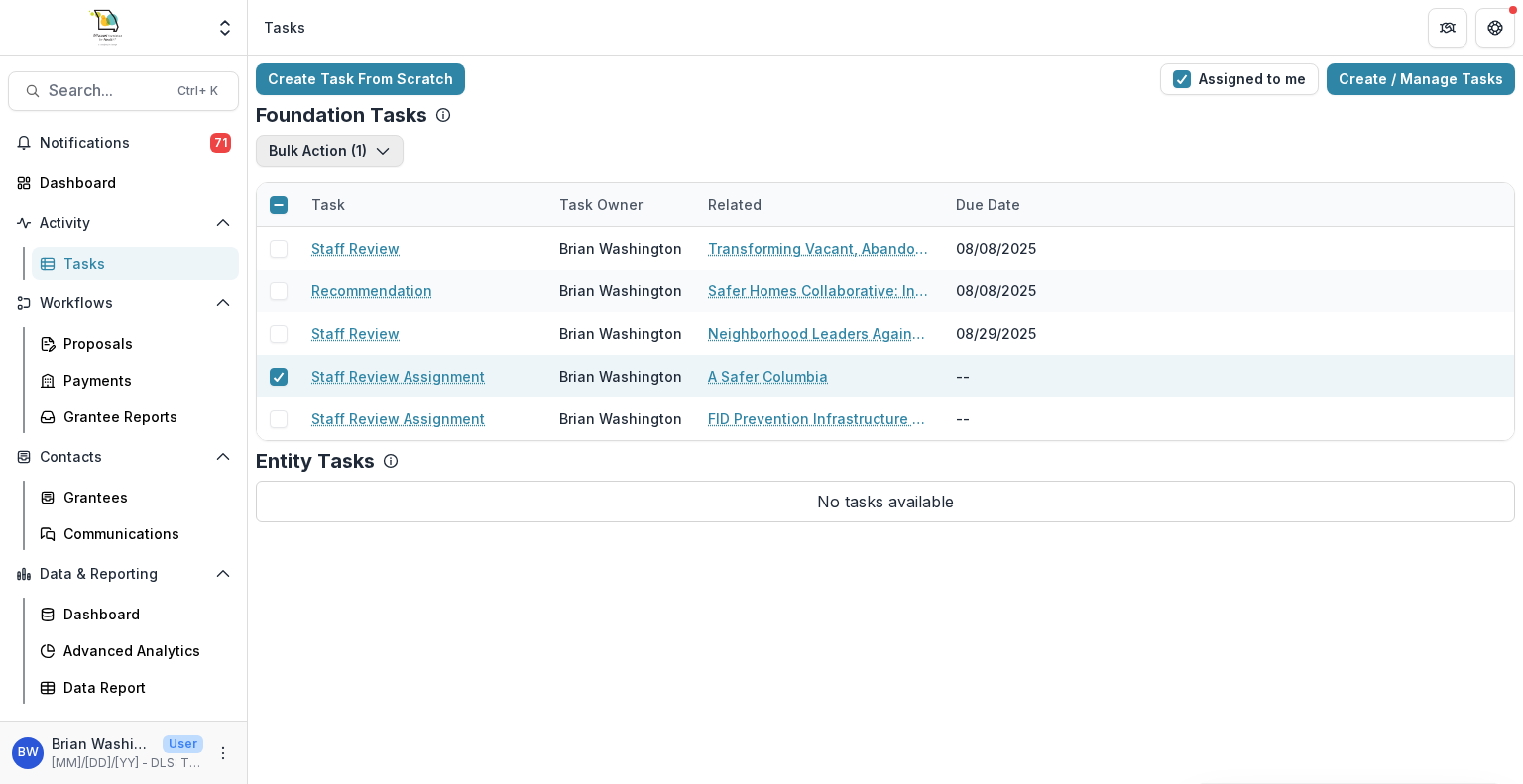 click 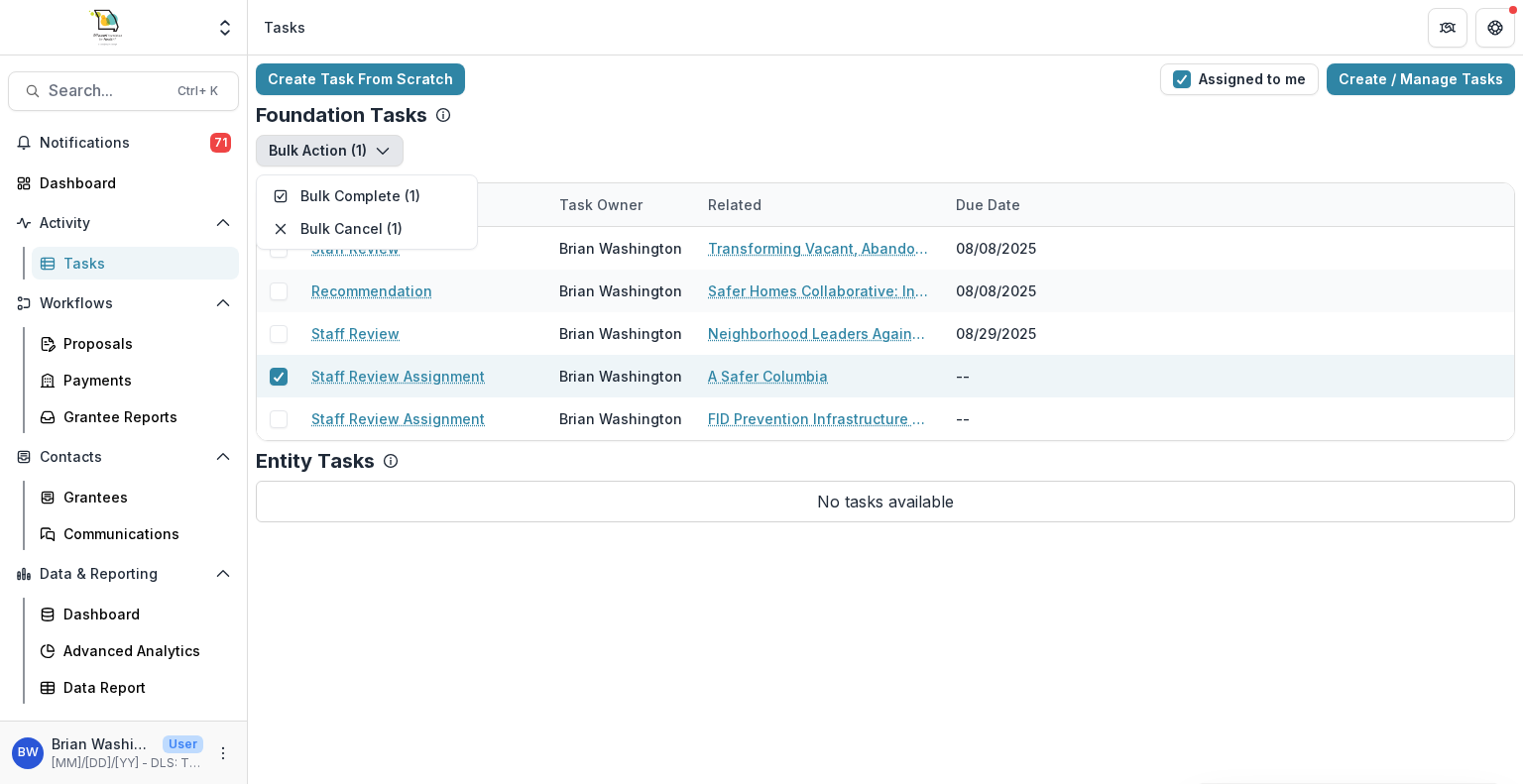 click 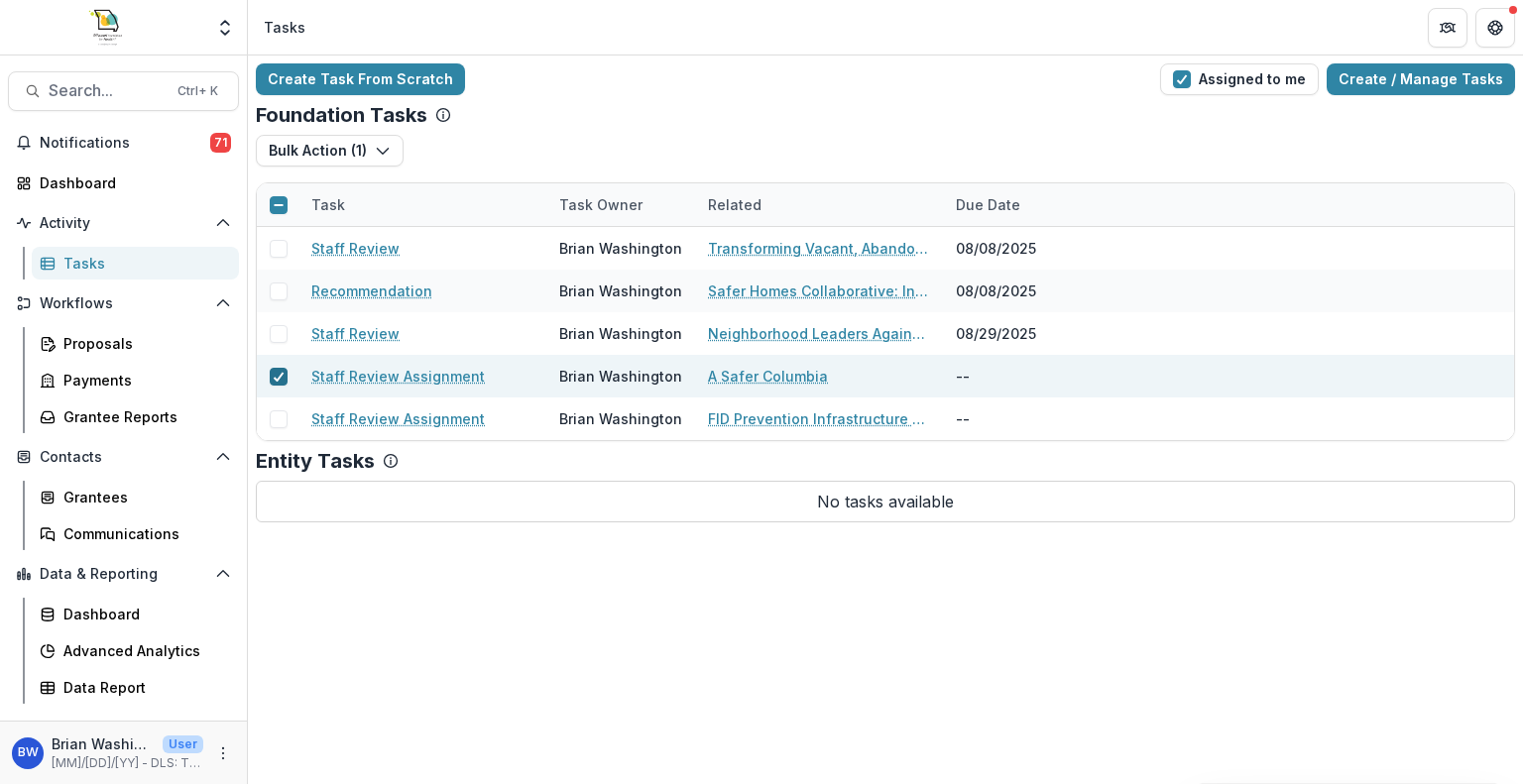 click 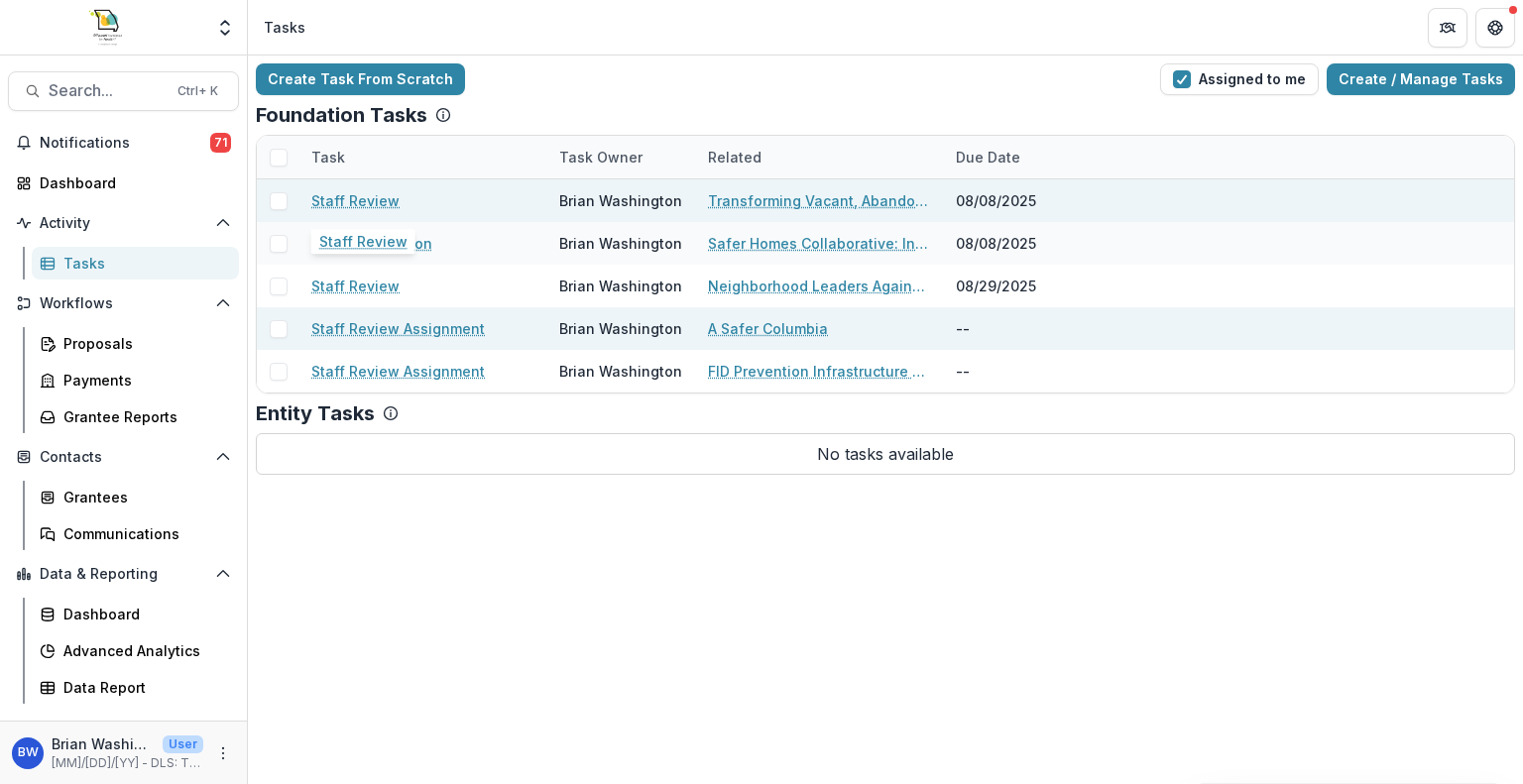 click on "Staff Review" at bounding box center [355, 200] 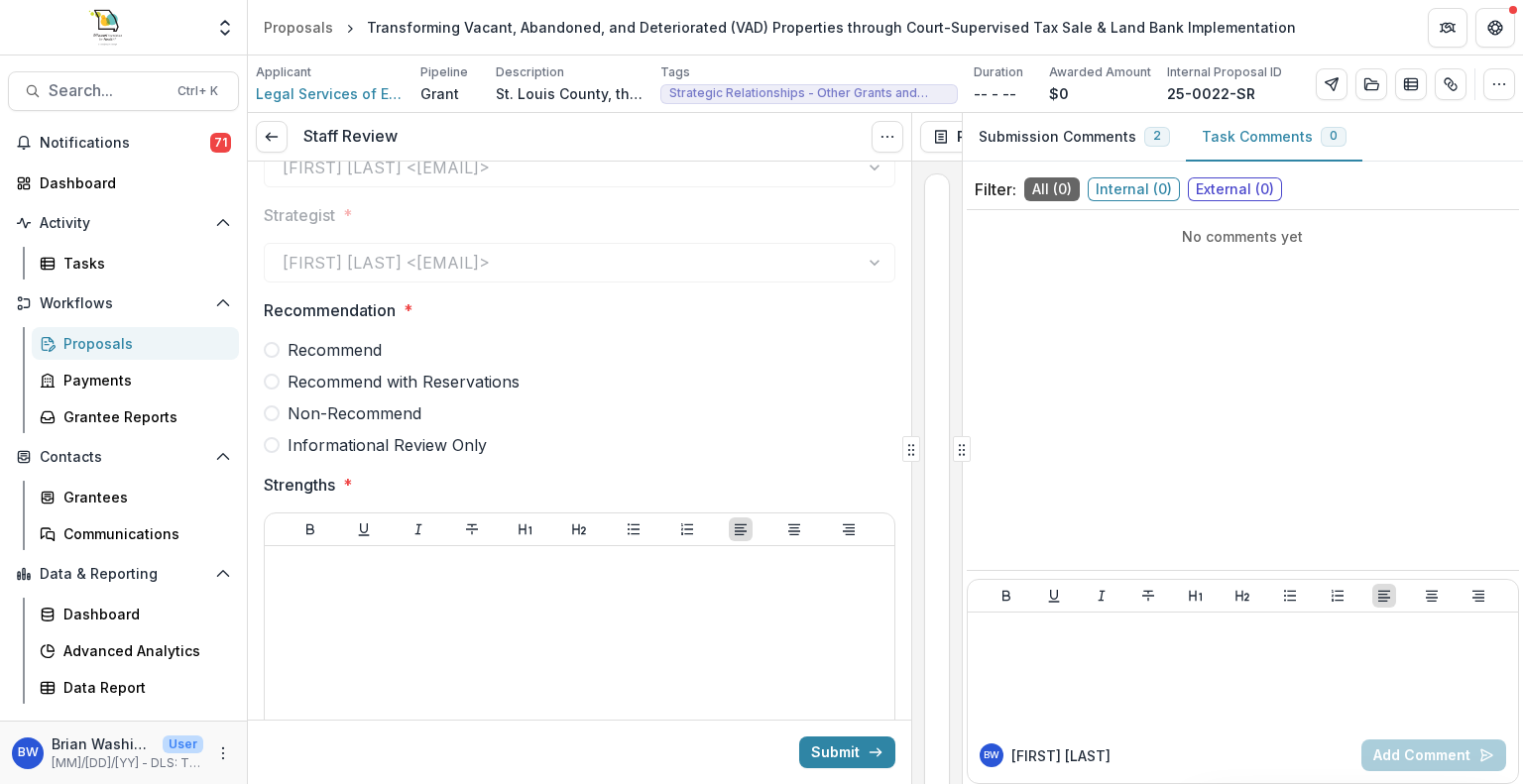 scroll, scrollTop: 311, scrollLeft: 0, axis: vertical 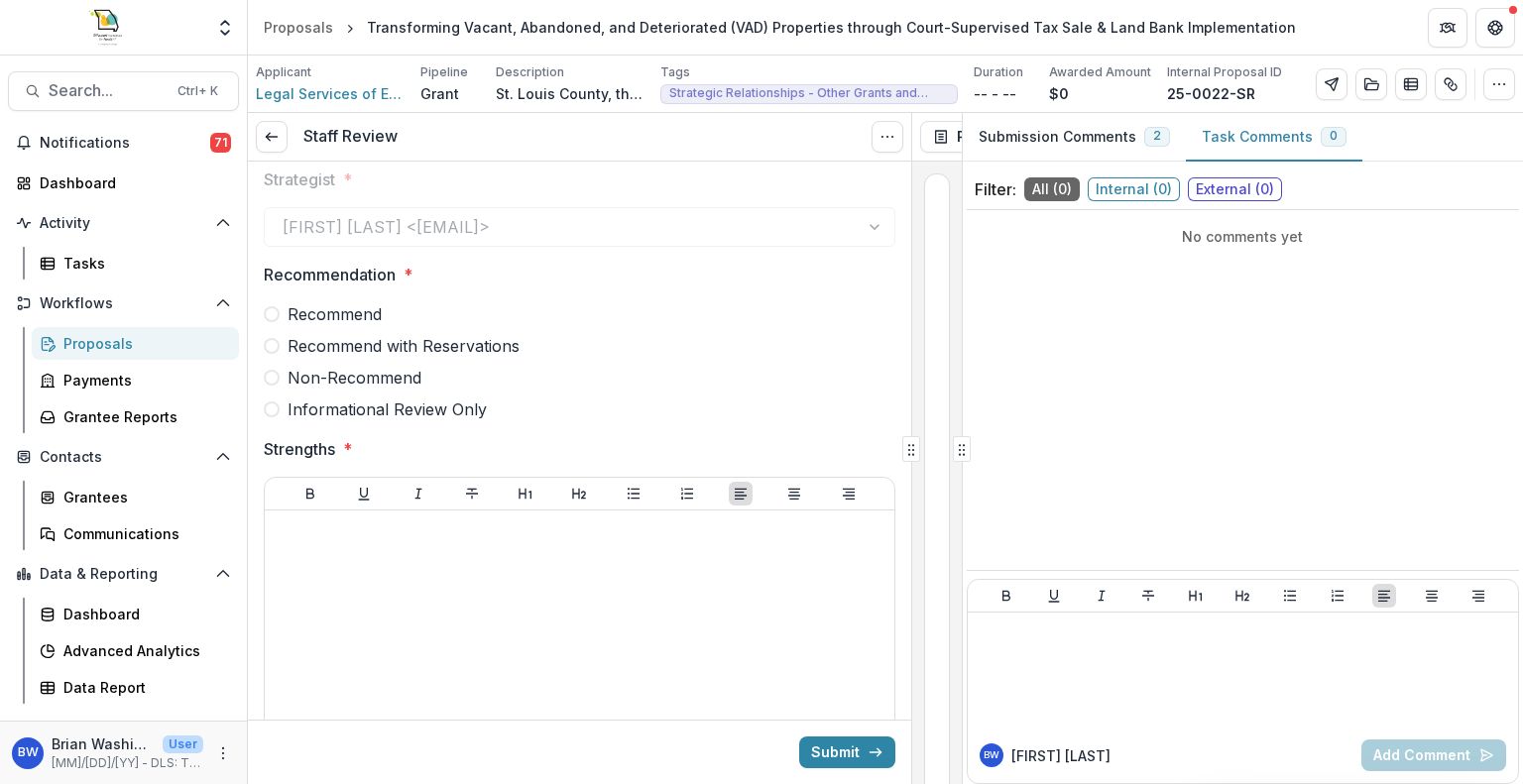 click on "Recommend" at bounding box center (579, 314) 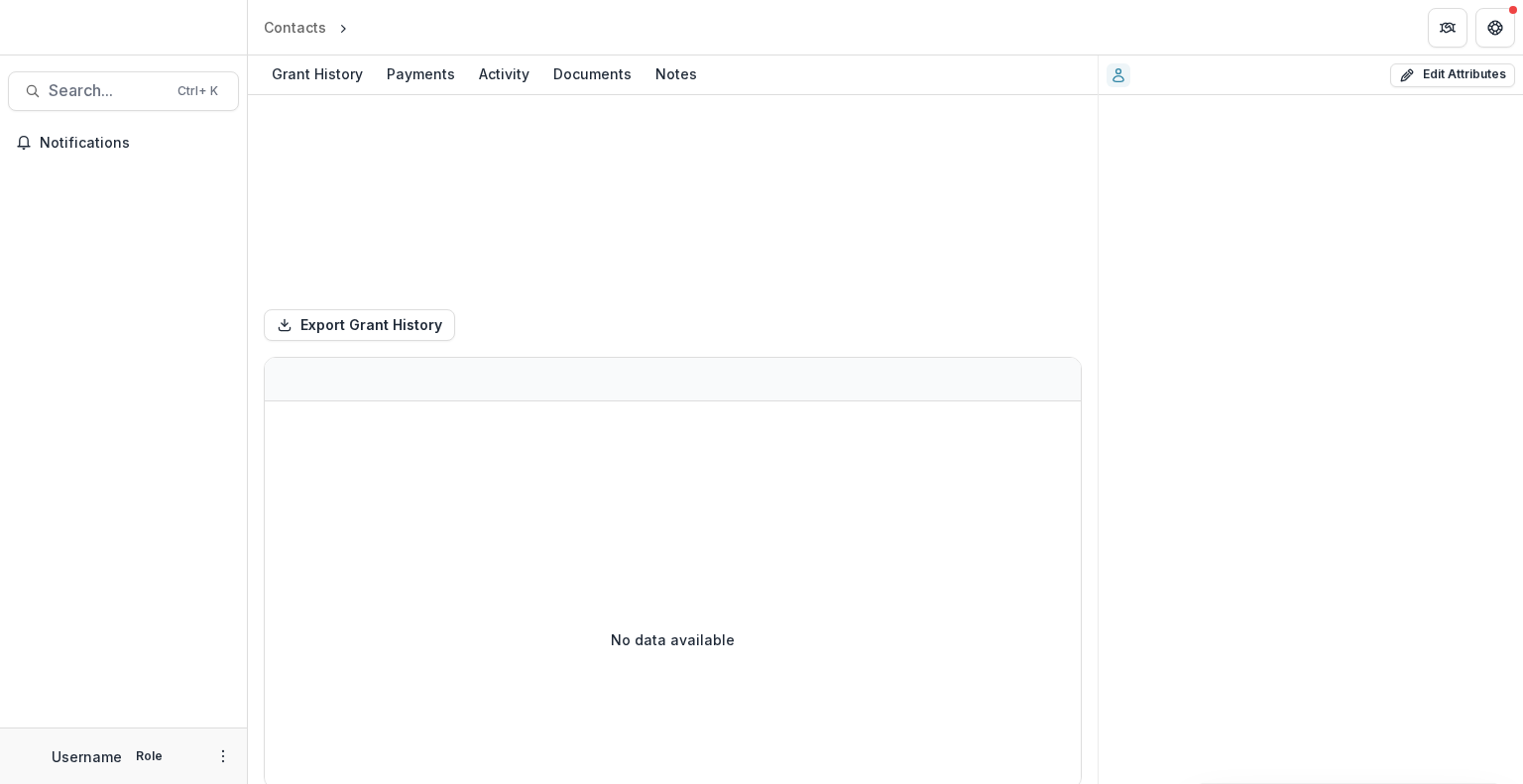 scroll, scrollTop: 0, scrollLeft: 0, axis: both 